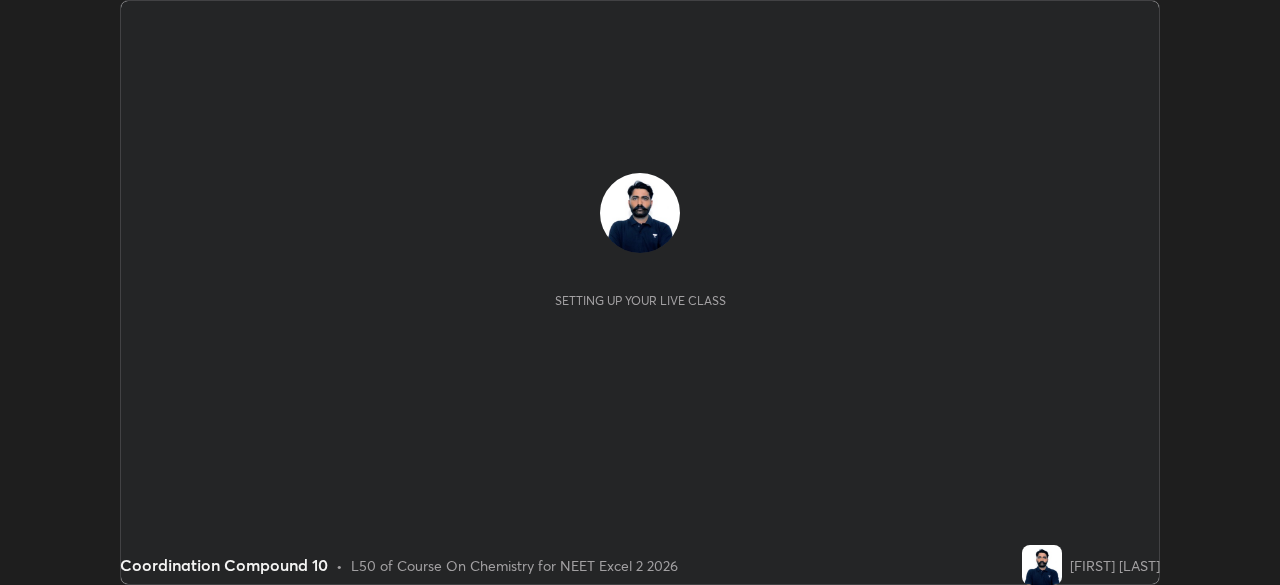 scroll, scrollTop: 0, scrollLeft: 0, axis: both 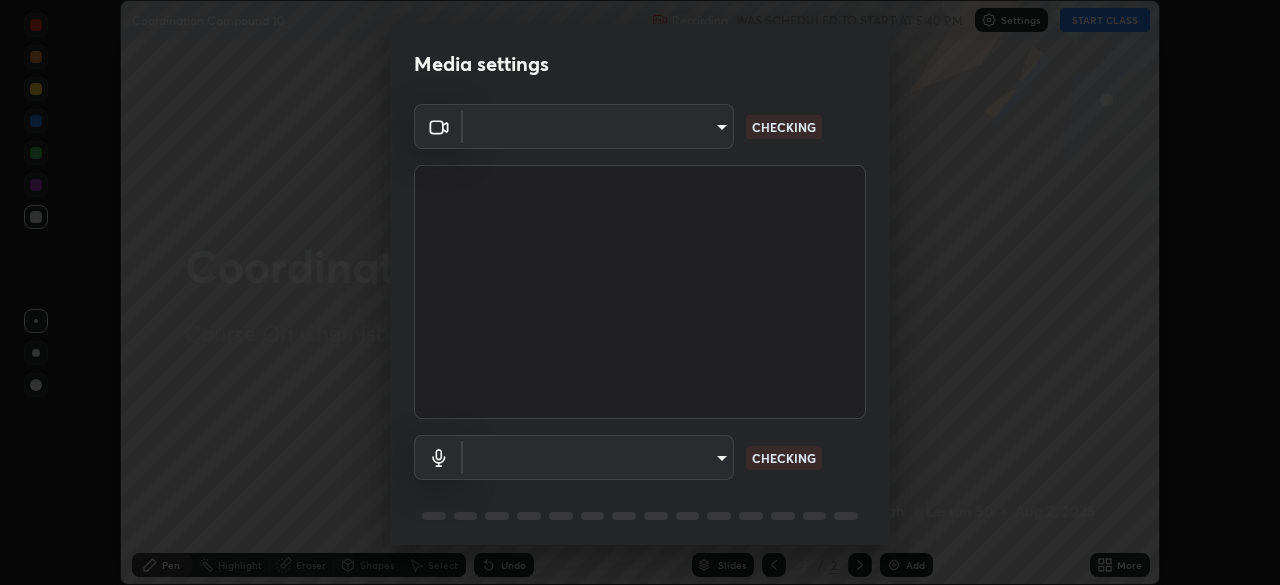 type on "7b92a674a35f0025a587bd0b893f1a0554834cc6a3f109c1d2a23a21a5ebc9d9" 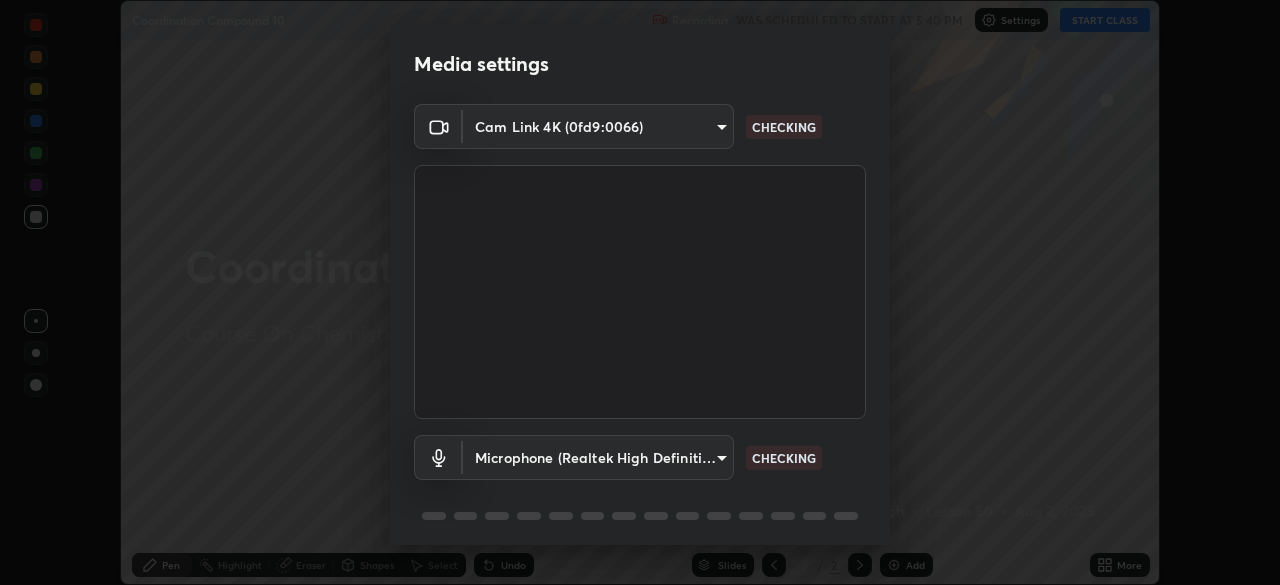 scroll, scrollTop: 71, scrollLeft: 0, axis: vertical 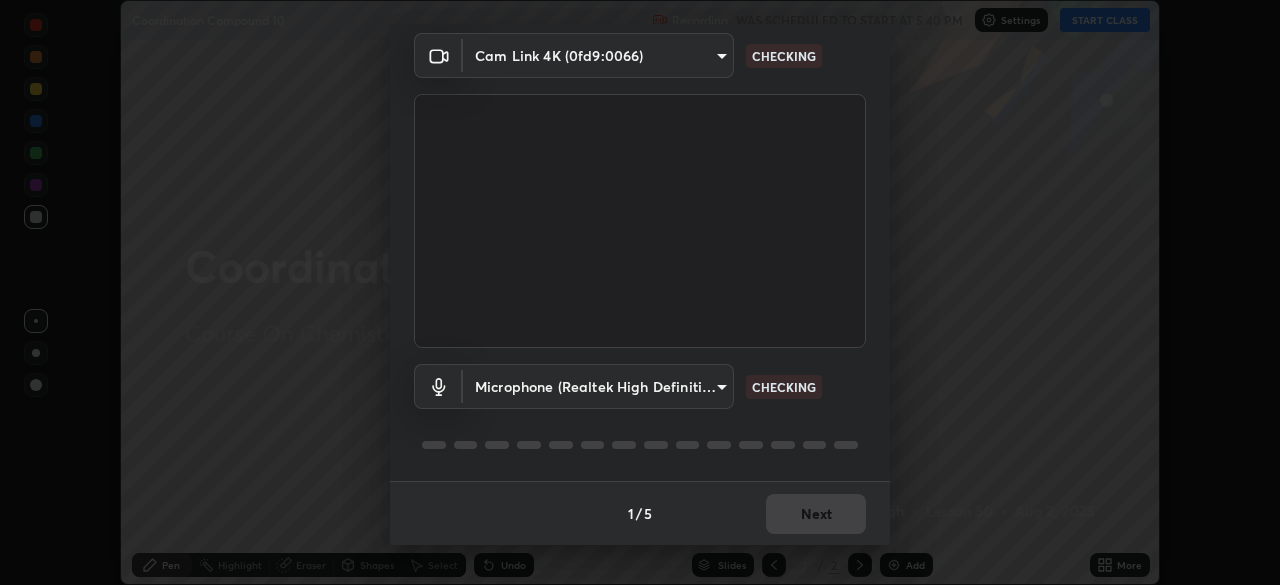 click on "Erase all Coordination Compound 10 Recording WAS SCHEDULED TO START AT  5:40 PM Settings START CLASS Setting up your live class Coordination Compound 10 • L50 of Course On Chemistry for NEET Excel 2 2026 [FIRST] [LAST] Pen Highlight Eraser Shapes Select Undo Slides 2 / 2 Add More No doubts shared Encourage your learners to ask a doubt for better clarity Report an issue Reason for reporting Buffering Chat not working Audio - Video sync issue Educator video quality low ​ Attach an image Report Media settings Cam Link 4K (0fd9:0066) [HASH] CHECKING Microphone (Realtek High Definition Audio) [HASH] CHECKING 1 / 5 Next" at bounding box center (640, 292) 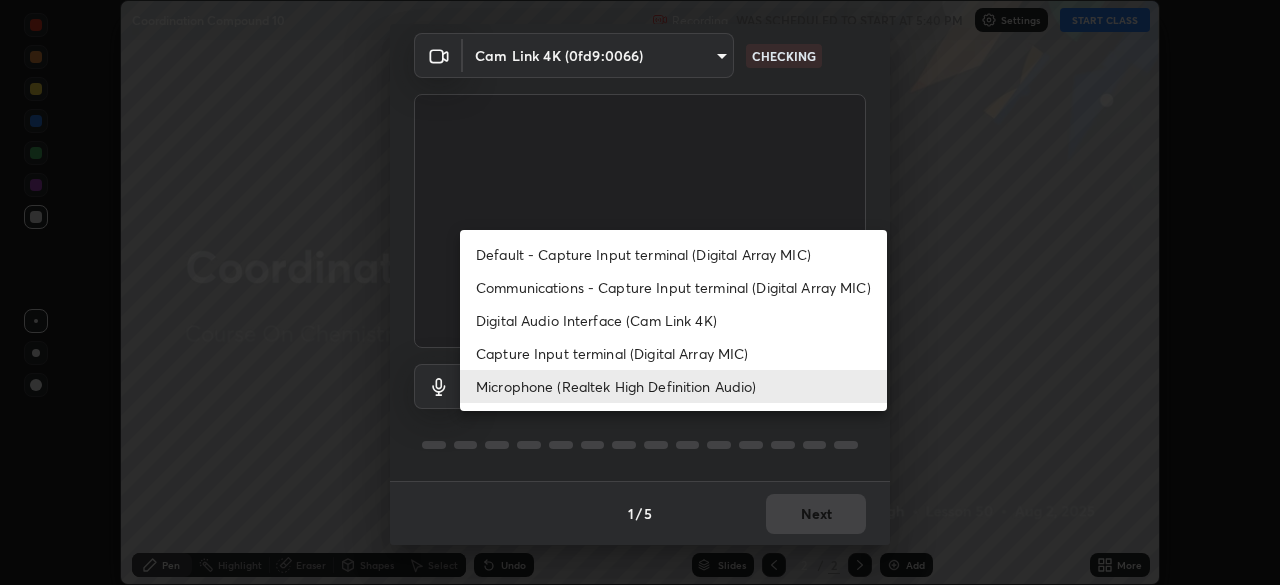 click on "Communications - Capture Input terminal (Digital Array MIC)" at bounding box center [673, 287] 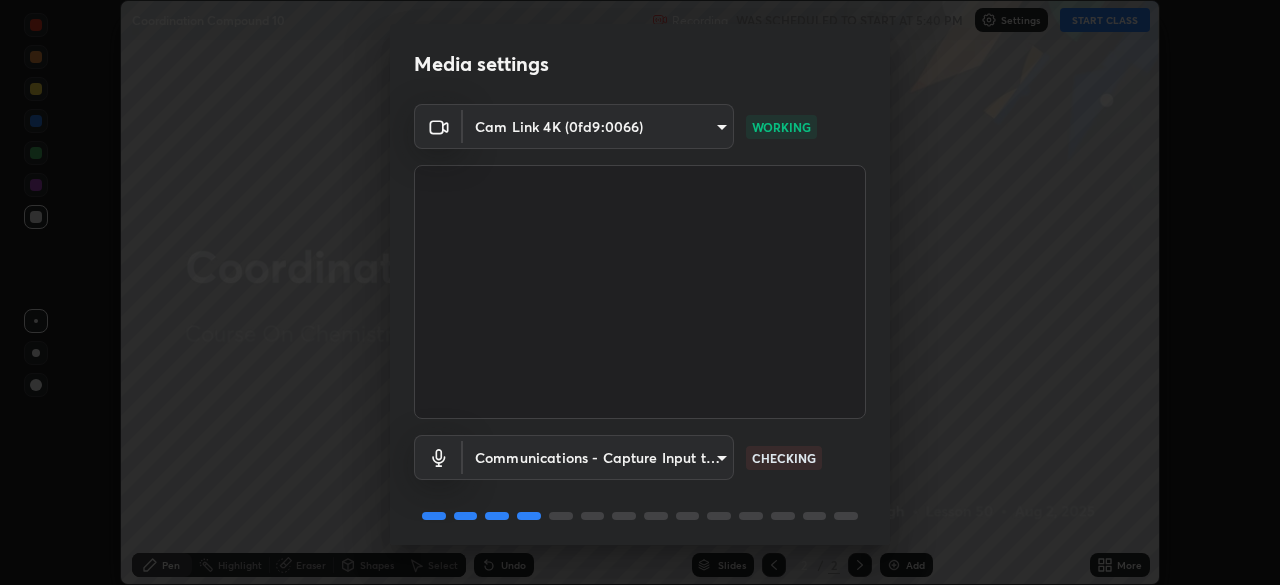 scroll, scrollTop: 71, scrollLeft: 0, axis: vertical 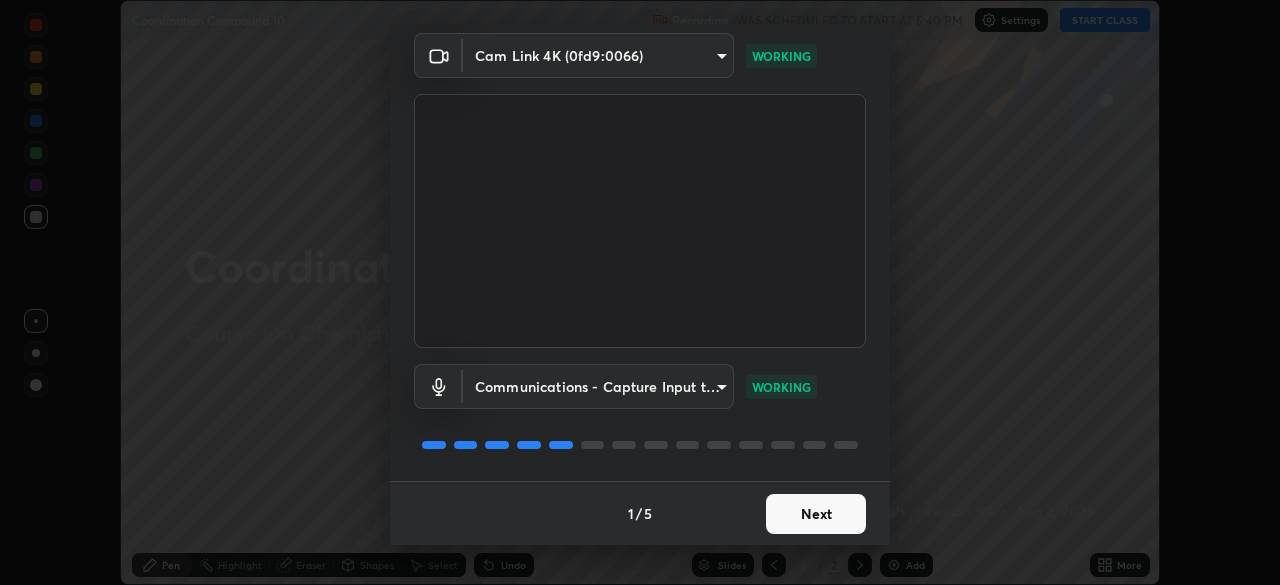 click on "Next" at bounding box center [816, 514] 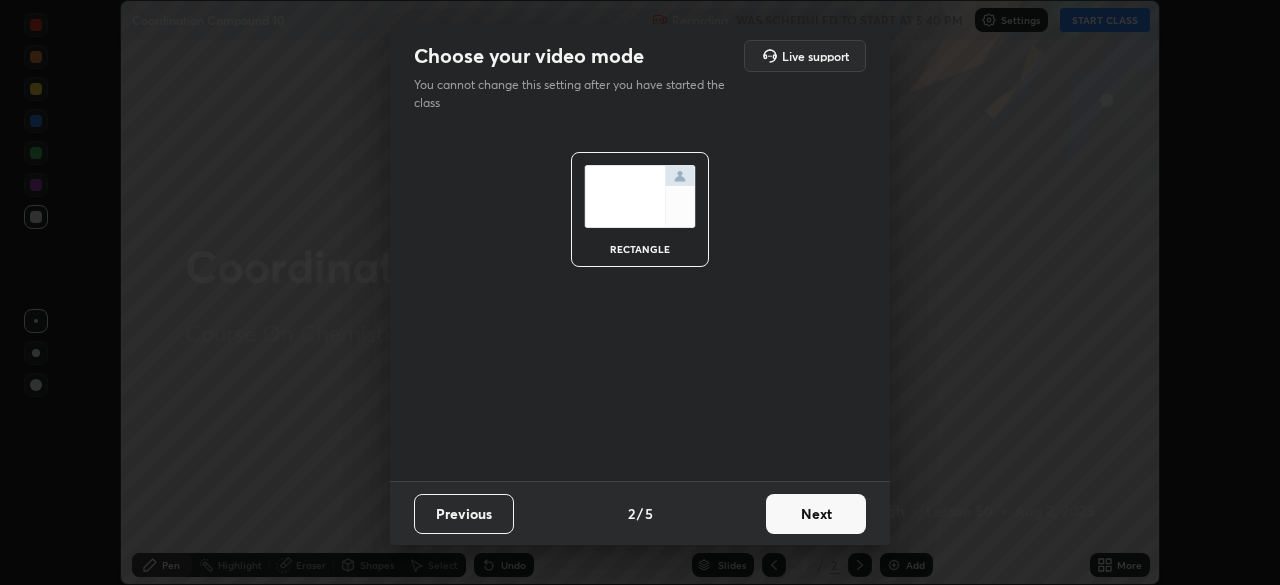 scroll, scrollTop: 0, scrollLeft: 0, axis: both 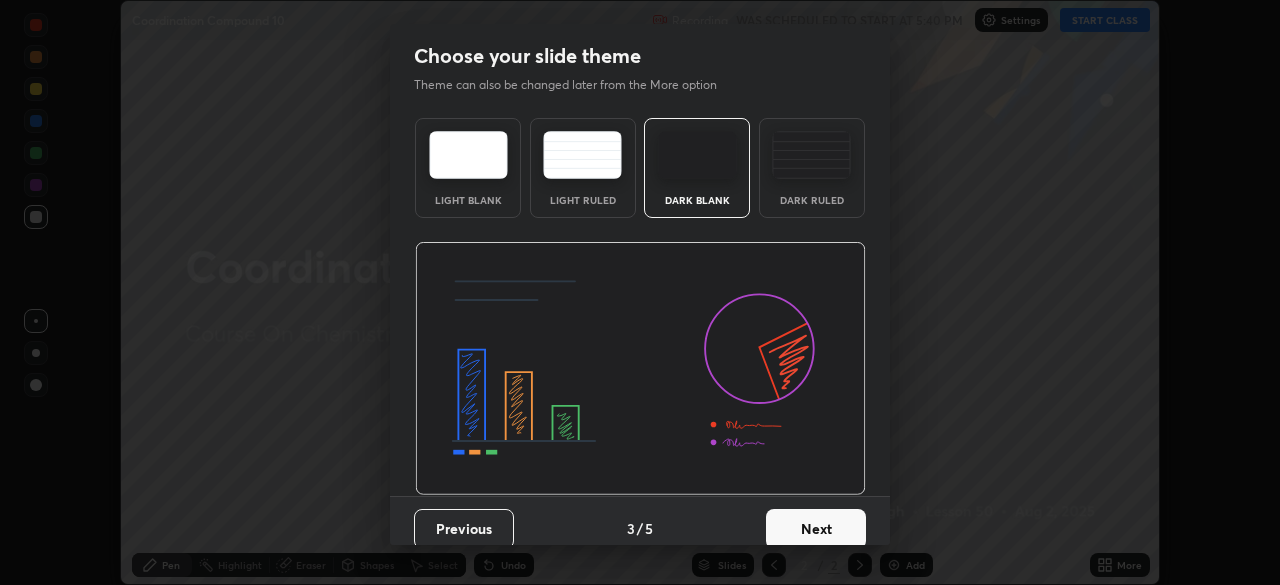 click on "Next" at bounding box center [816, 529] 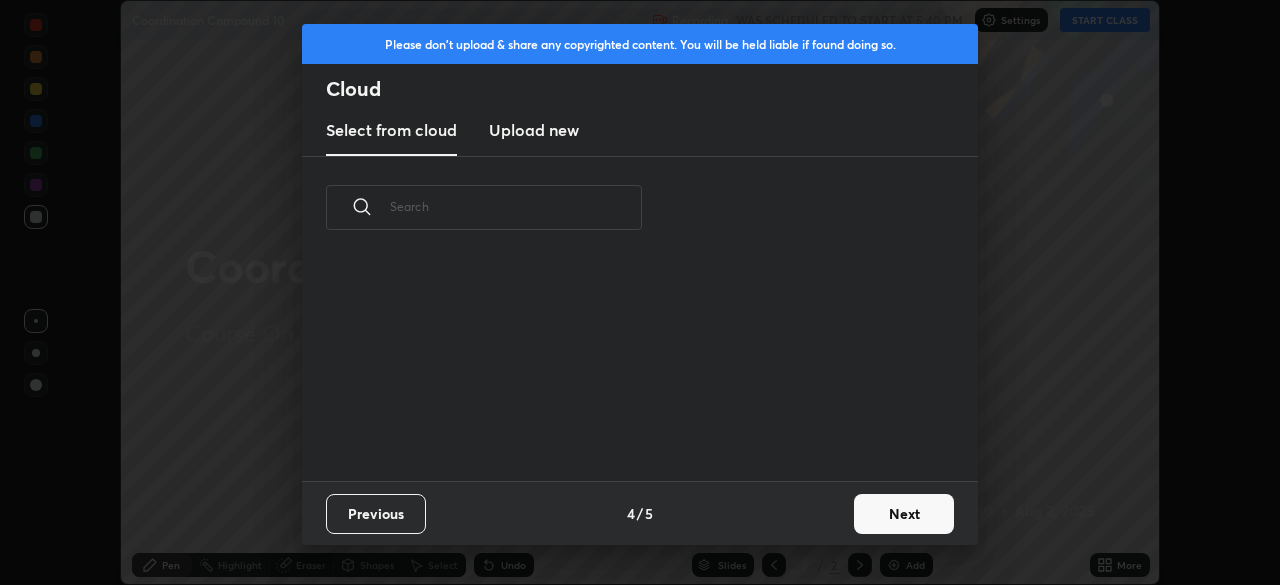 click on "Next" at bounding box center [904, 514] 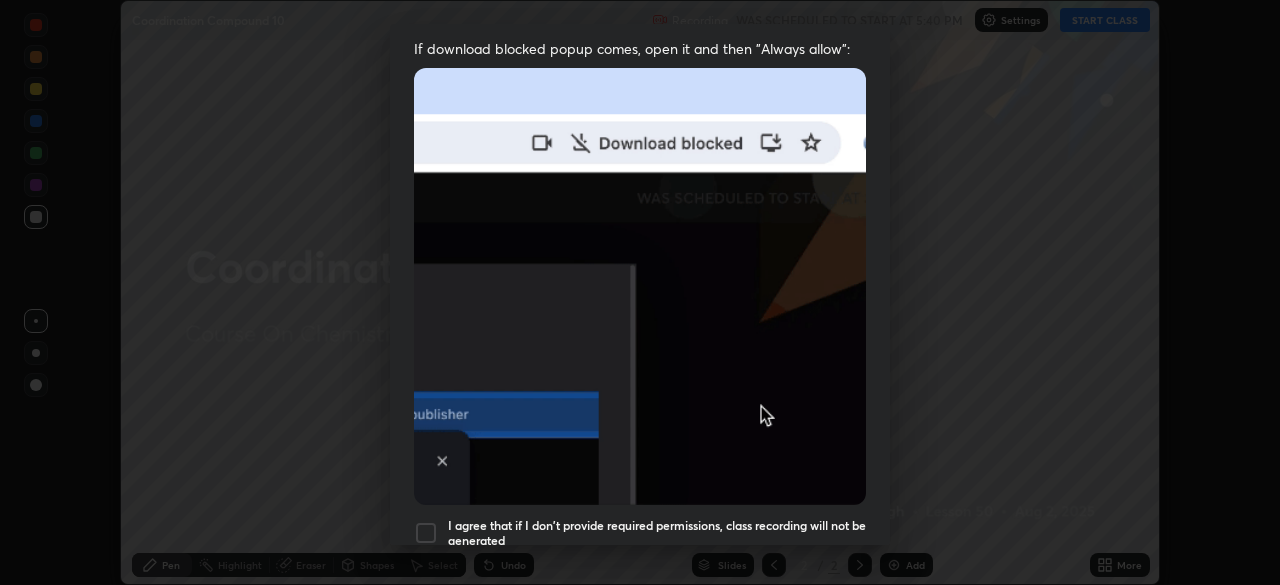 click on "Allow automatic downloads Please provide the following download permissions to ensure class recording is generating without any issues. Allow "Download multiple files" if prompted: If download blocked popup comes, open it and then "Always allow": I agree that if I don't provide required permissions, class recording will not be generated Previous 5 / 5 Done" at bounding box center (640, 292) 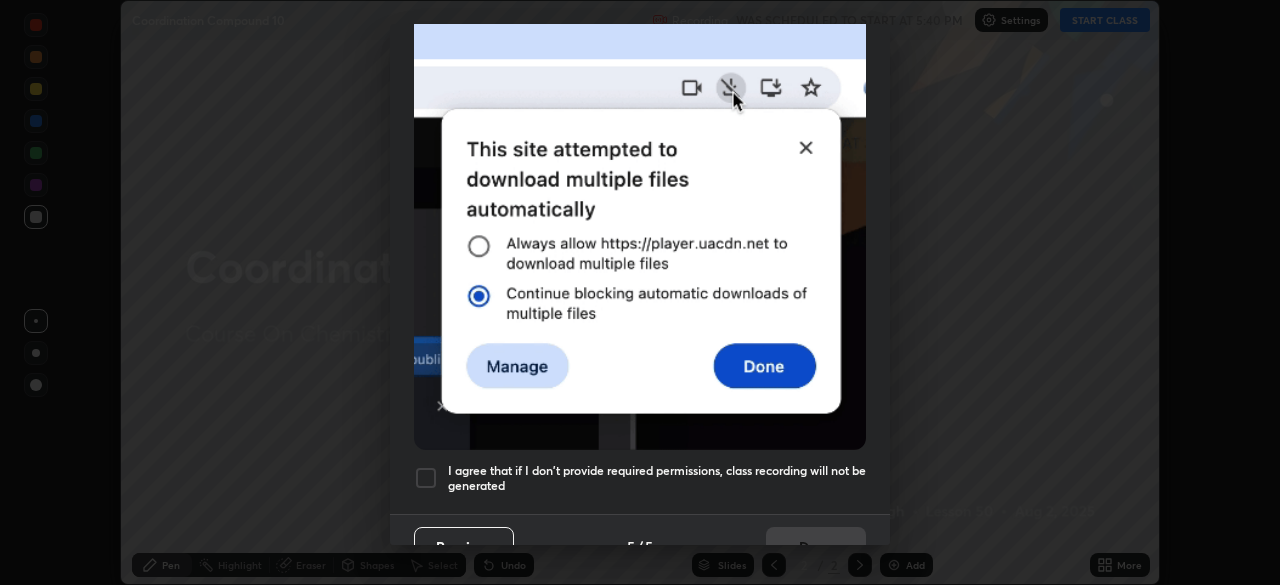 click on "Previous 5 / 5 Done" at bounding box center (640, 546) 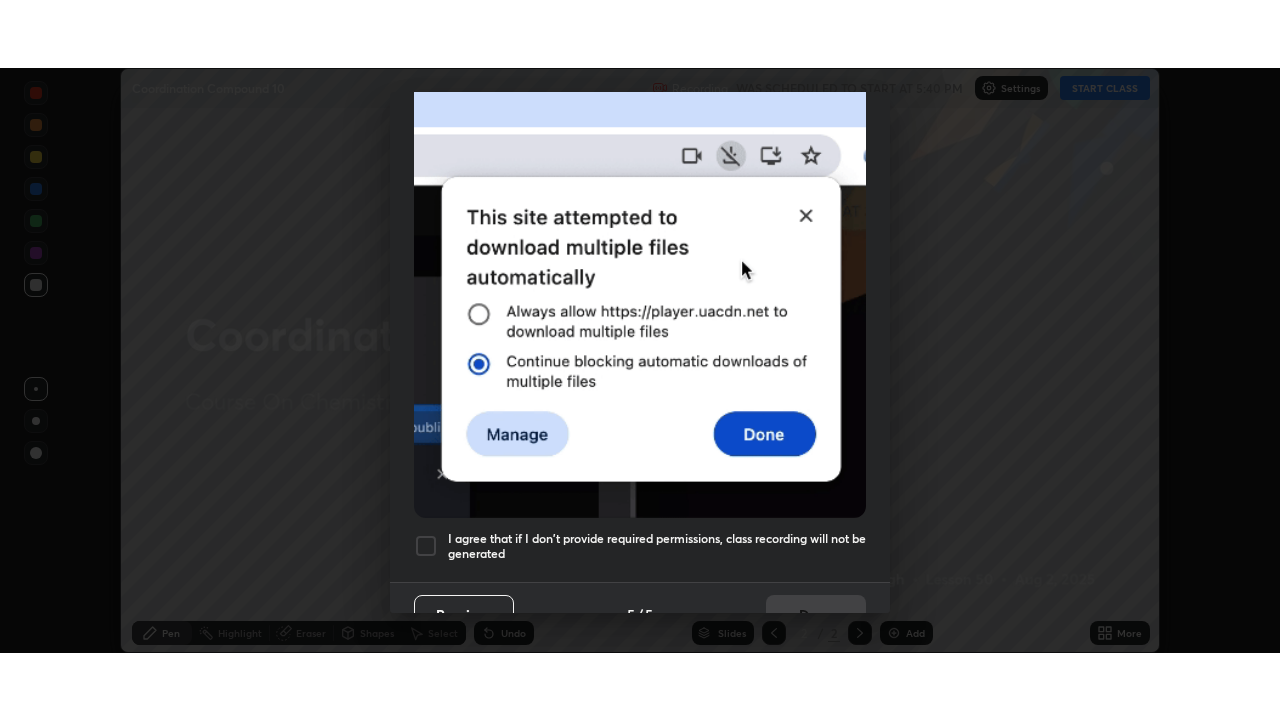 scroll, scrollTop: 479, scrollLeft: 0, axis: vertical 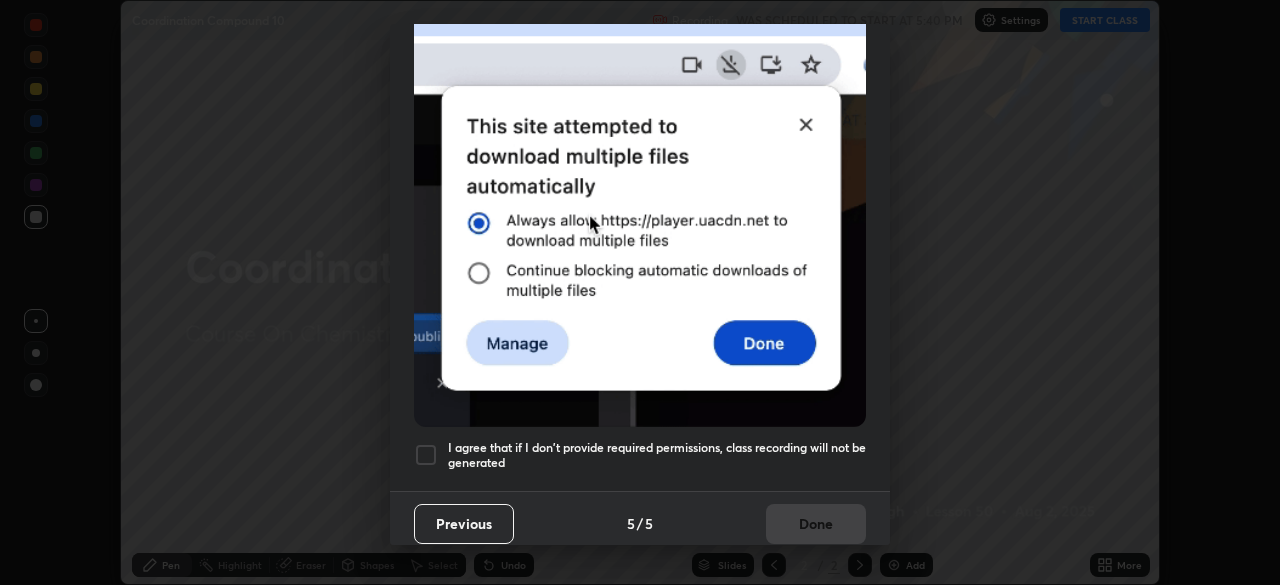 click at bounding box center [426, 455] 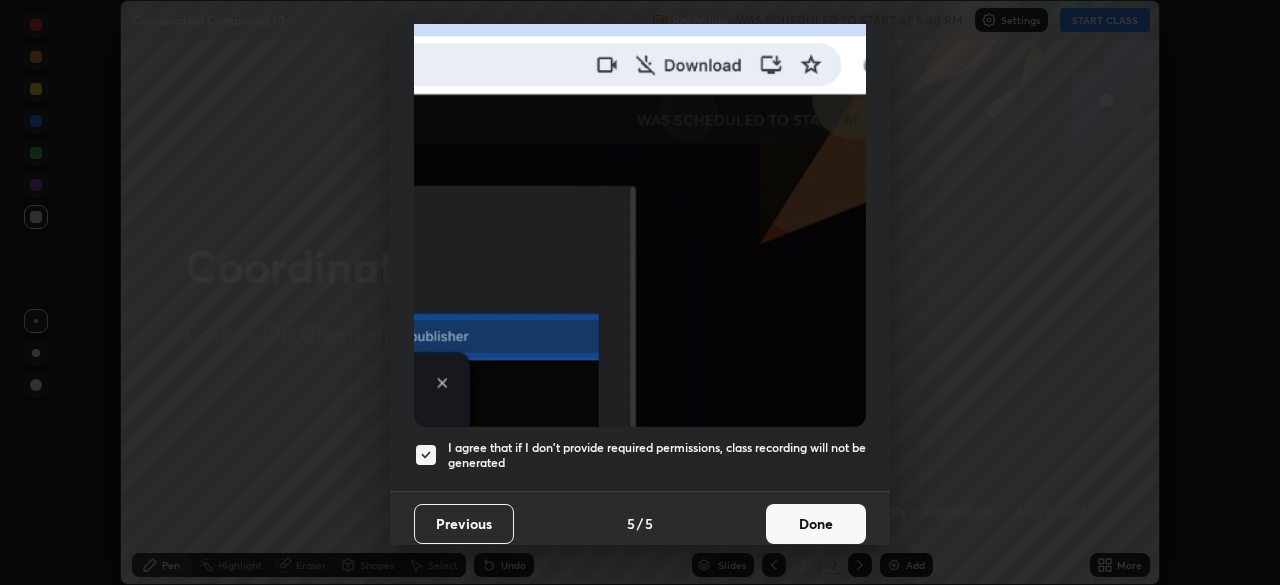 click on "Done" at bounding box center (816, 524) 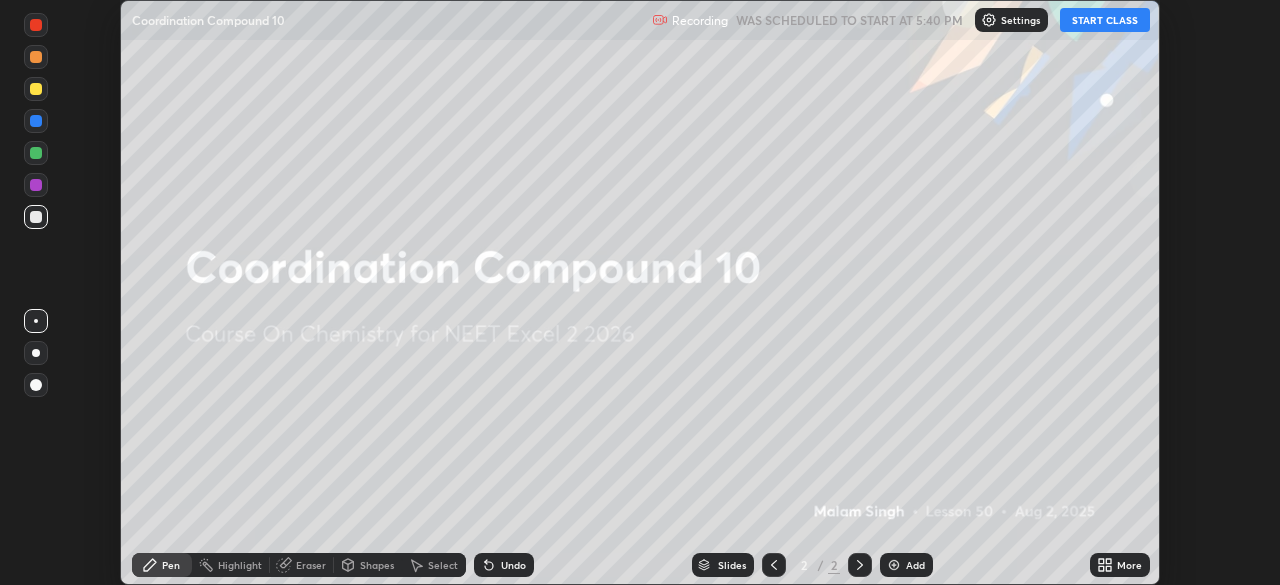 click on "START CLASS" at bounding box center (1105, 20) 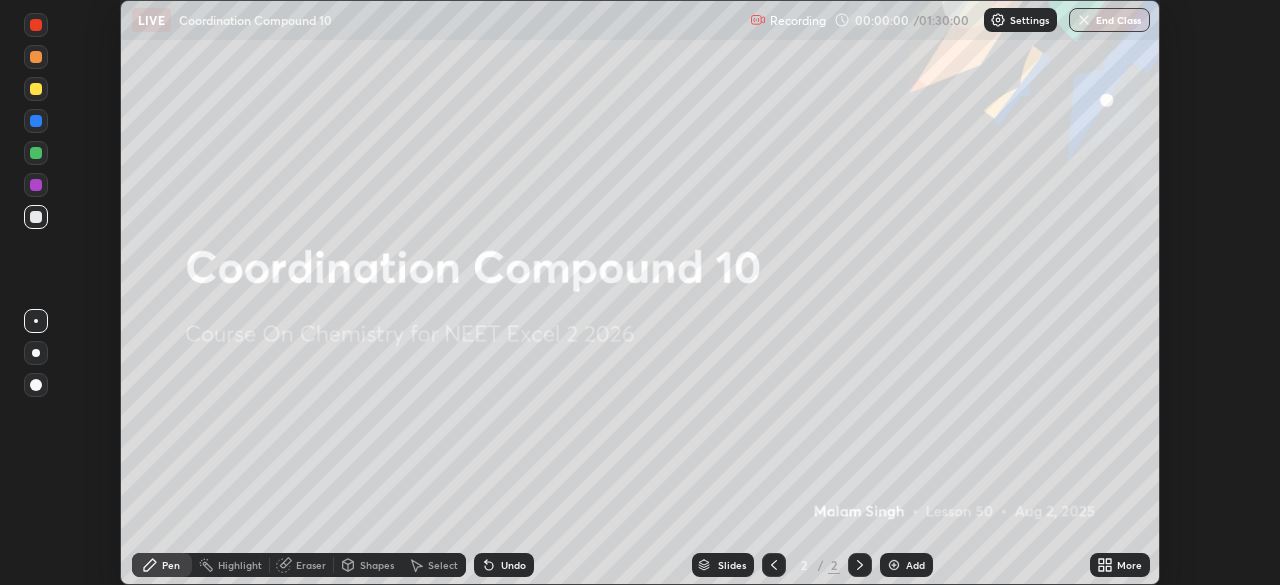 click 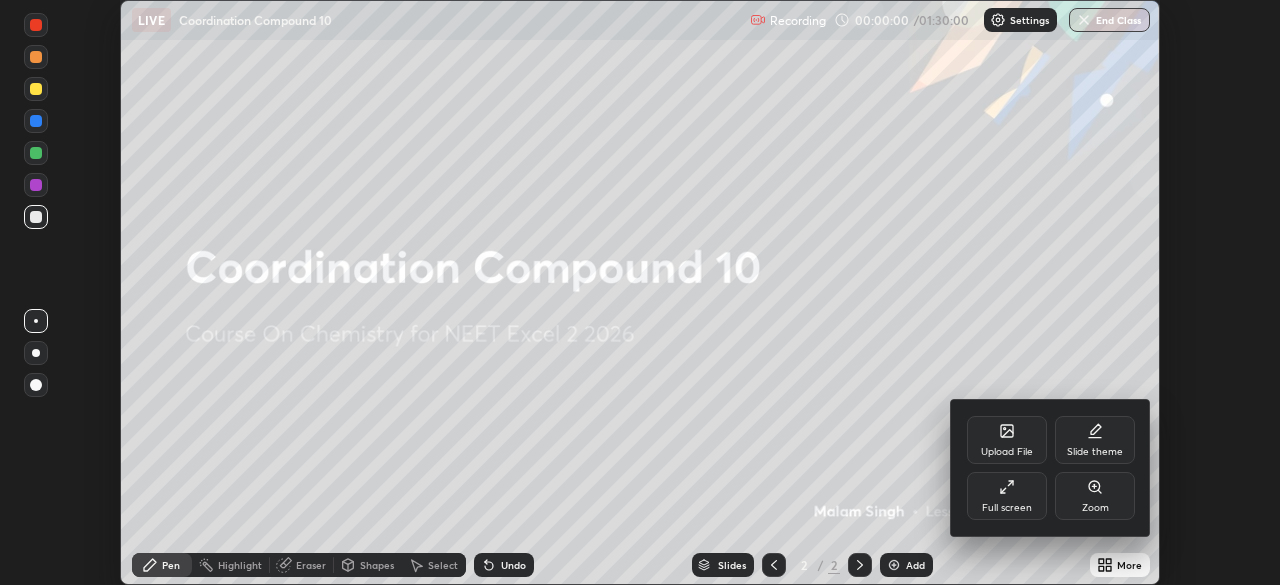 click on "Full screen" at bounding box center [1007, 496] 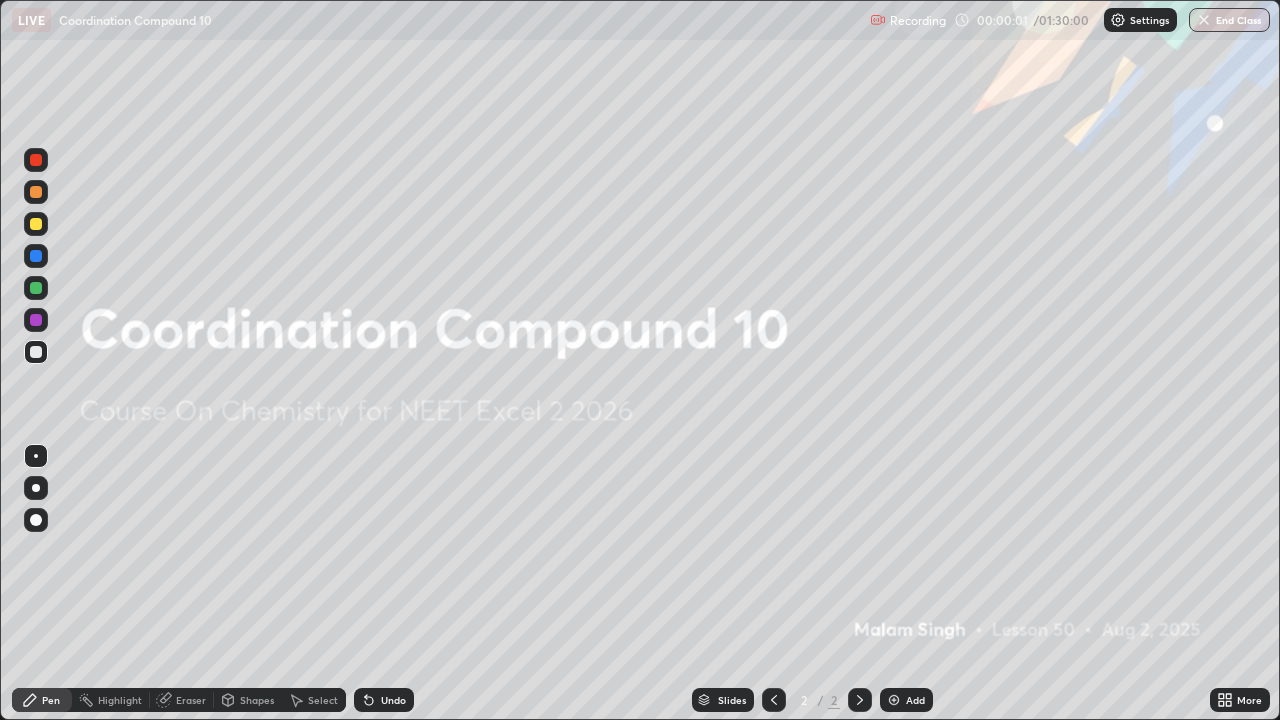 scroll, scrollTop: 99280, scrollLeft: 98720, axis: both 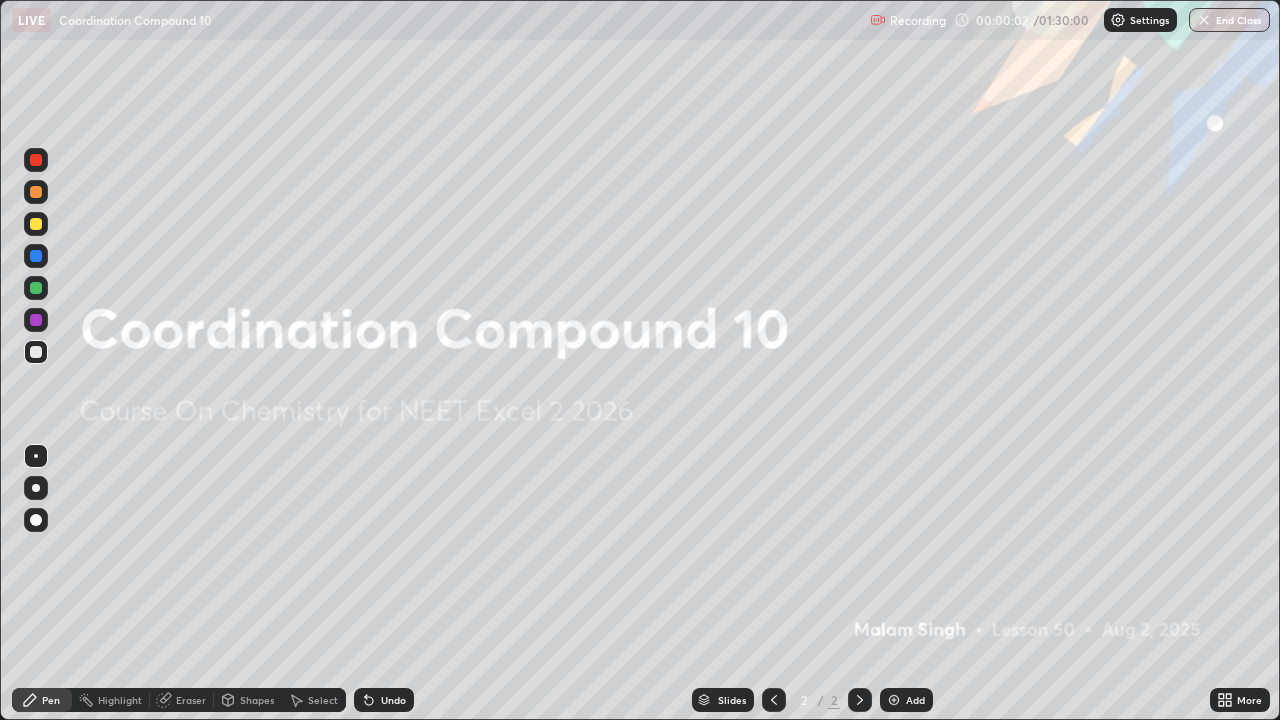 click at bounding box center (894, 700) 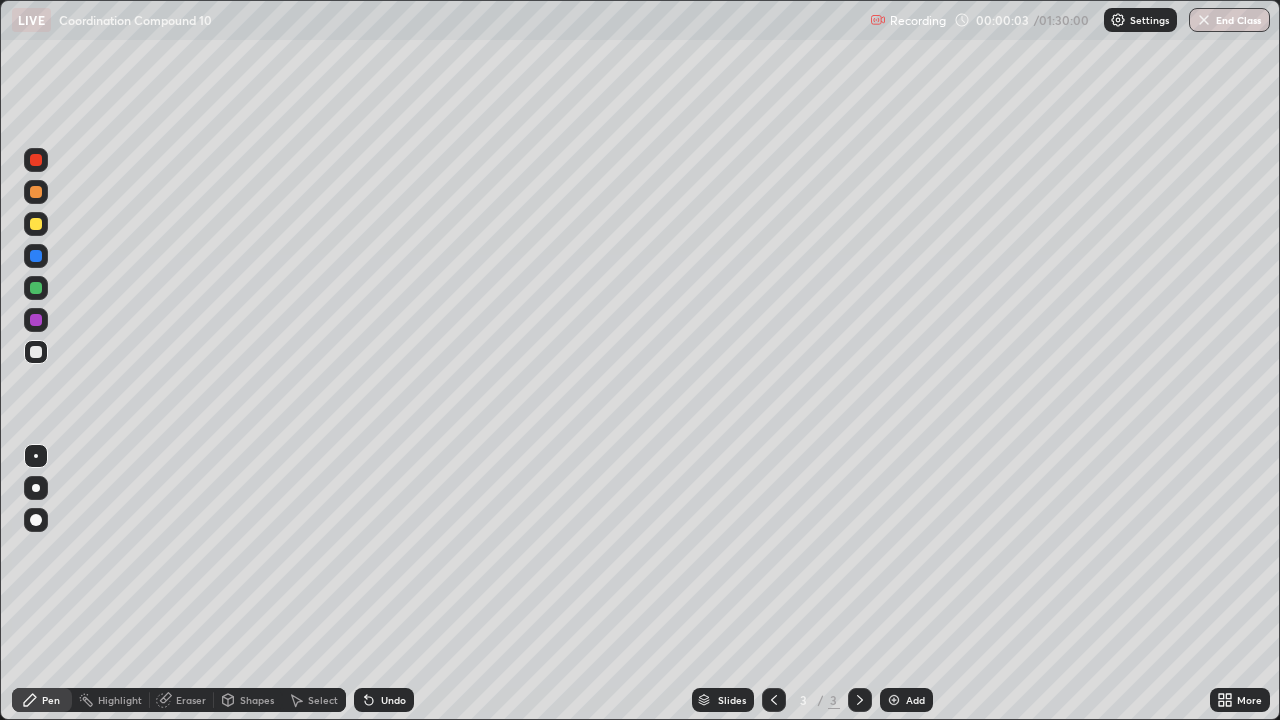 click at bounding box center (36, 488) 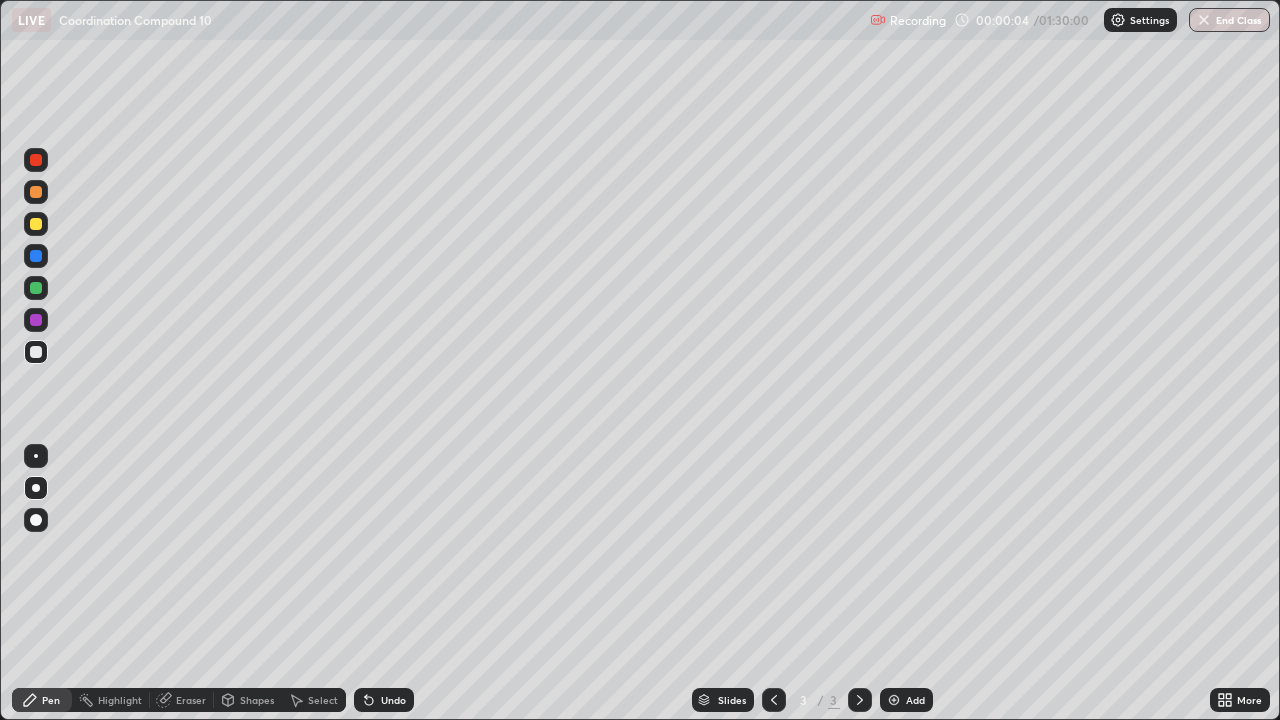 click at bounding box center (36, 192) 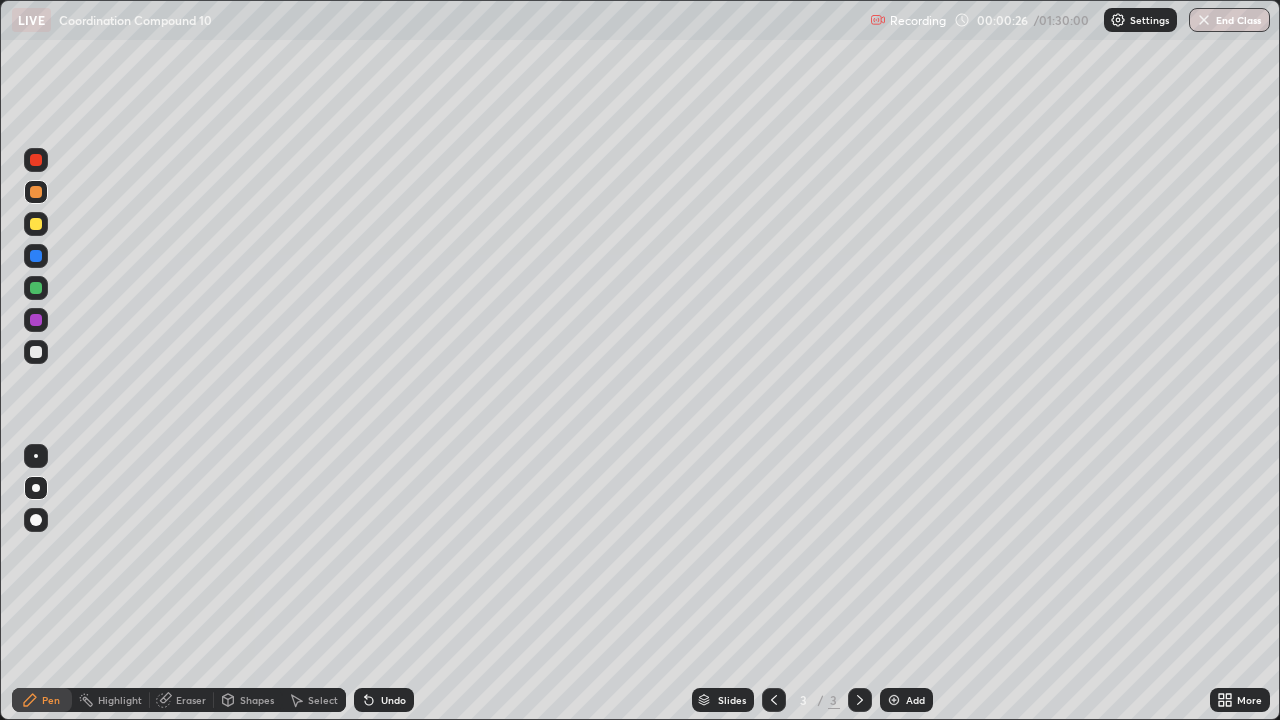 click 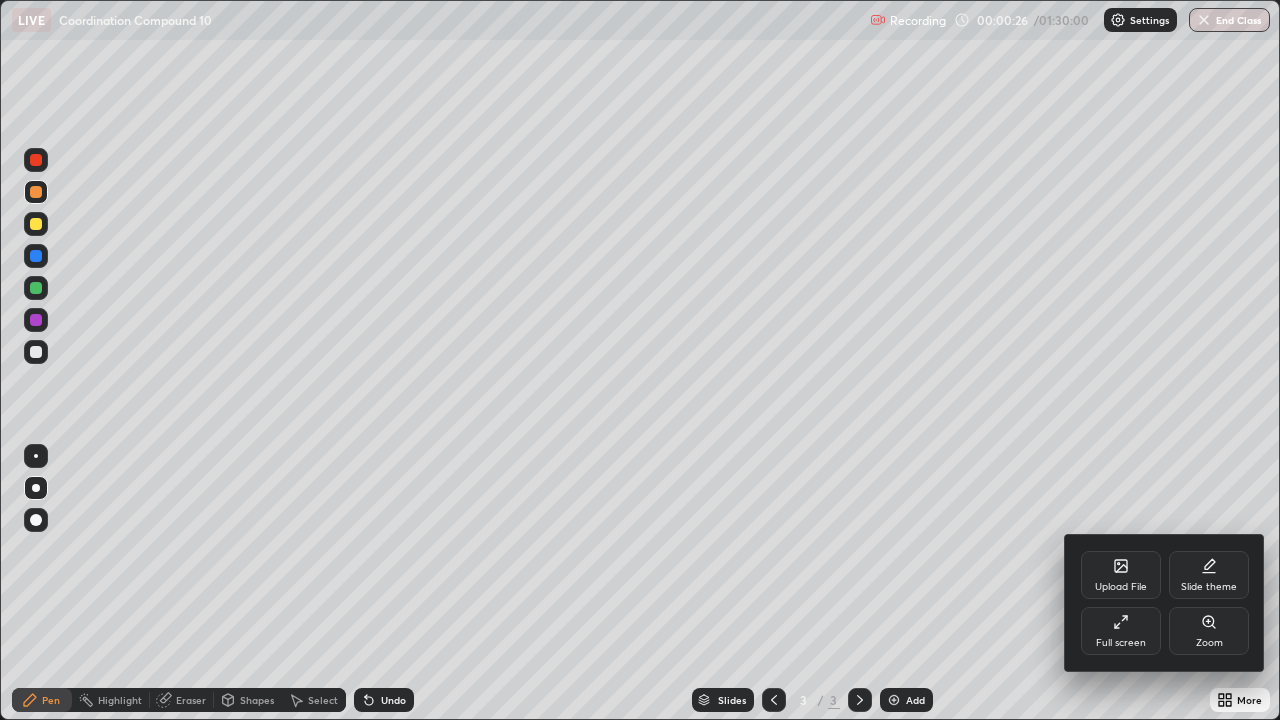 click on "Full screen" at bounding box center [1121, 631] 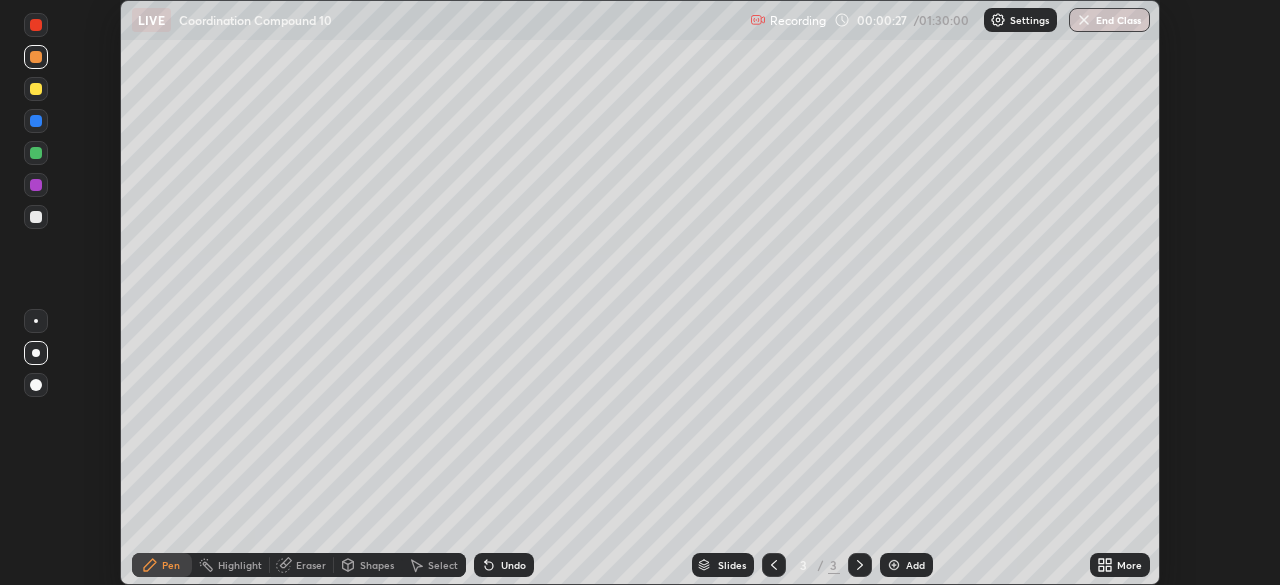 scroll, scrollTop: 585, scrollLeft: 1280, axis: both 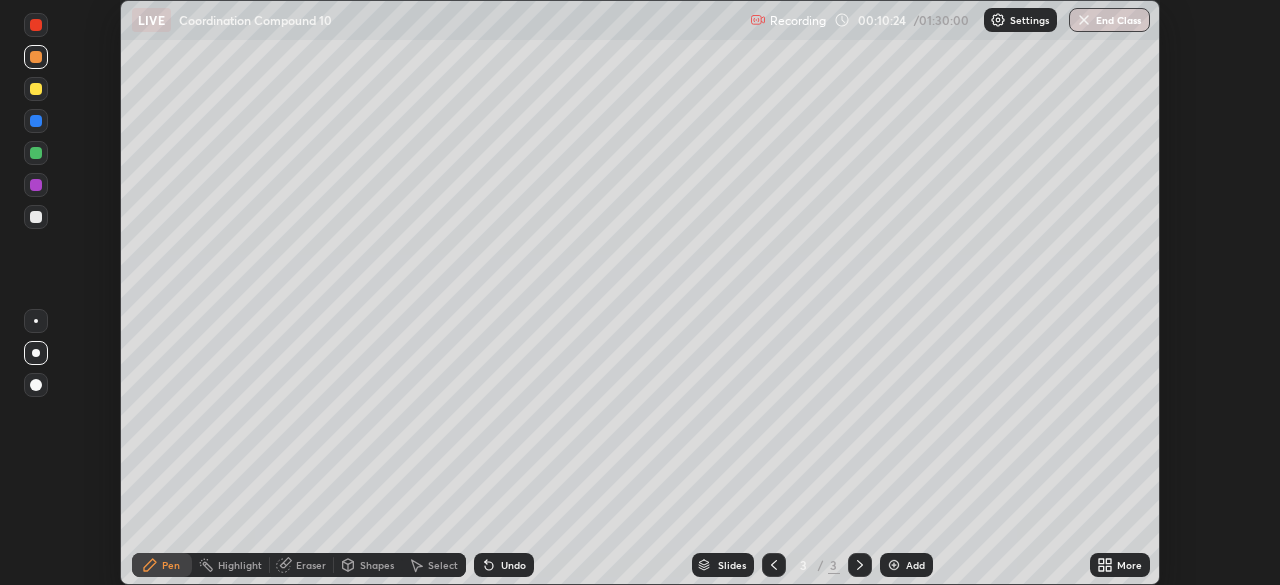 click 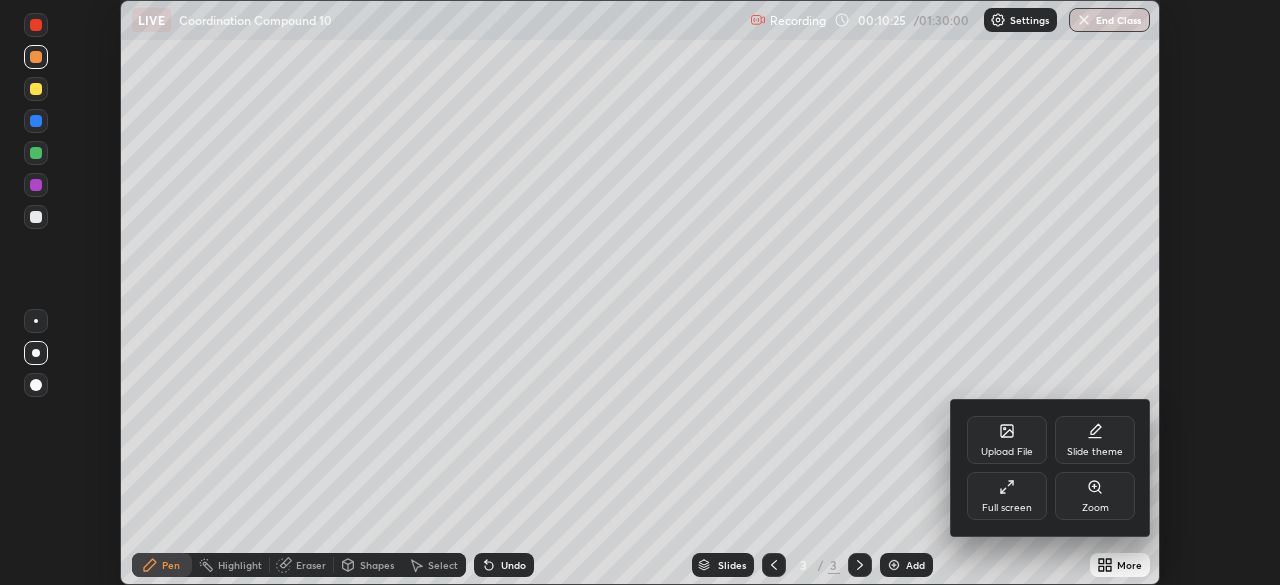 click on "Full screen" at bounding box center [1007, 496] 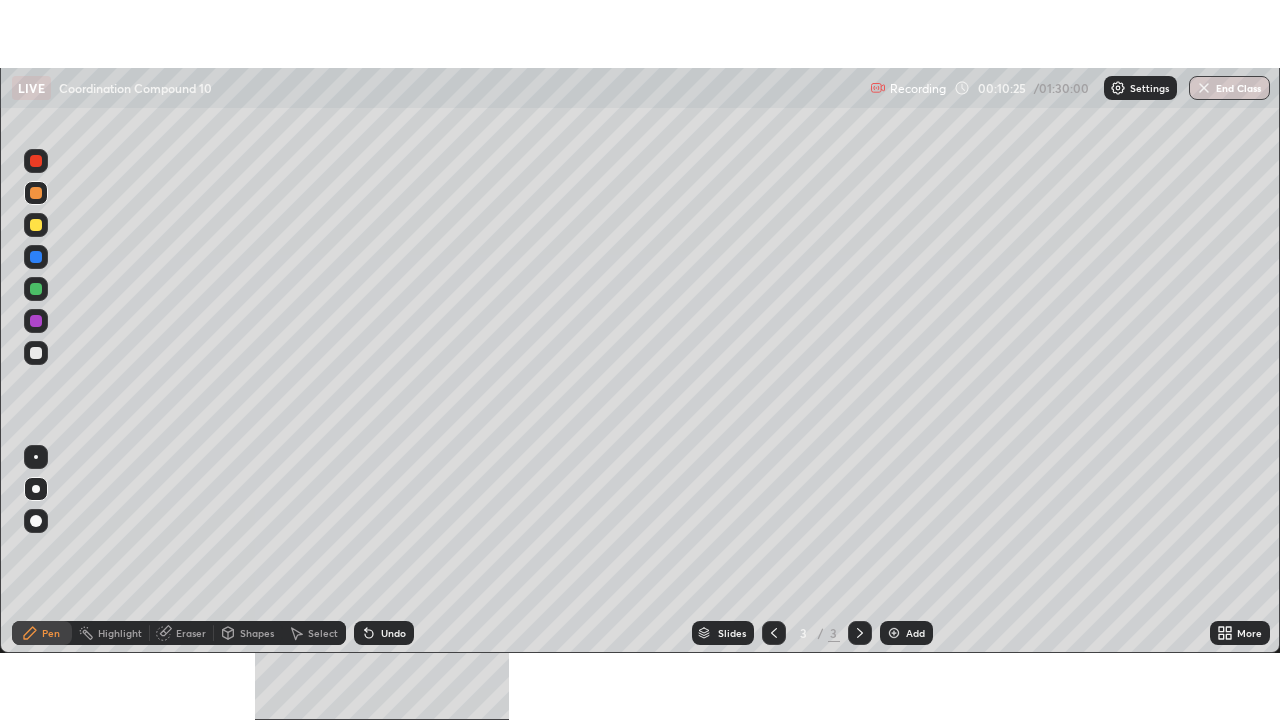 scroll, scrollTop: 99280, scrollLeft: 98720, axis: both 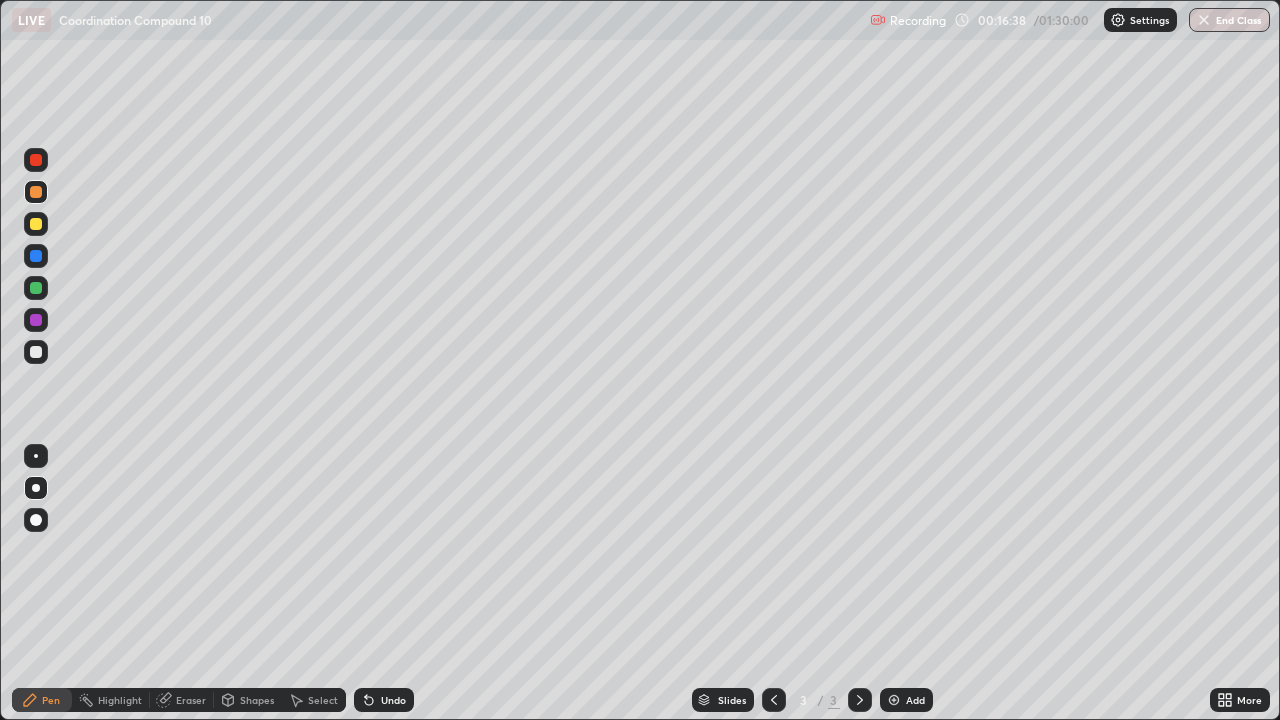 click at bounding box center [894, 700] 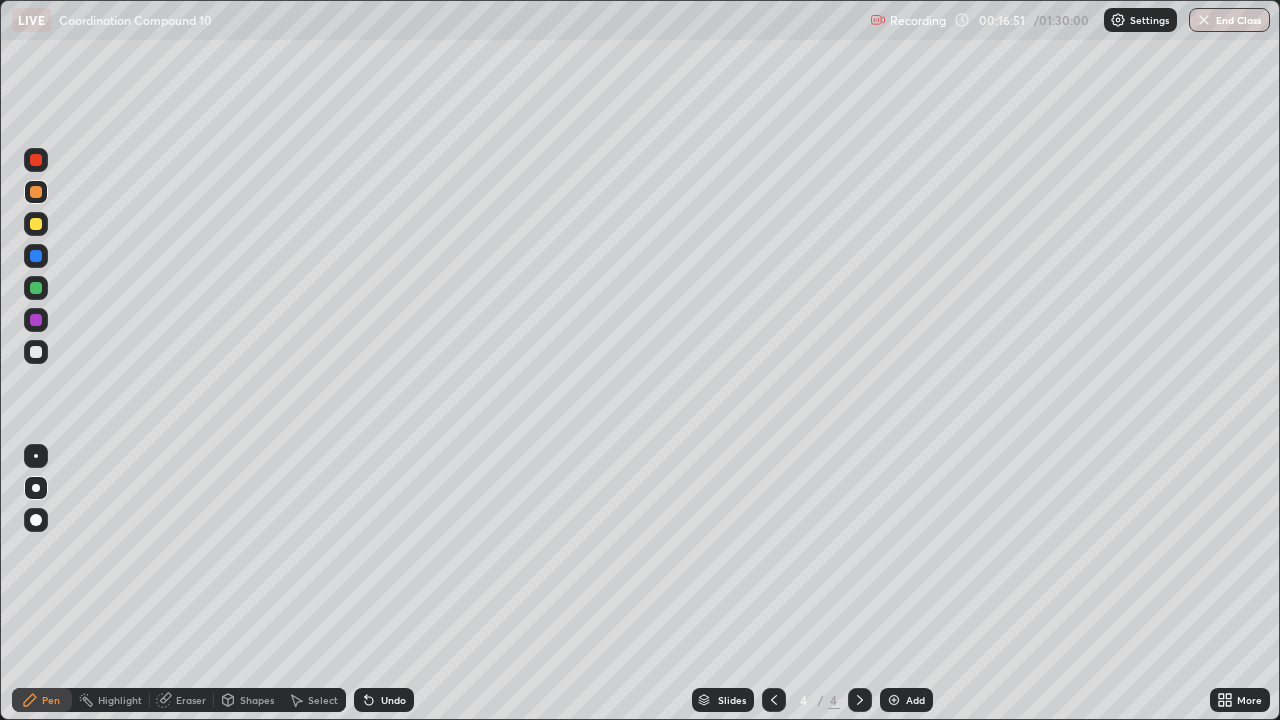 click at bounding box center (36, 352) 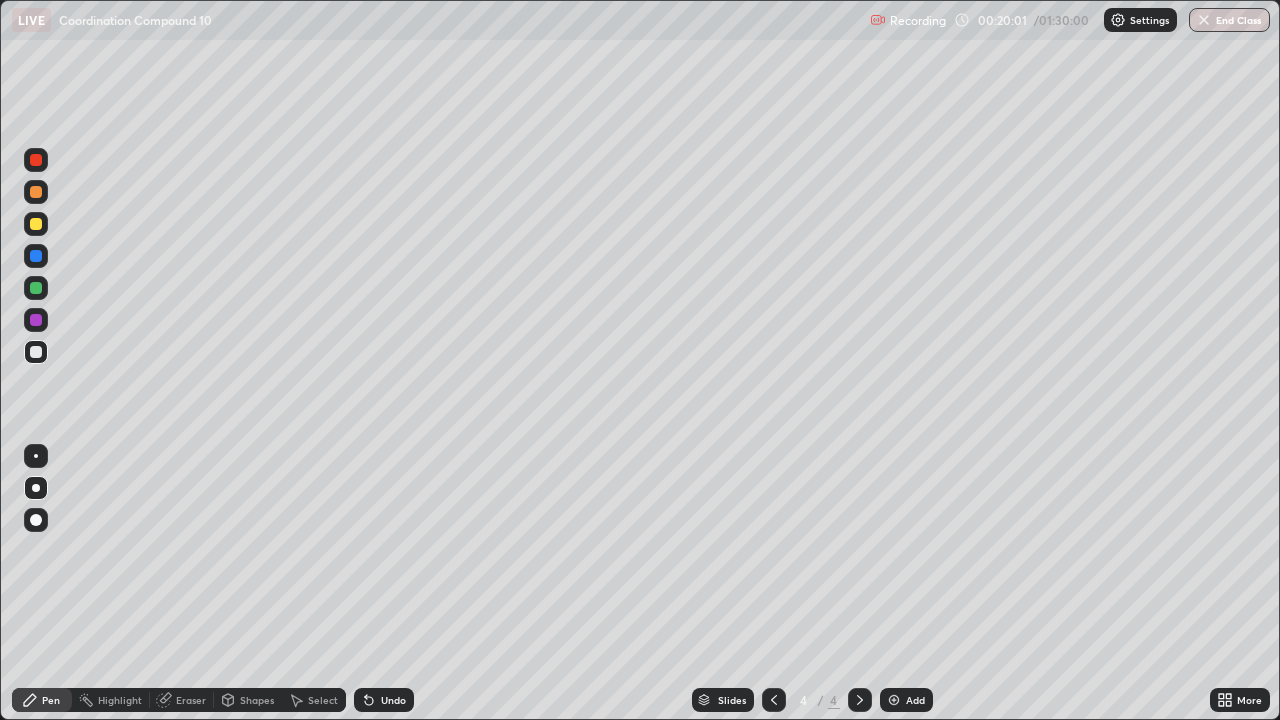 click on "Select" at bounding box center [323, 700] 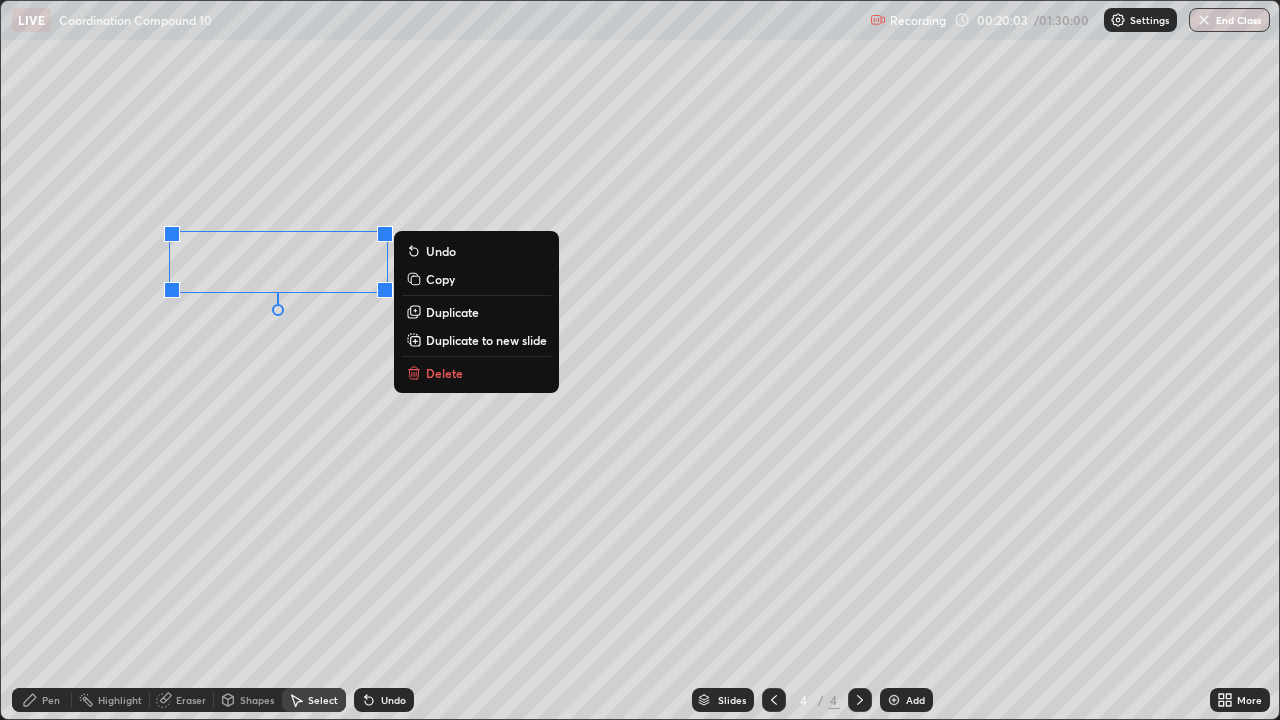 click on "Delete" at bounding box center [444, 373] 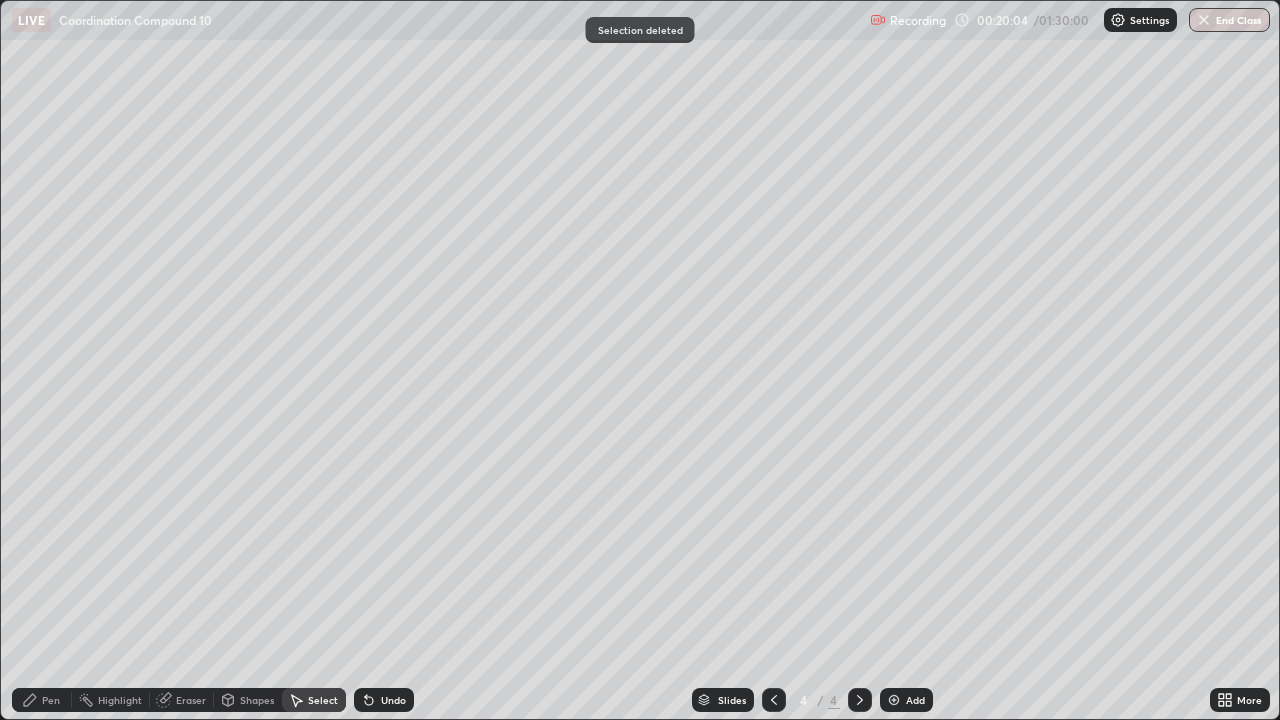 click on "Pen" at bounding box center (51, 700) 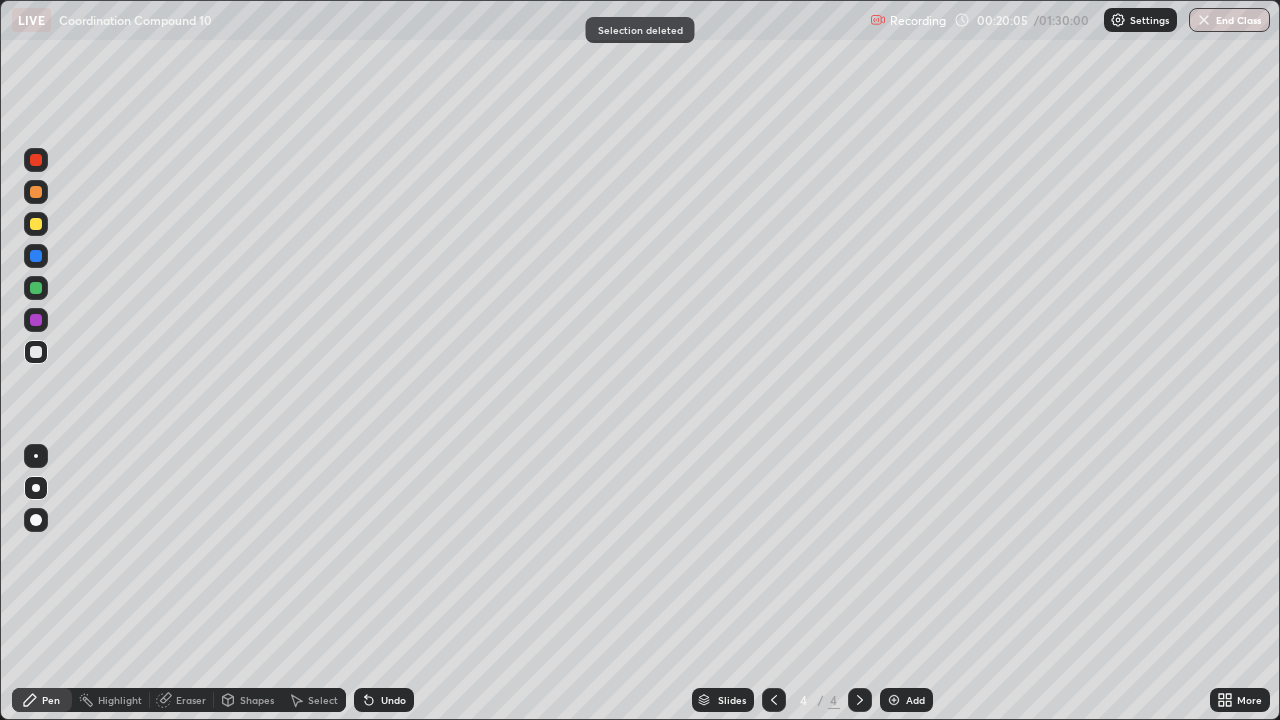 click at bounding box center [36, 224] 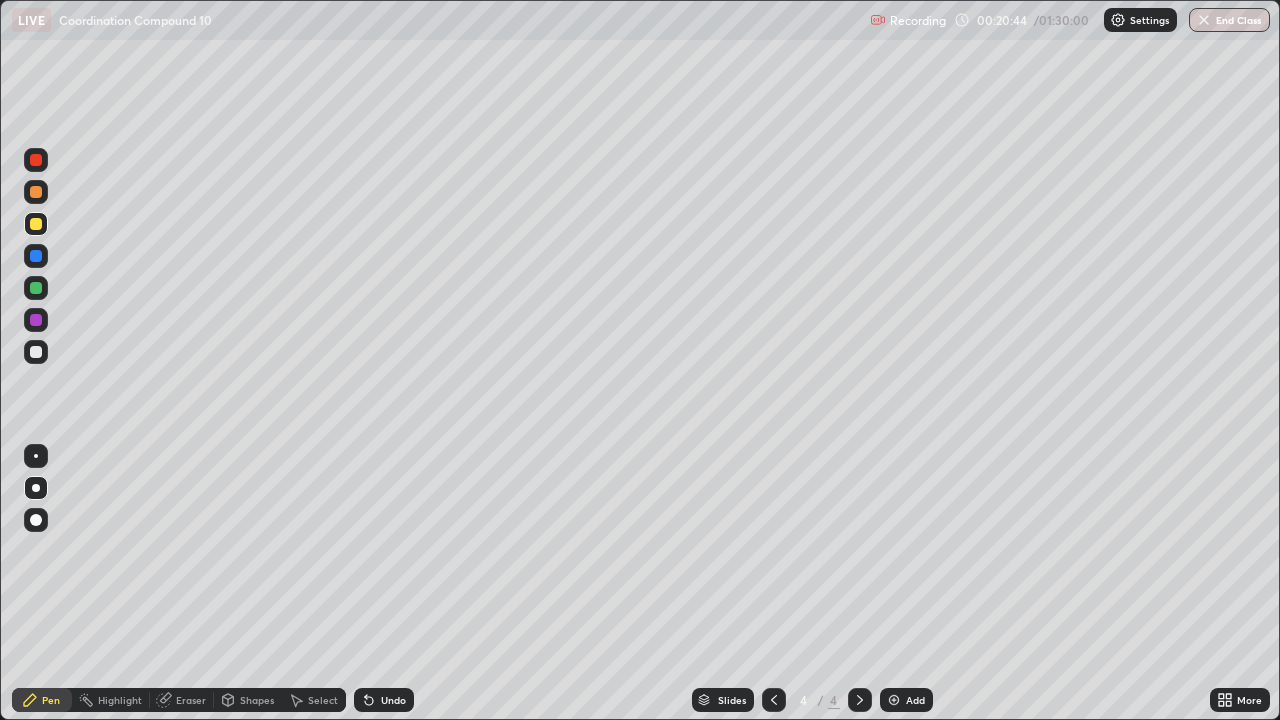 click at bounding box center [36, 352] 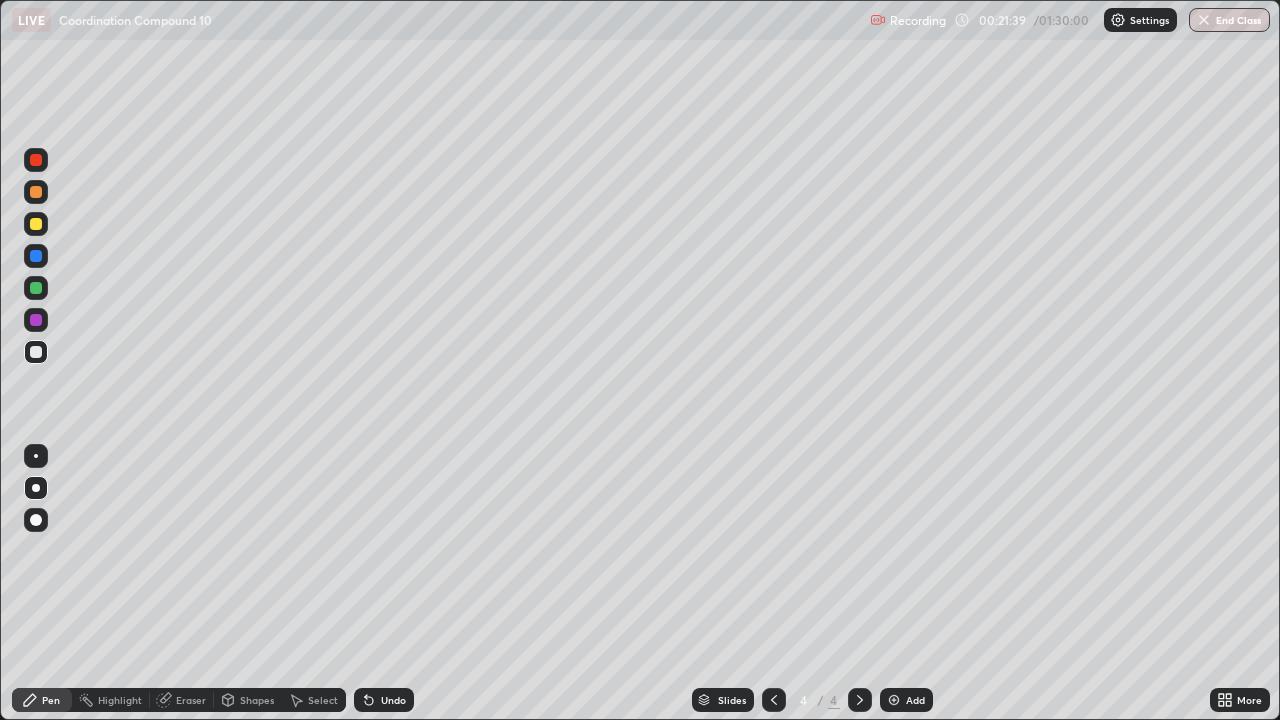 click on "Eraser" at bounding box center [191, 700] 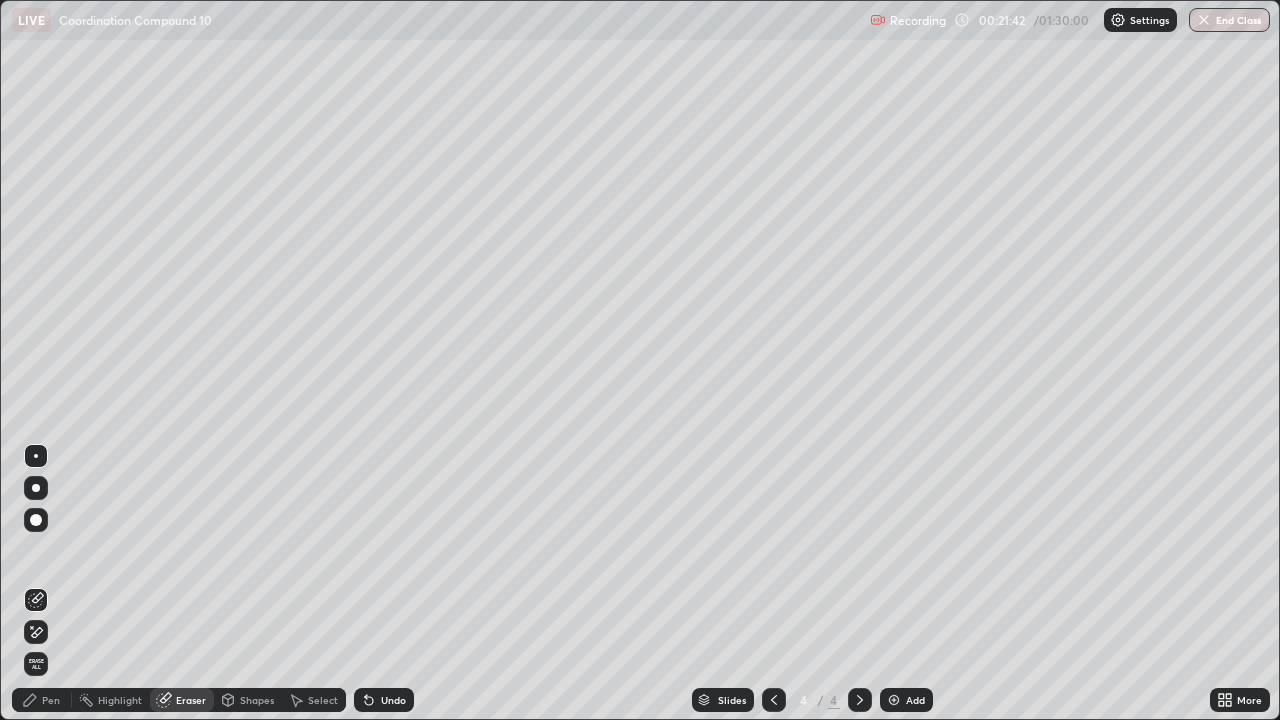 click on "Pen" at bounding box center [51, 700] 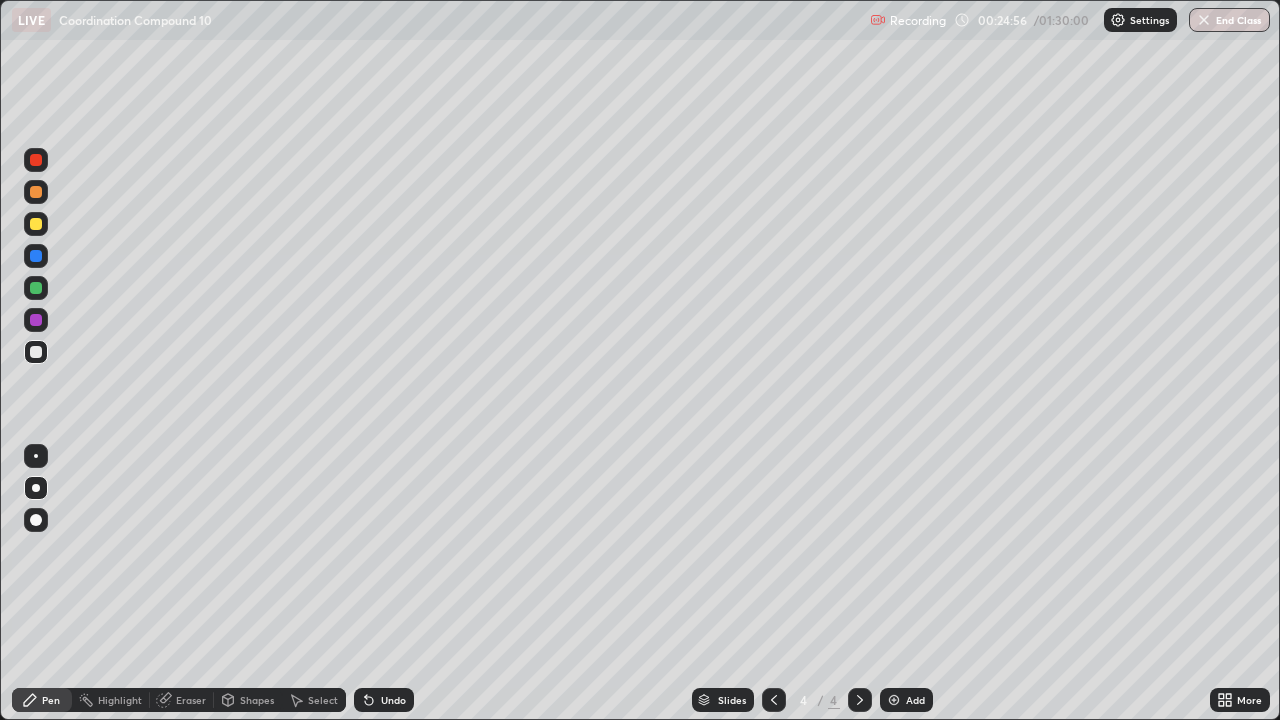 click 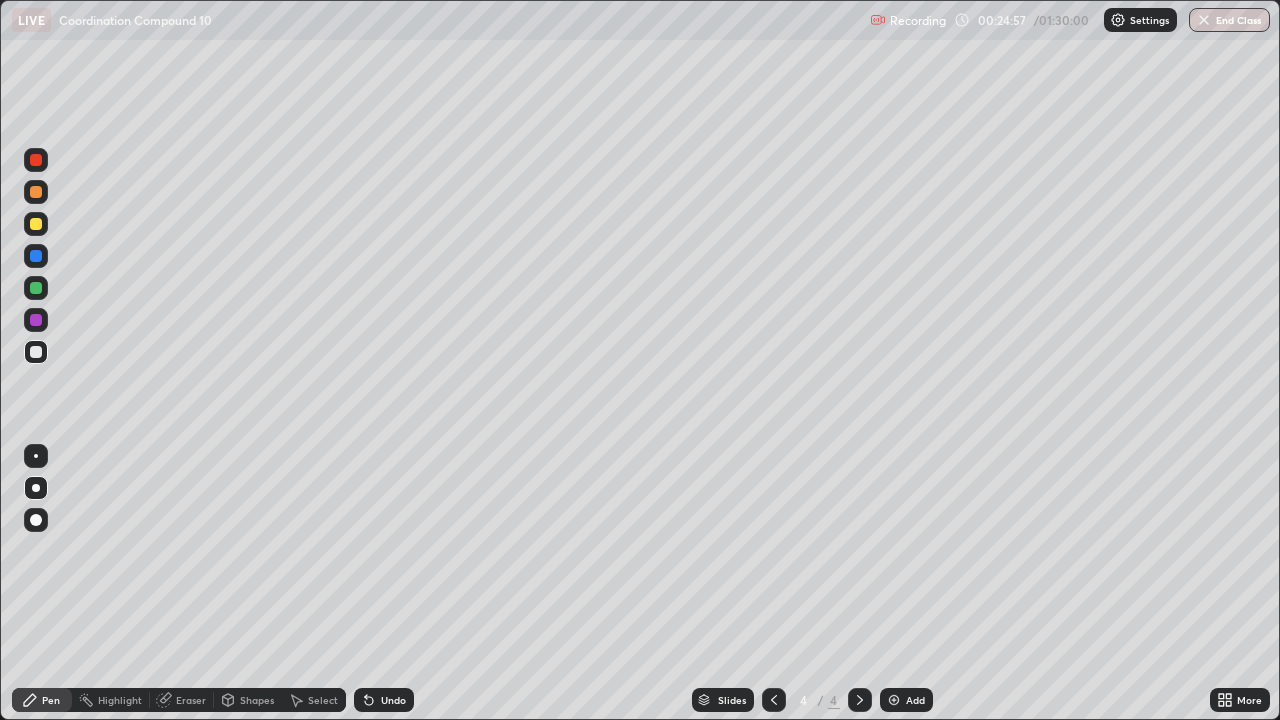 click on "Undo" at bounding box center (384, 700) 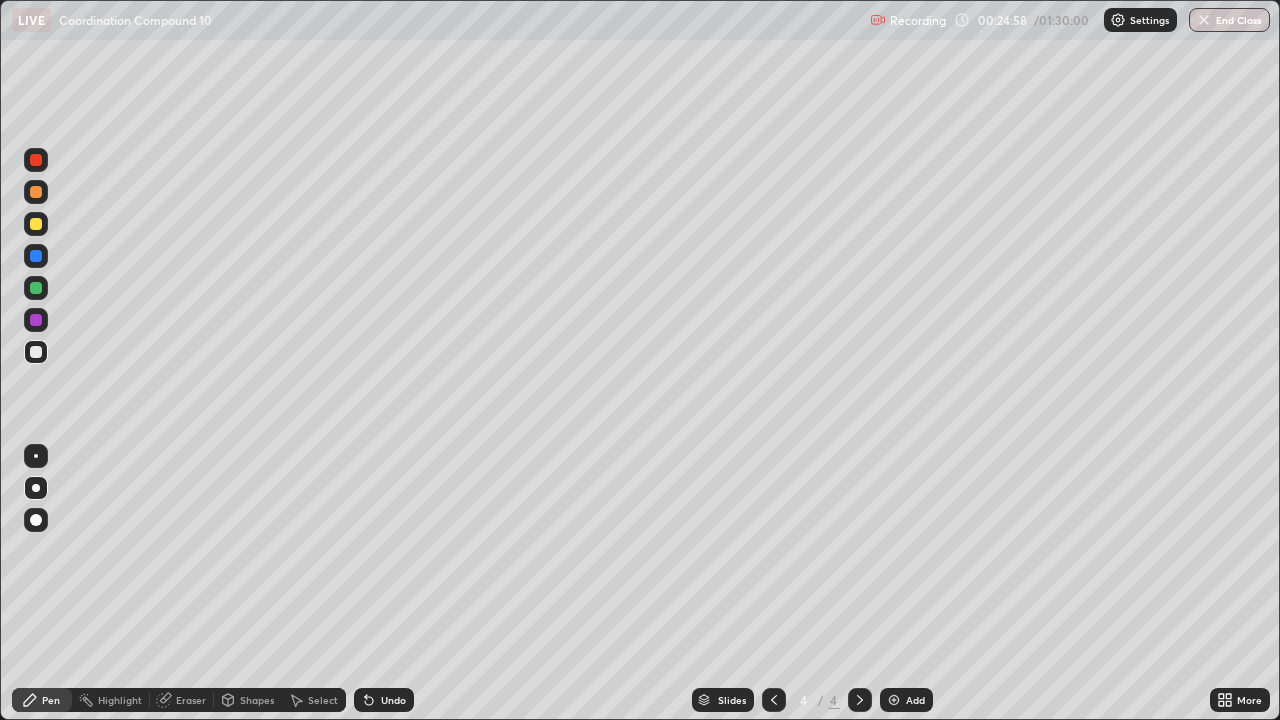click on "Undo" at bounding box center [384, 700] 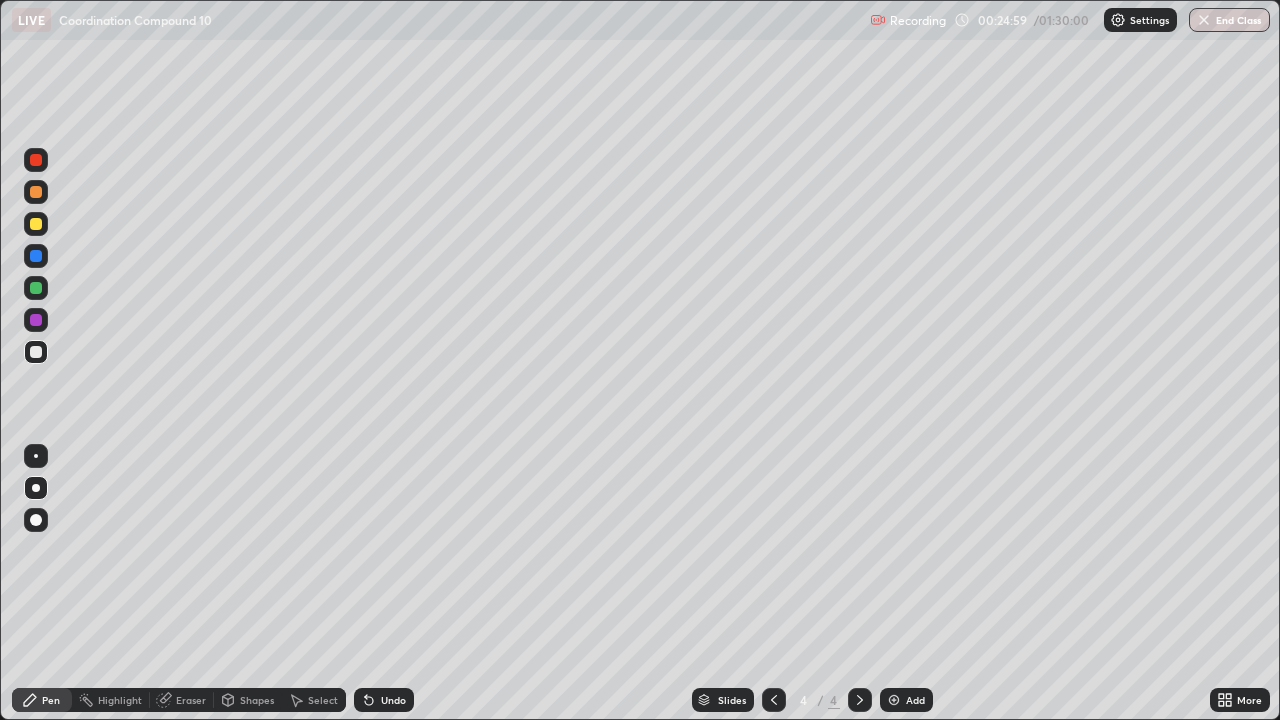 click on "Undo" at bounding box center (384, 700) 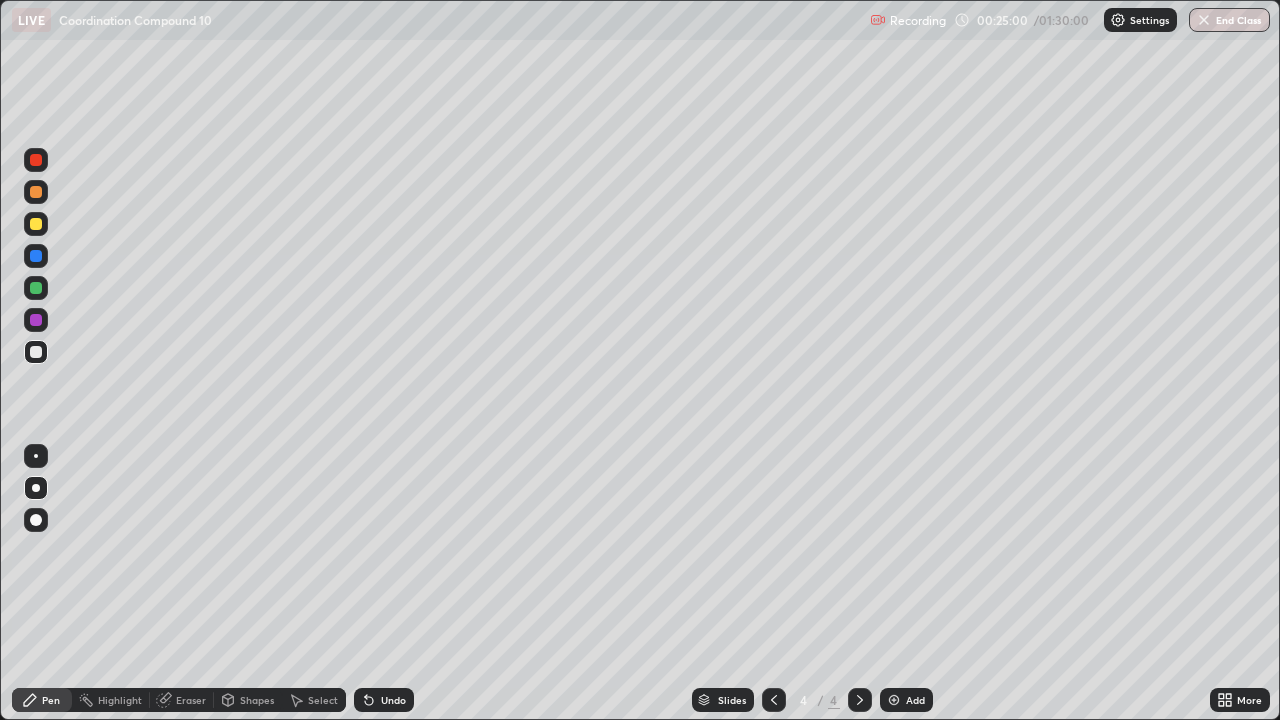 click on "Undo" at bounding box center [384, 700] 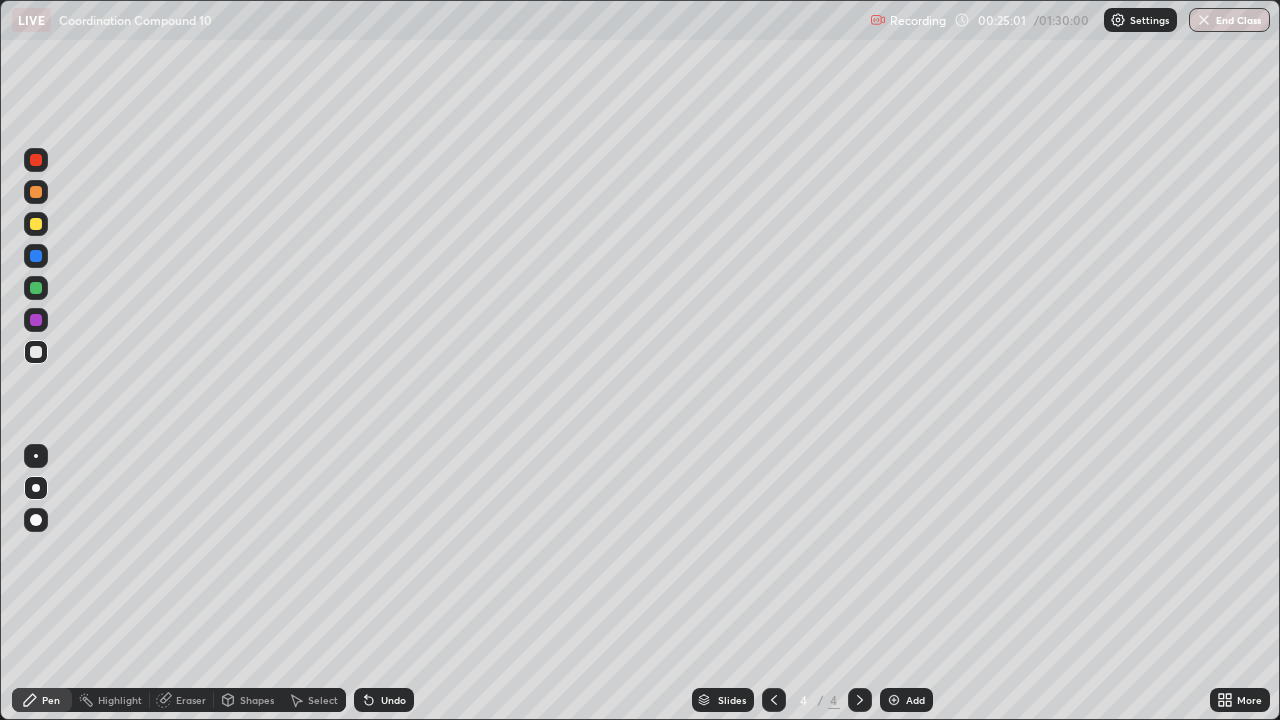 click on "Undo" at bounding box center [384, 700] 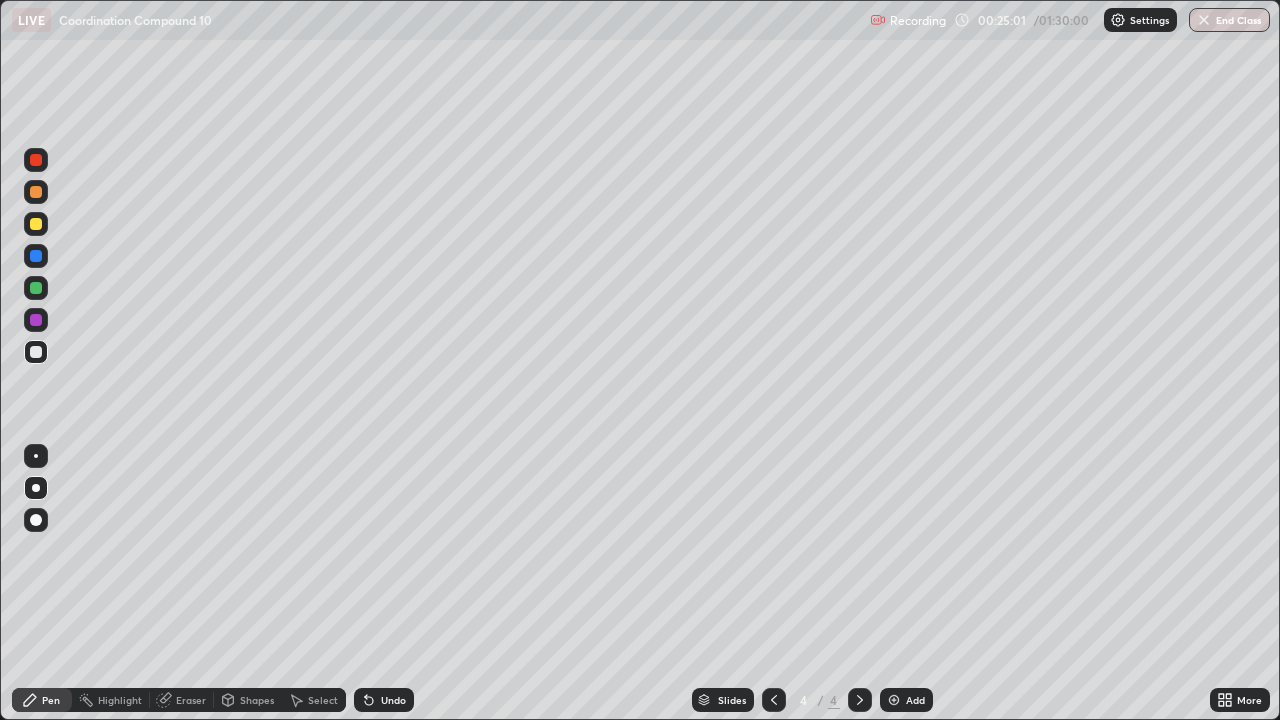 click on "Undo" at bounding box center (393, 700) 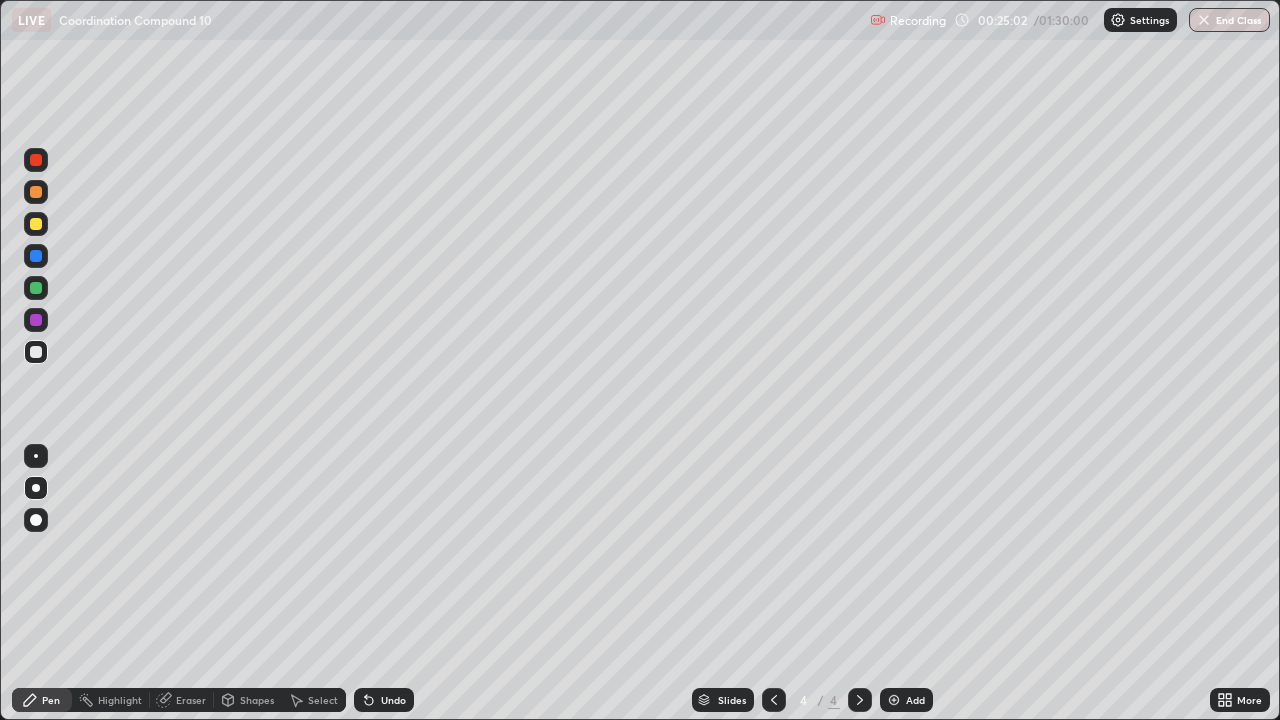 click on "Undo" at bounding box center (393, 700) 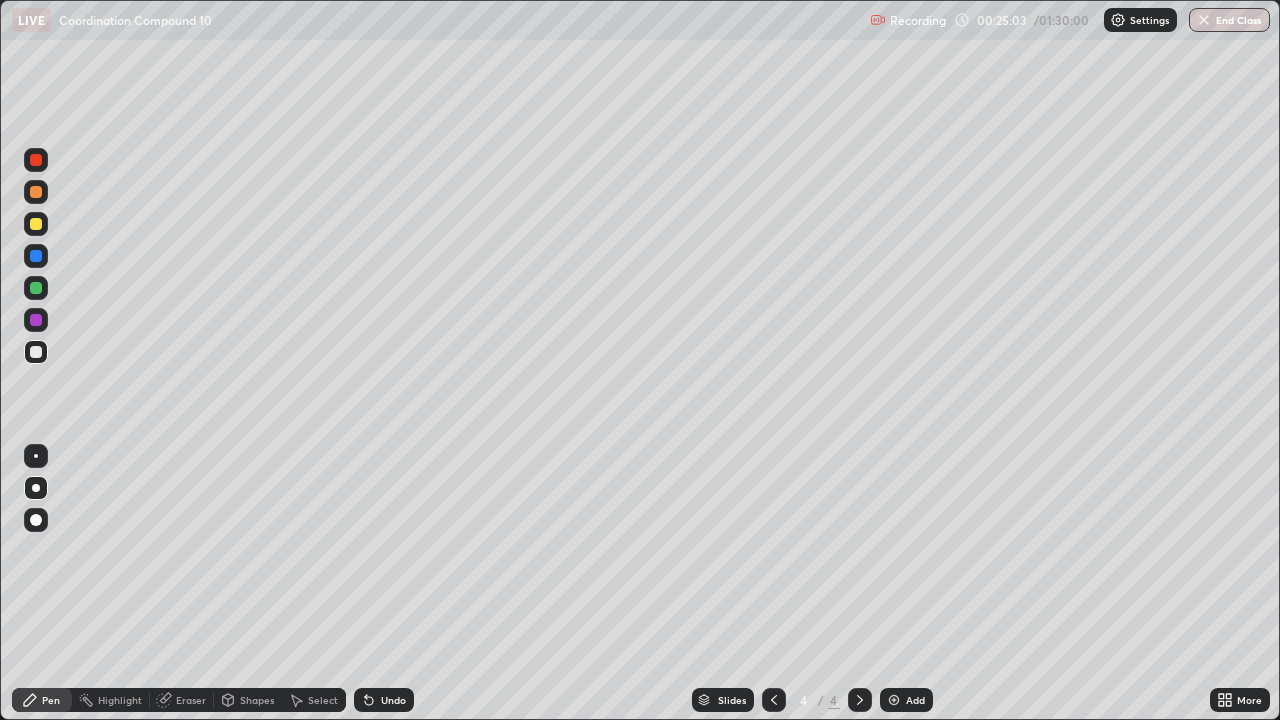 click on "Undo" at bounding box center (393, 700) 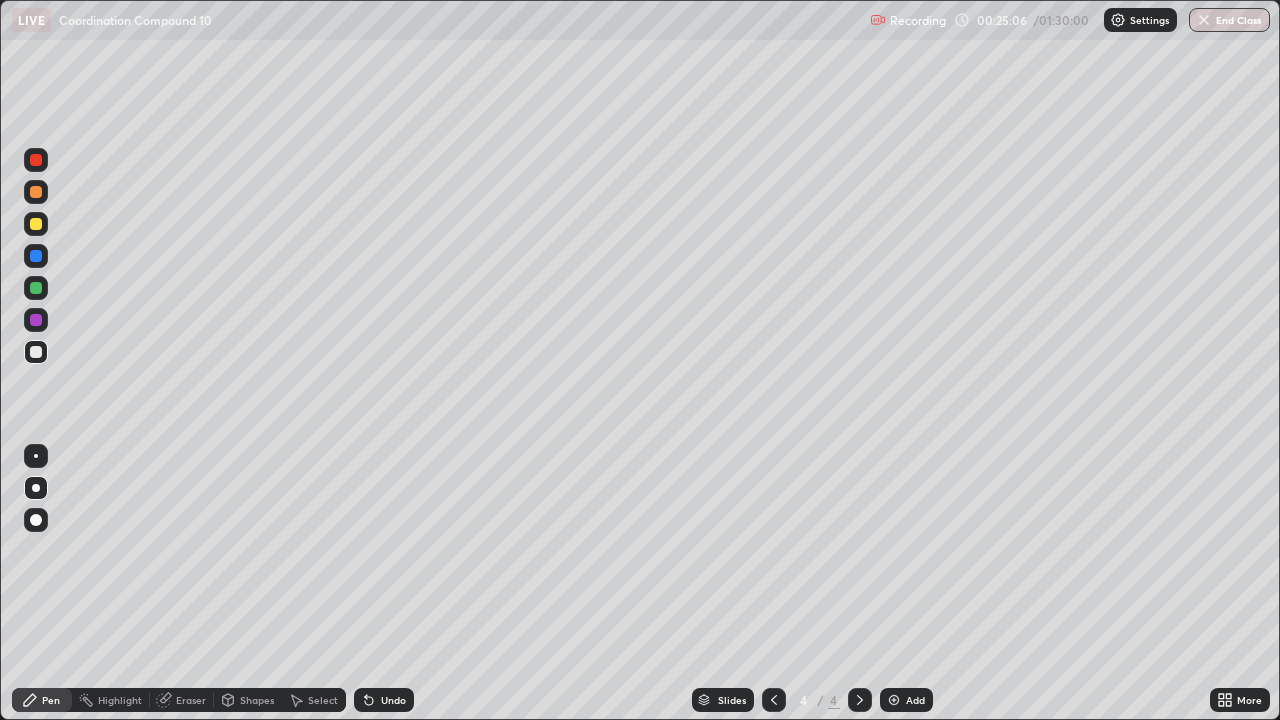 click on "Select" at bounding box center [314, 700] 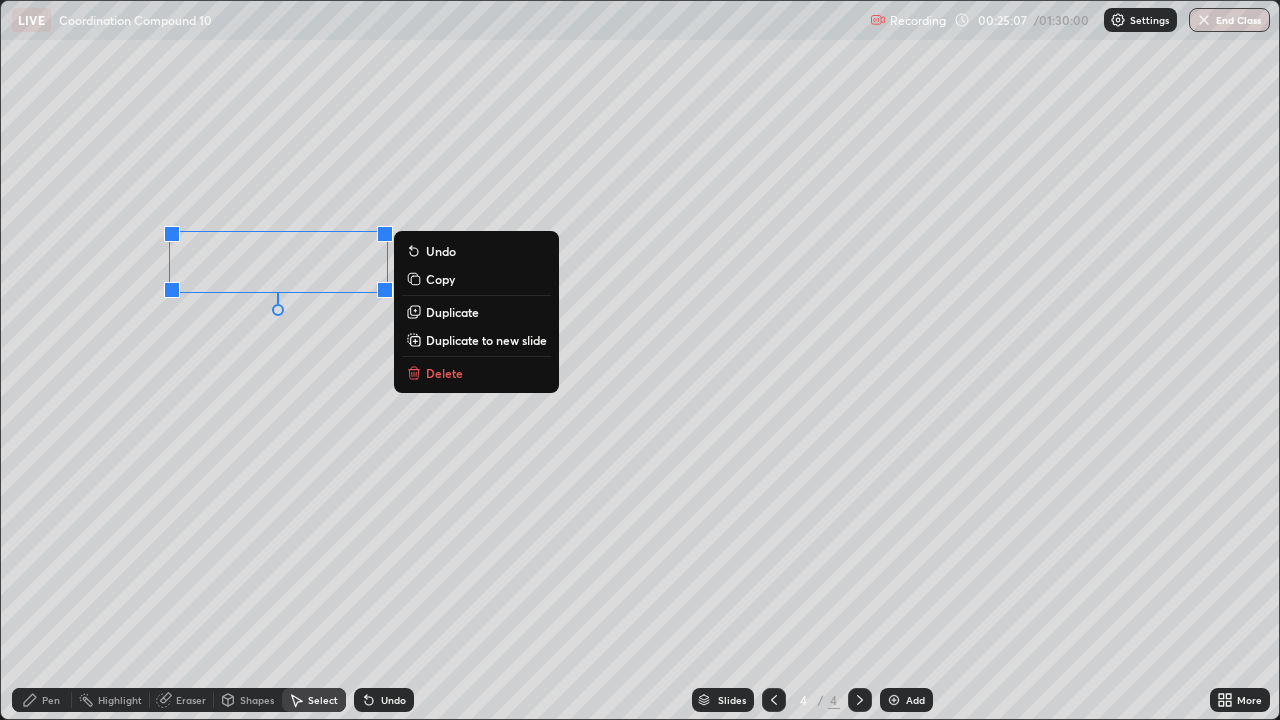 click on "Delete" at bounding box center [476, 373] 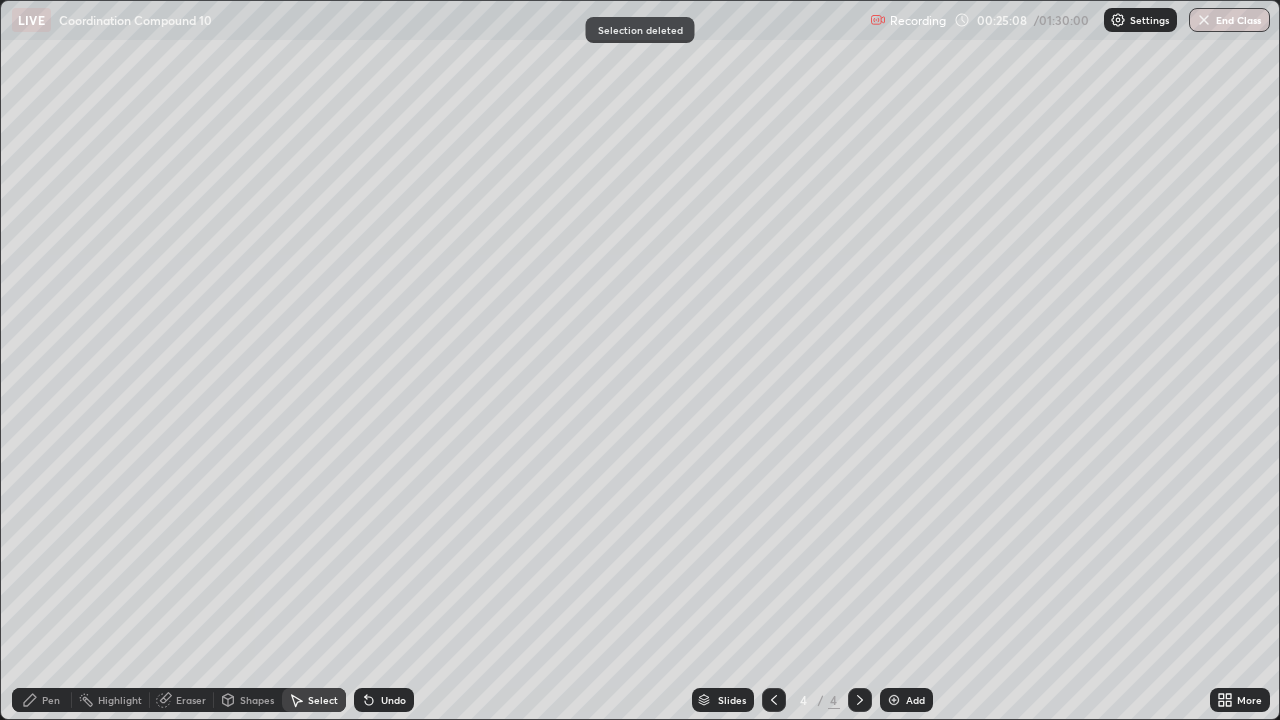 click 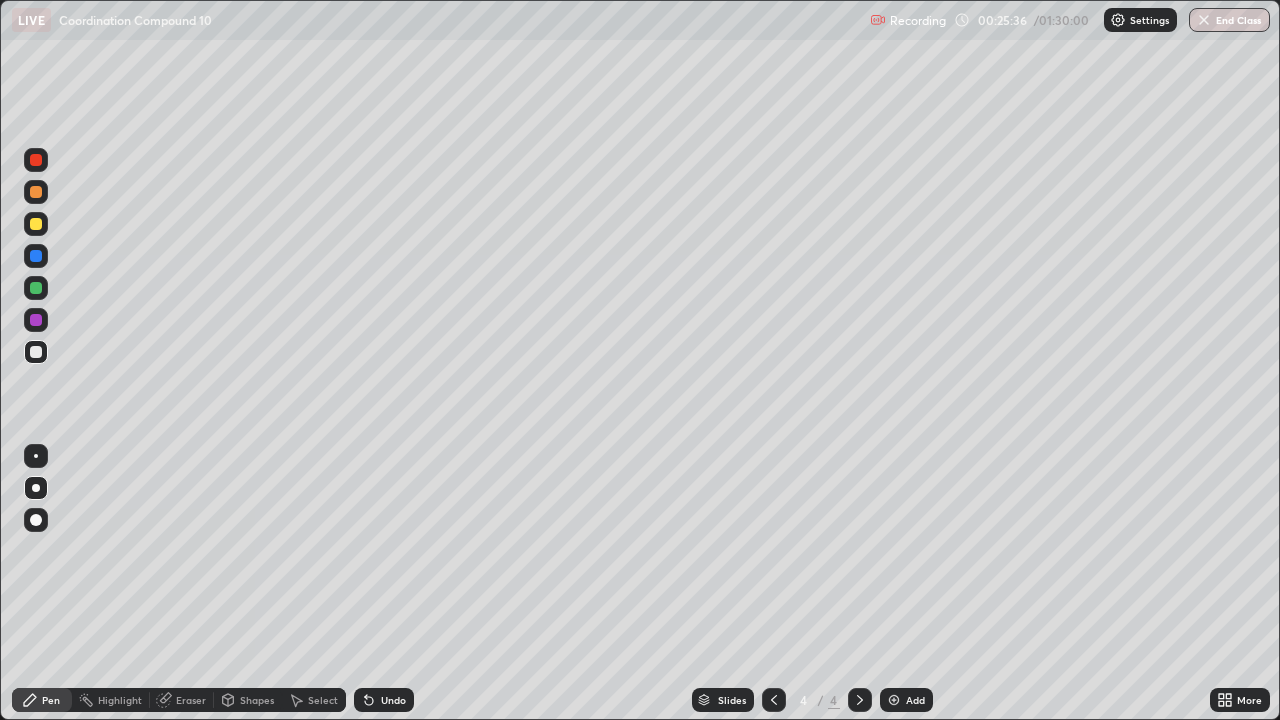 click at bounding box center (36, 224) 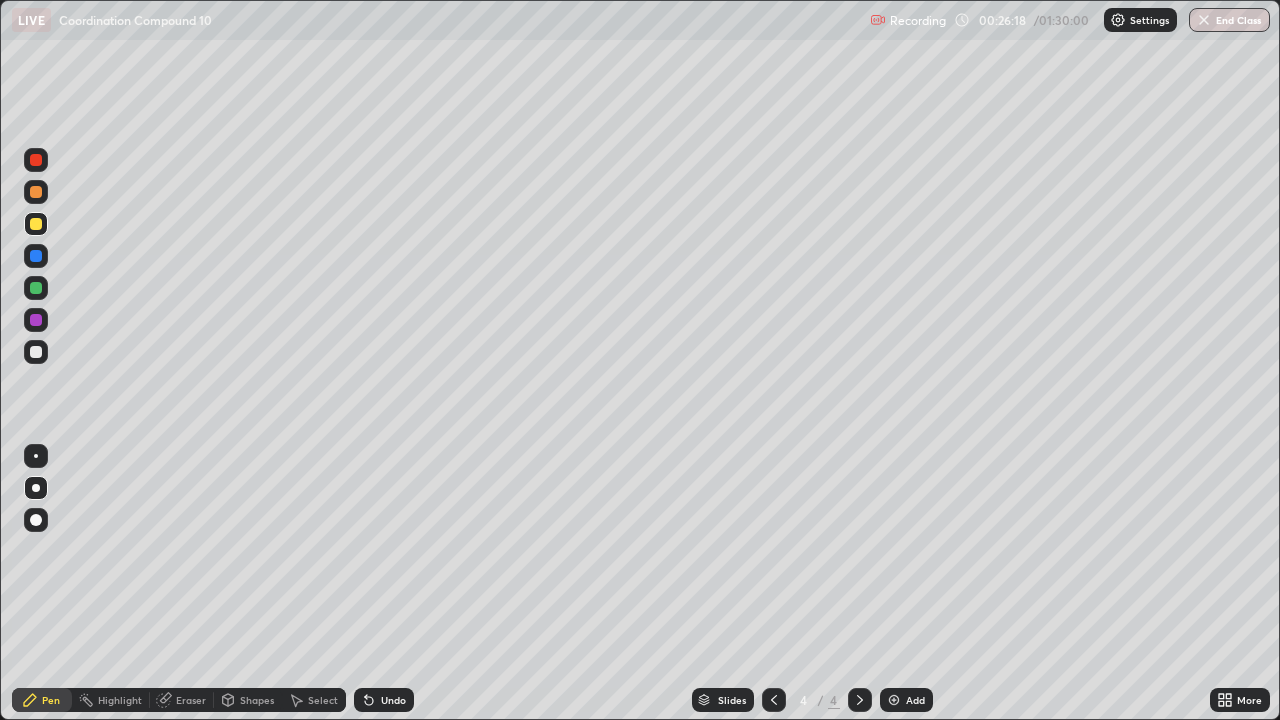click 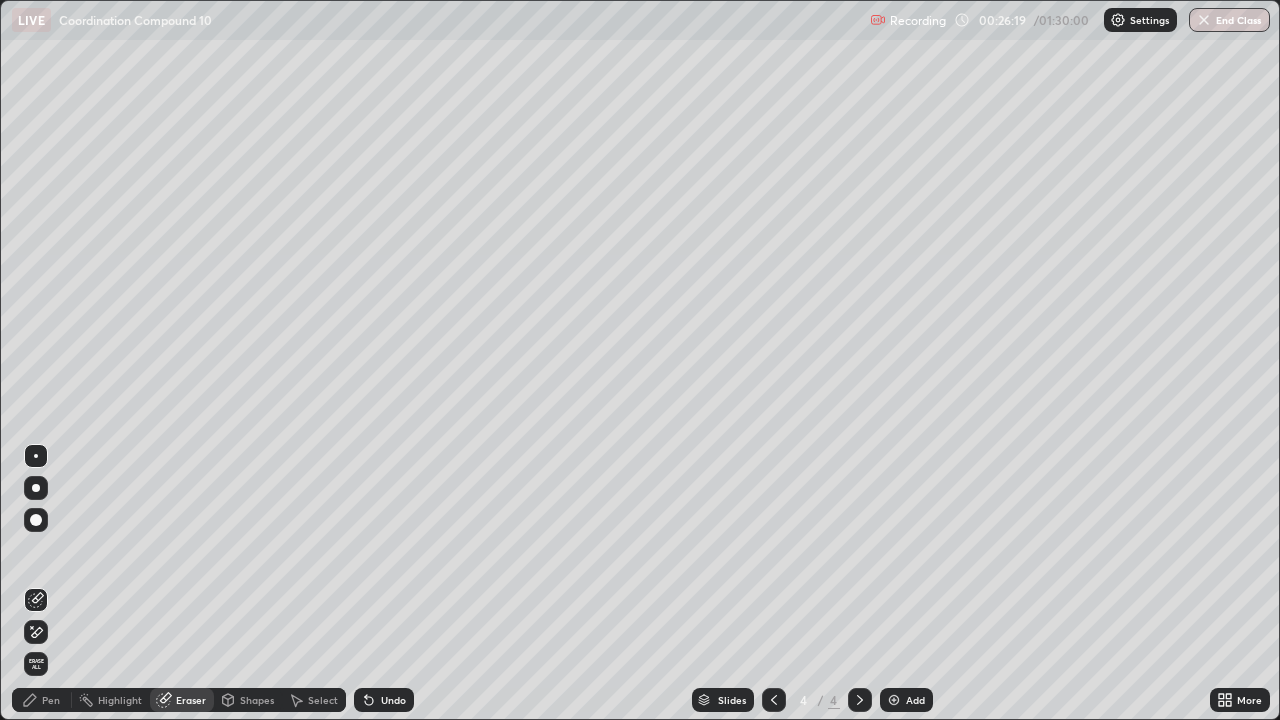 click on "Pen" at bounding box center [51, 700] 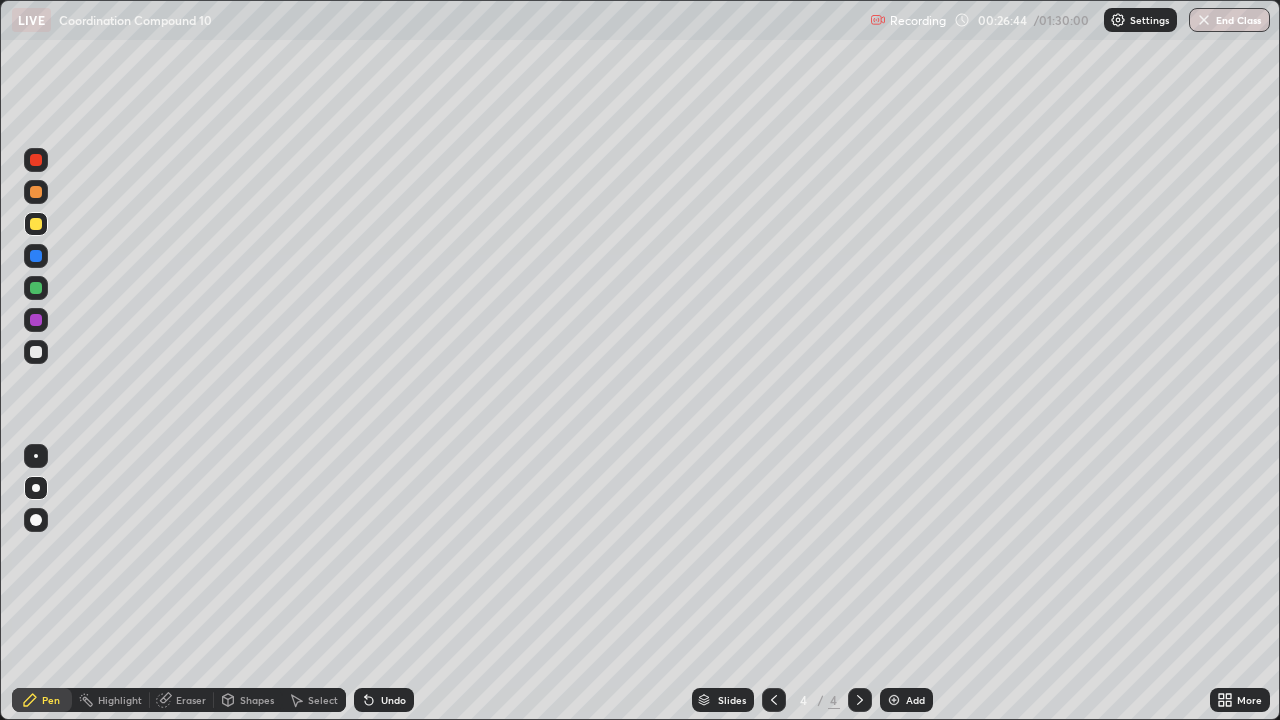 click on "Eraser" at bounding box center (191, 700) 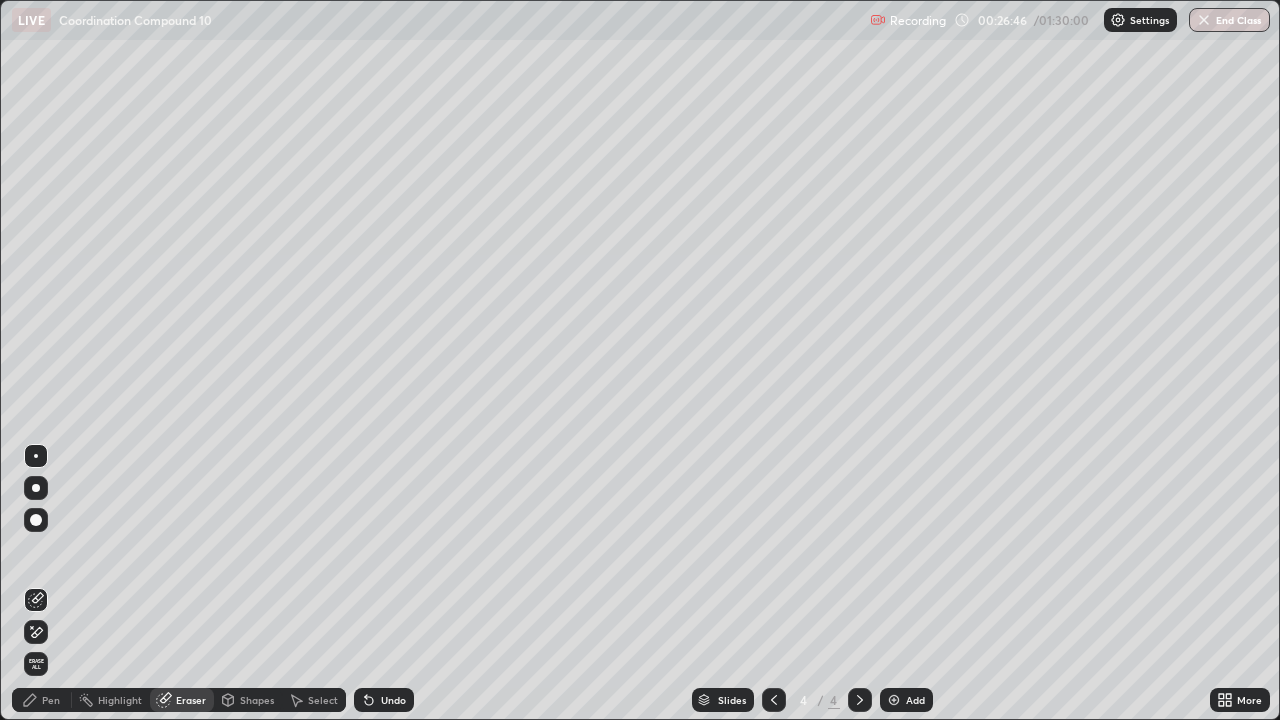 click on "Pen" at bounding box center [42, 700] 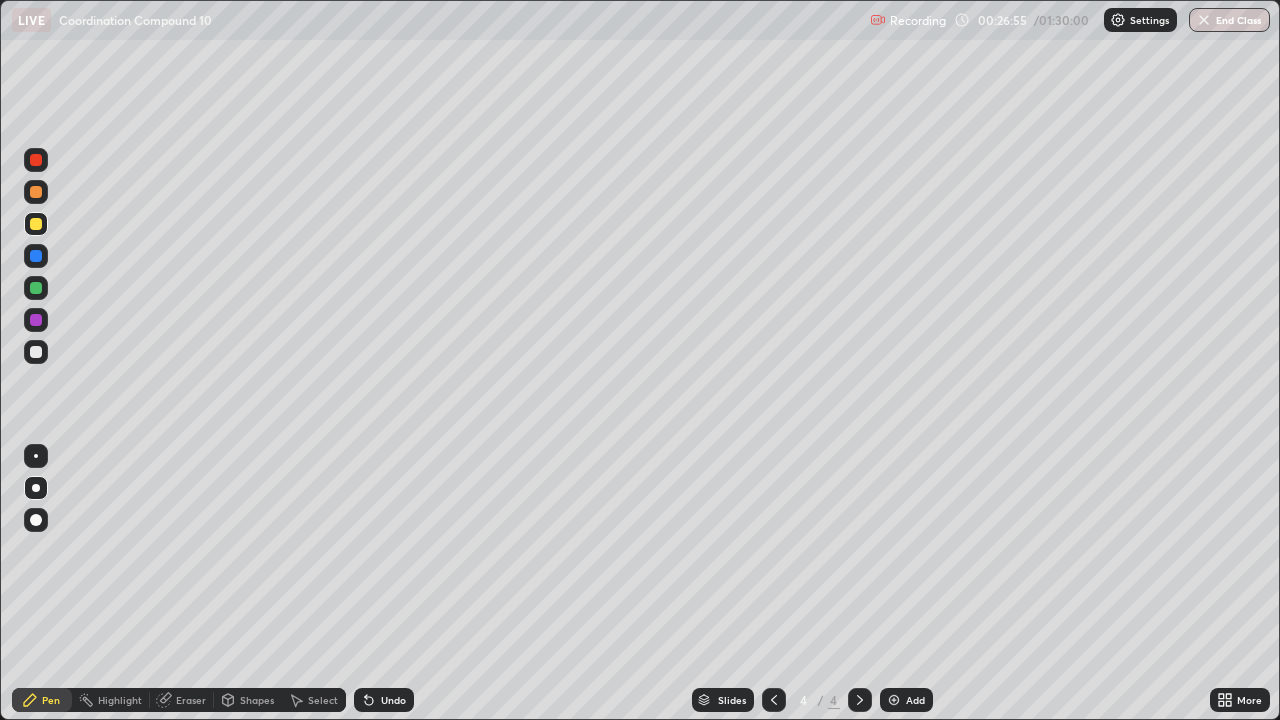 click on "Eraser" at bounding box center [191, 700] 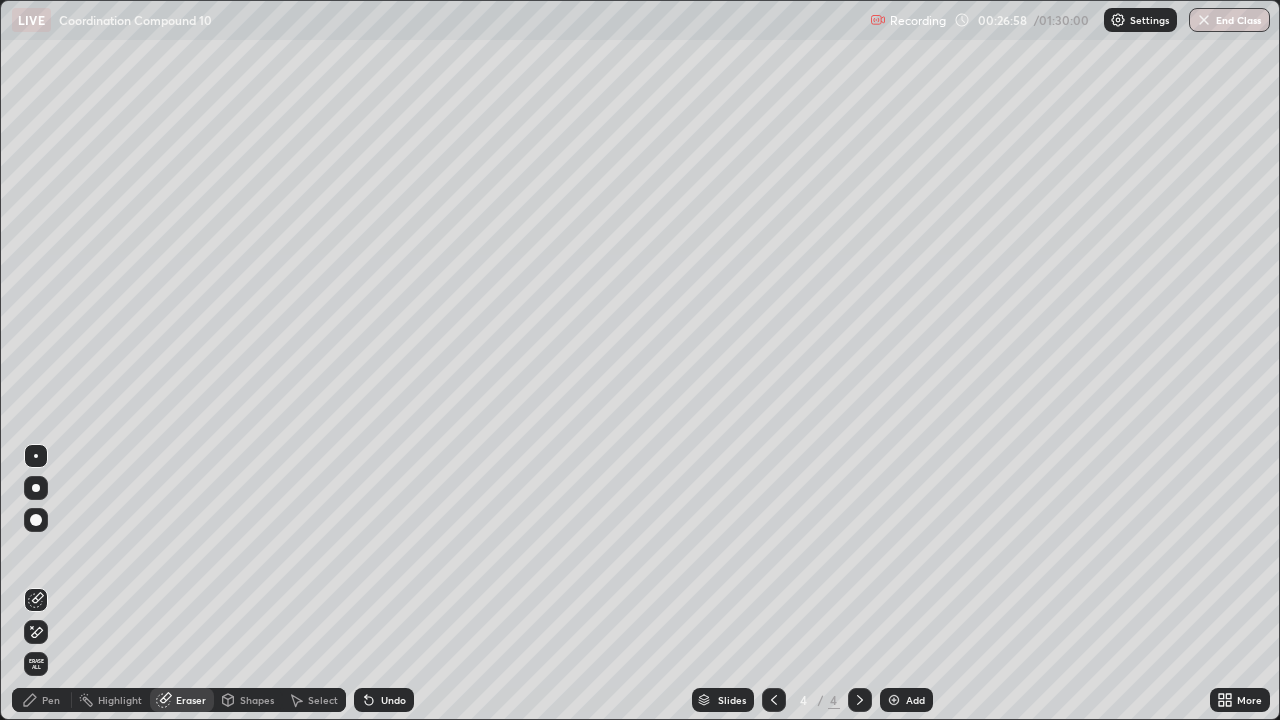 click on "Pen" at bounding box center (42, 700) 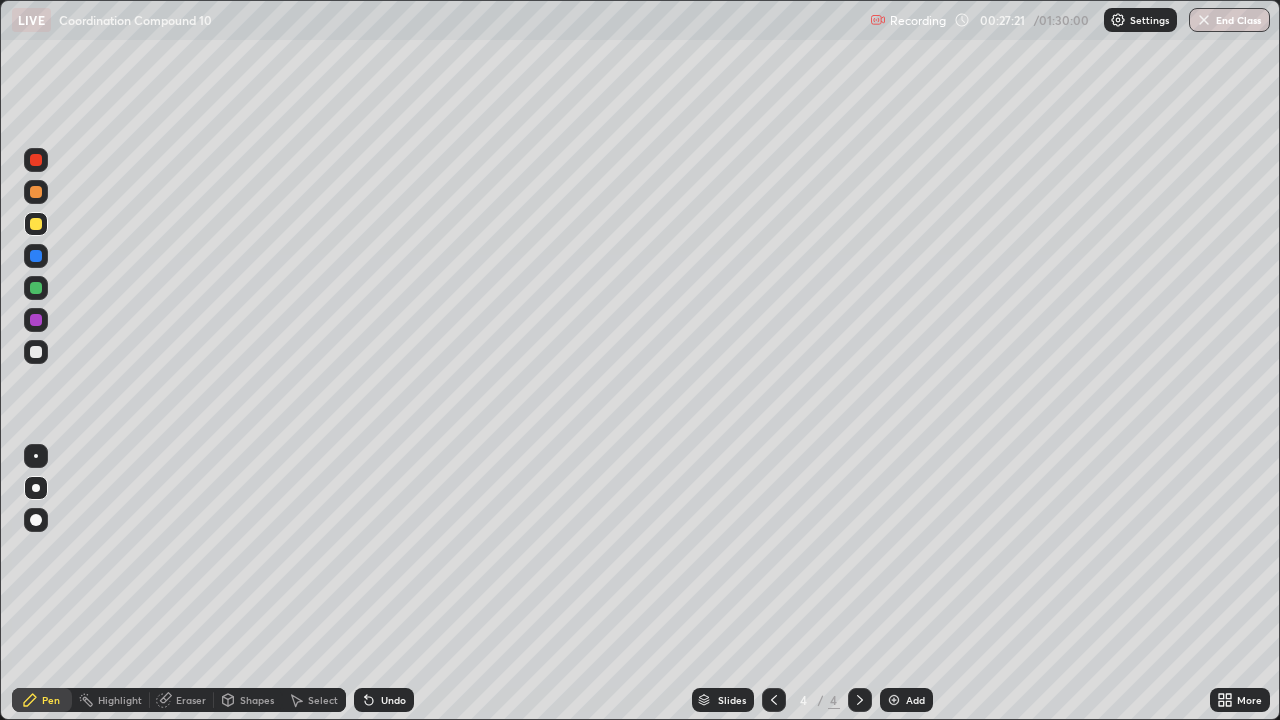 click on "Eraser" at bounding box center [191, 700] 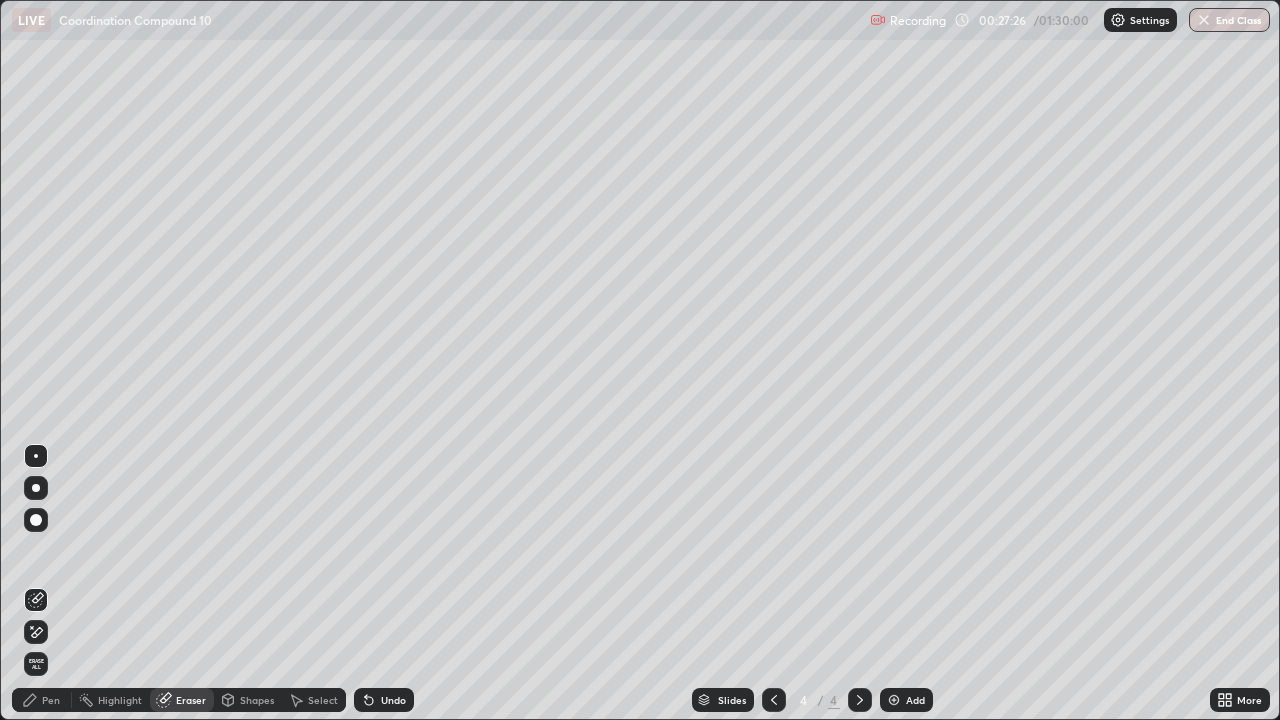 click on "Pen" at bounding box center (42, 700) 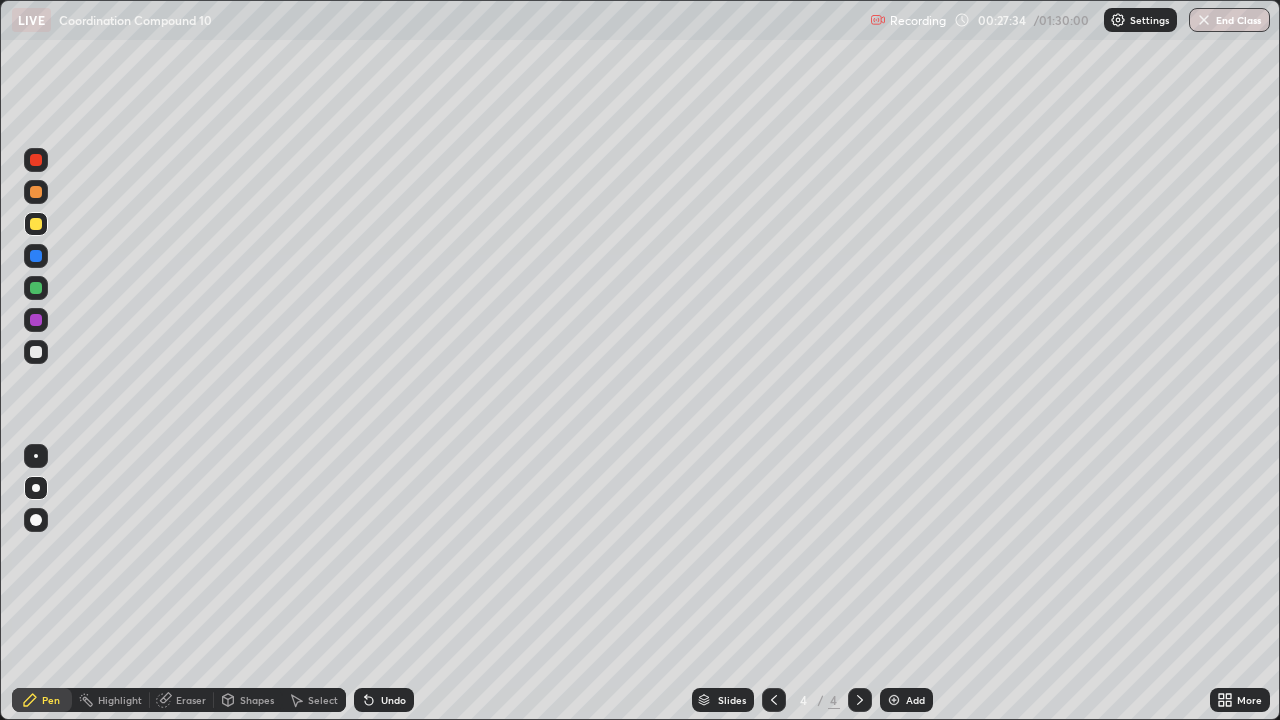 click at bounding box center (36, 352) 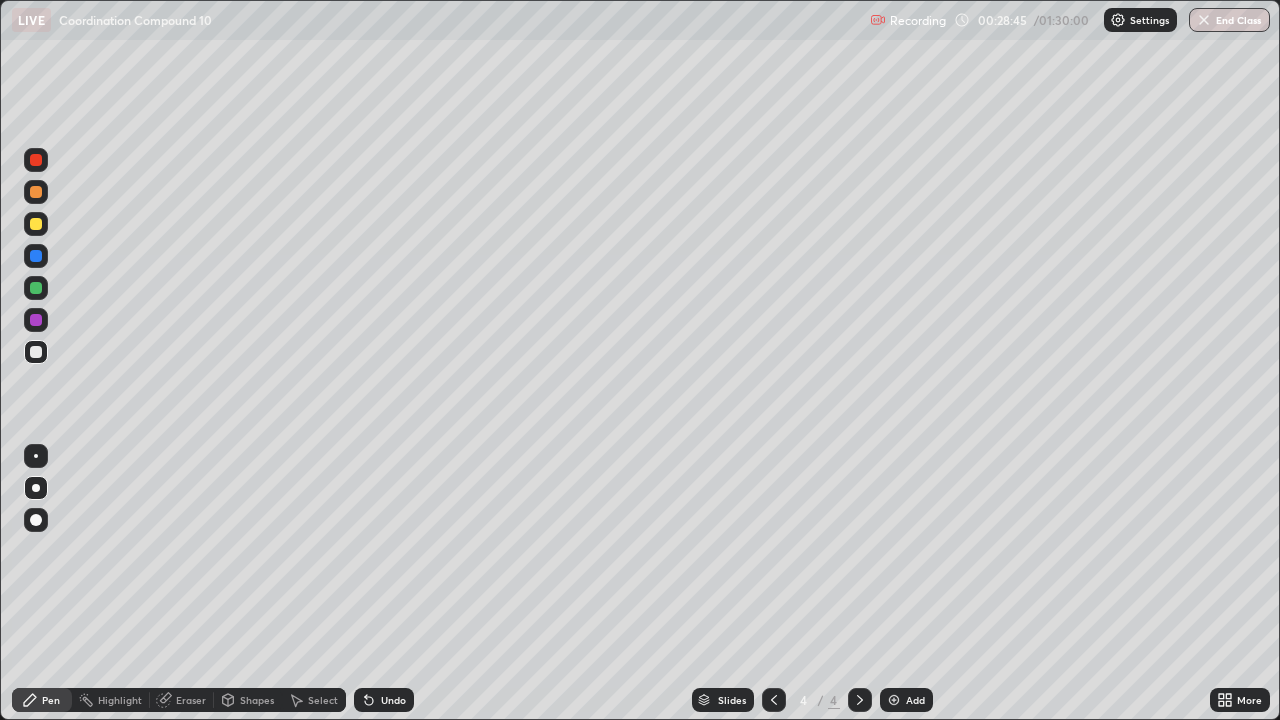 click on "Eraser" at bounding box center (182, 700) 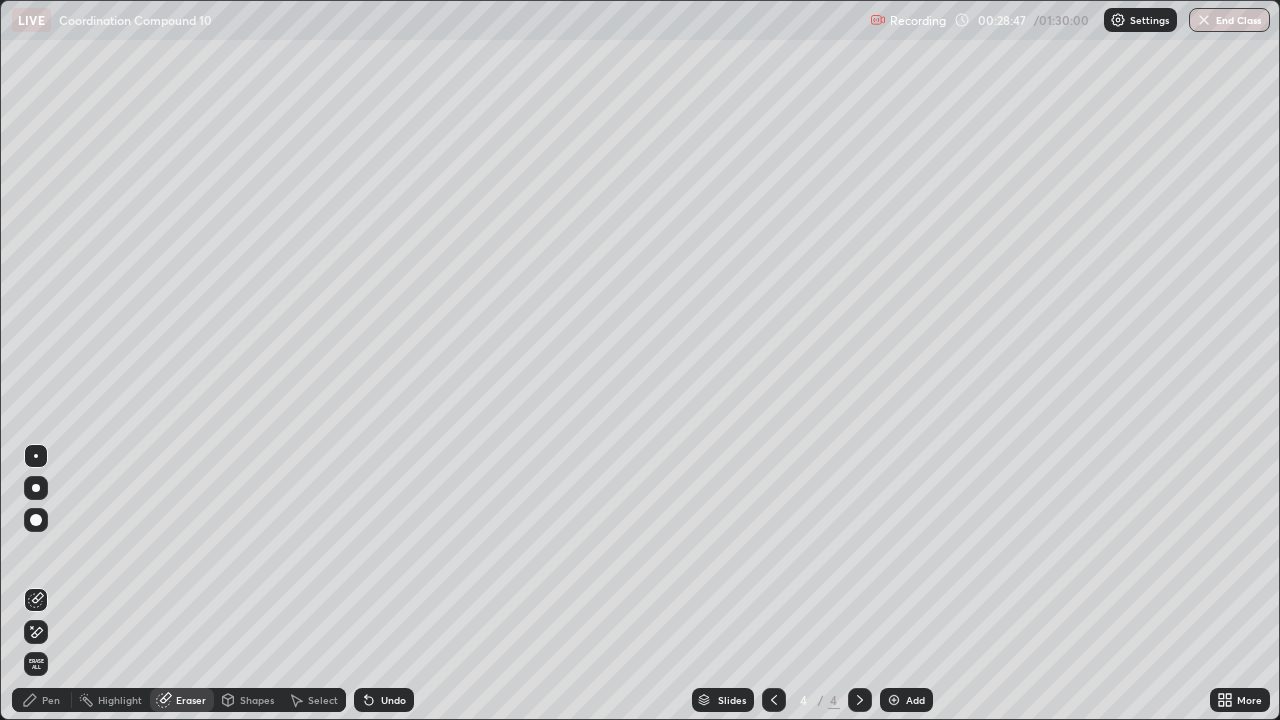 click on "Pen" at bounding box center [42, 700] 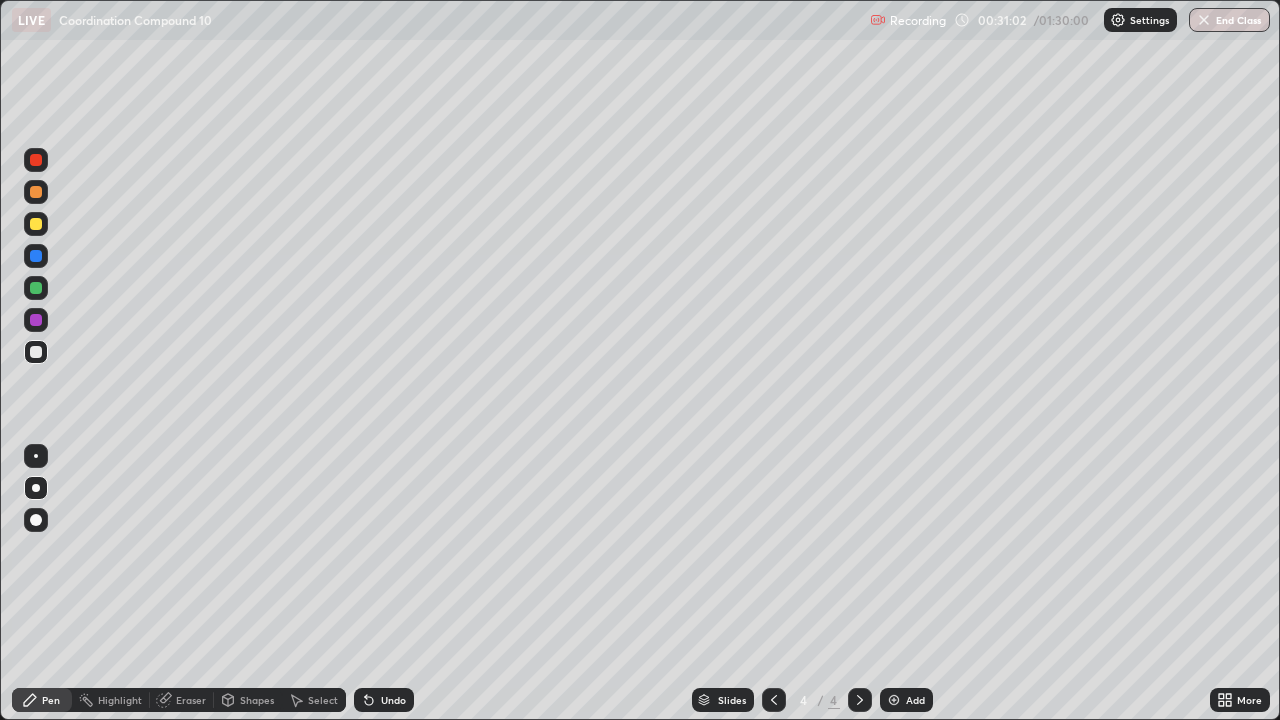 click at bounding box center (894, 700) 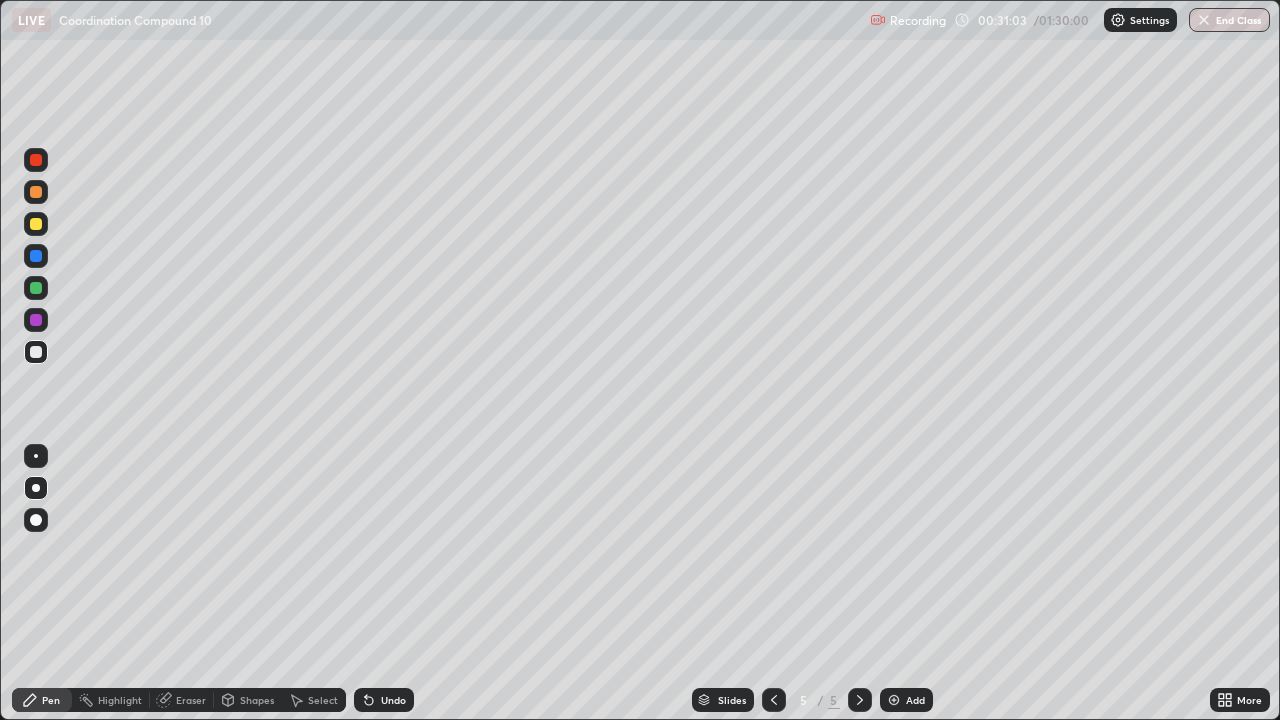 click at bounding box center (36, 192) 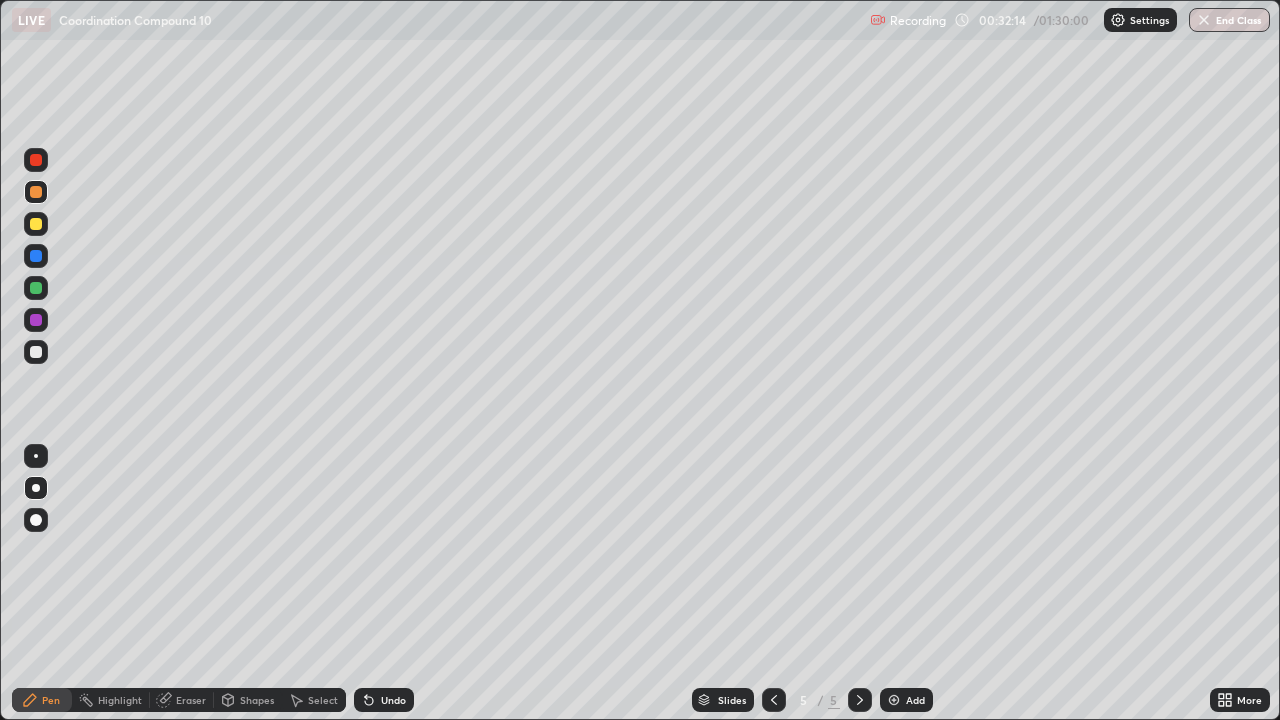 click at bounding box center [36, 352] 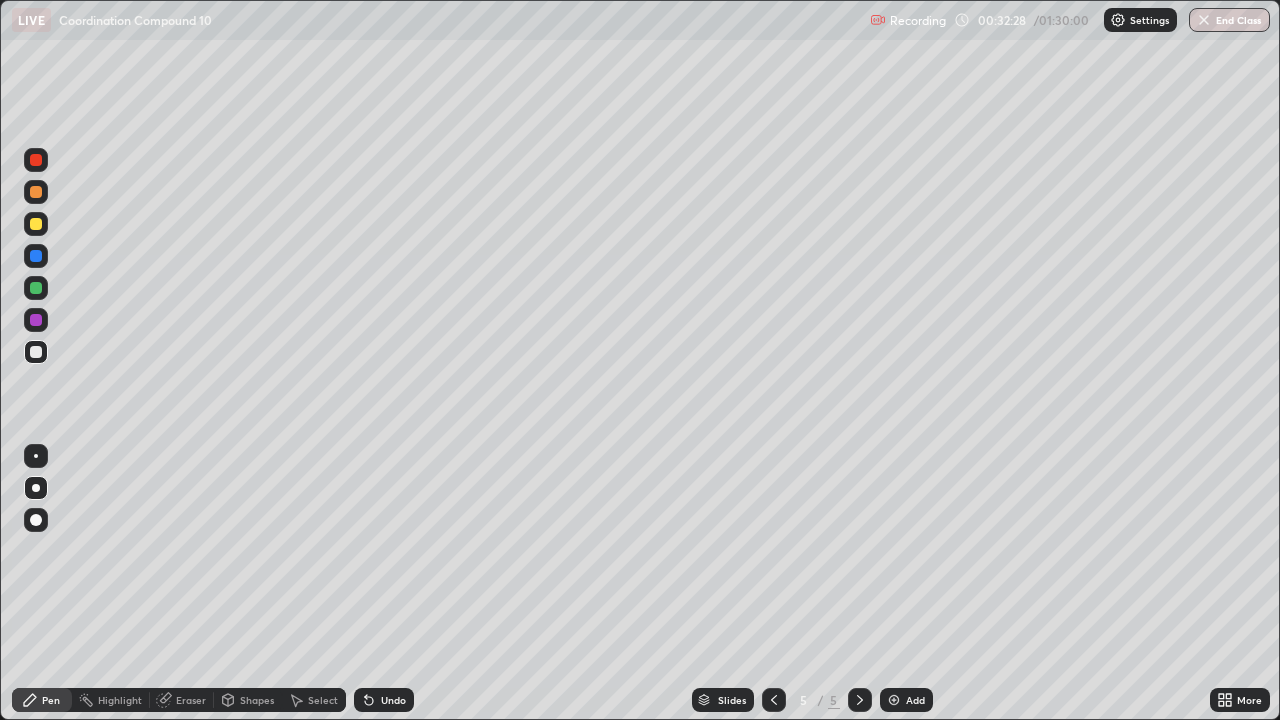click at bounding box center (36, 224) 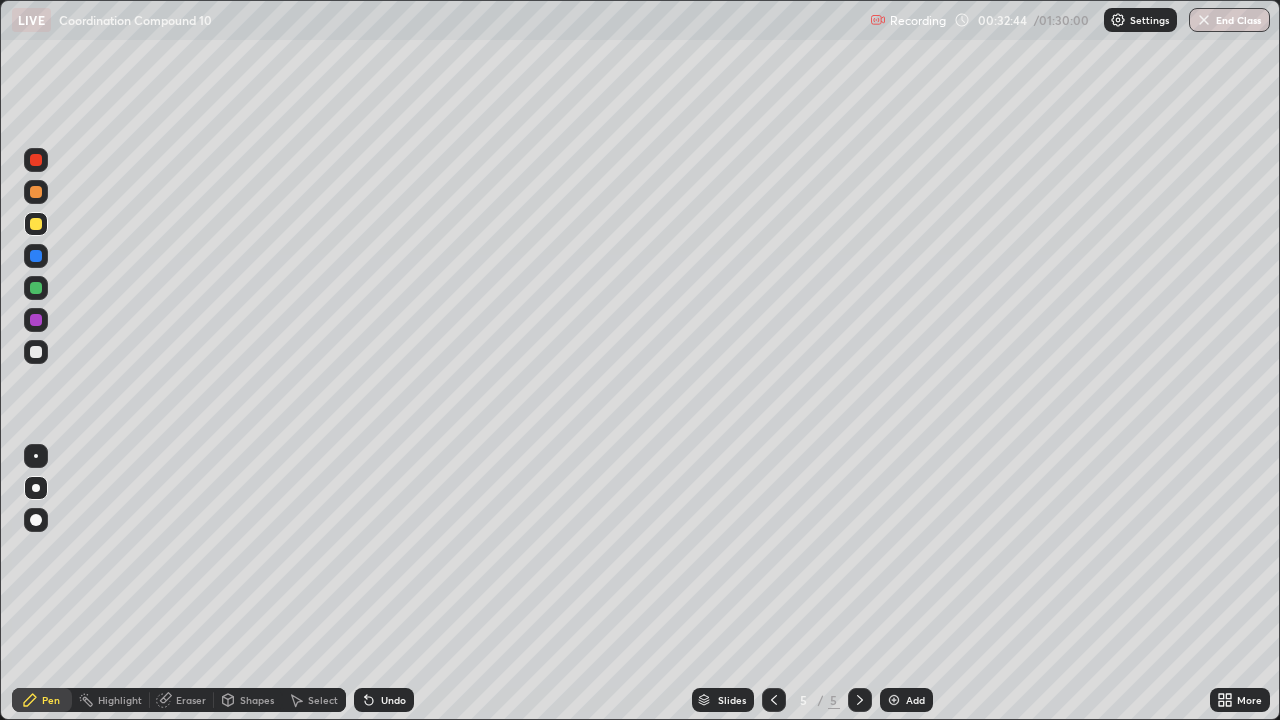 click at bounding box center (36, 192) 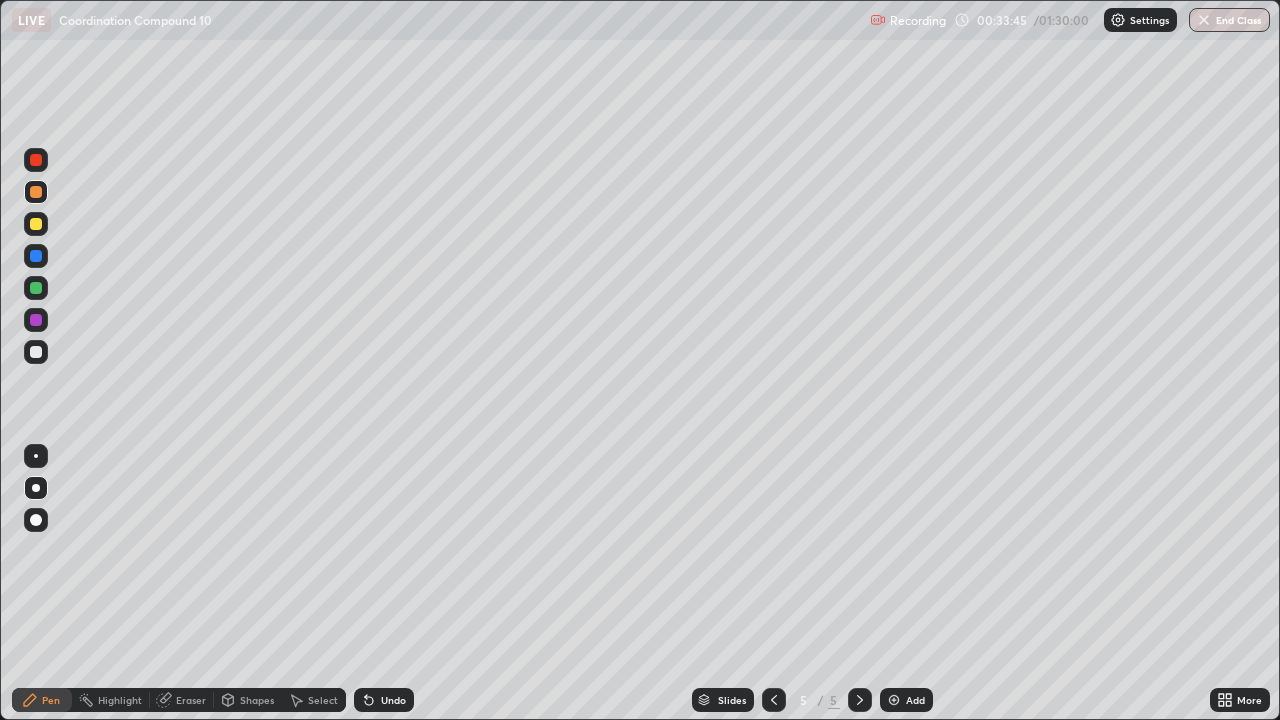 click at bounding box center (36, 352) 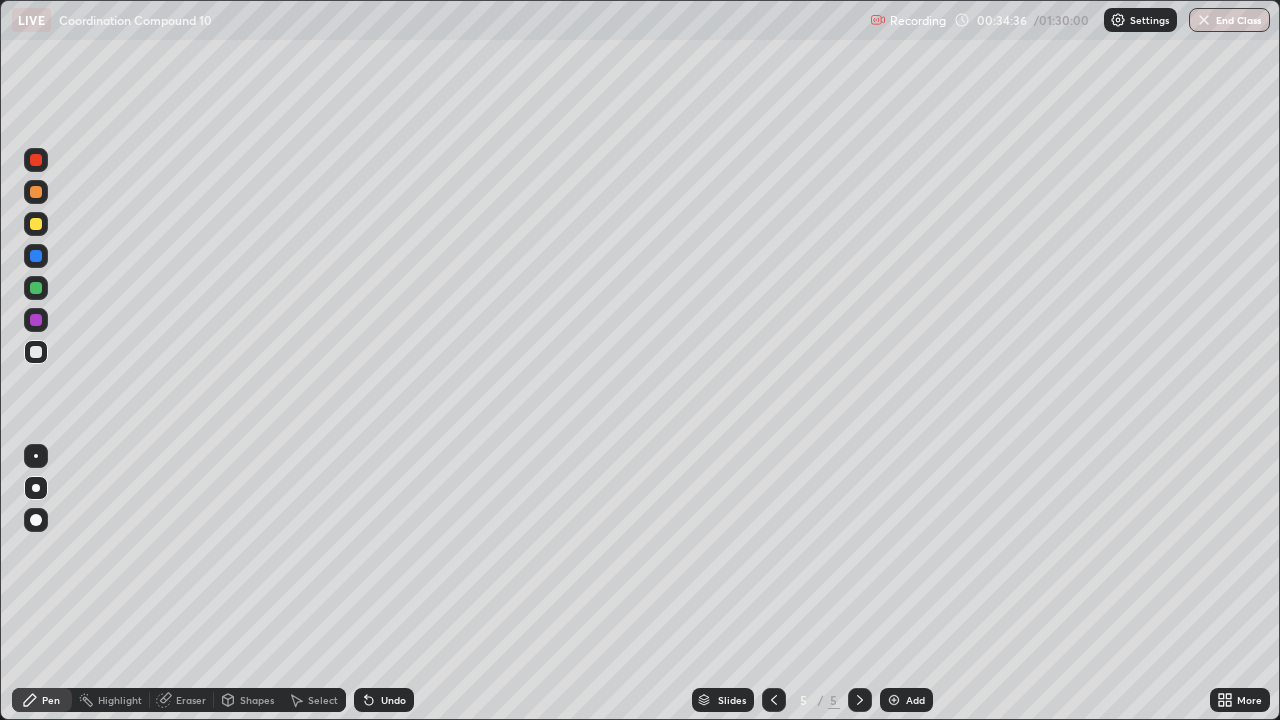 click at bounding box center (36, 192) 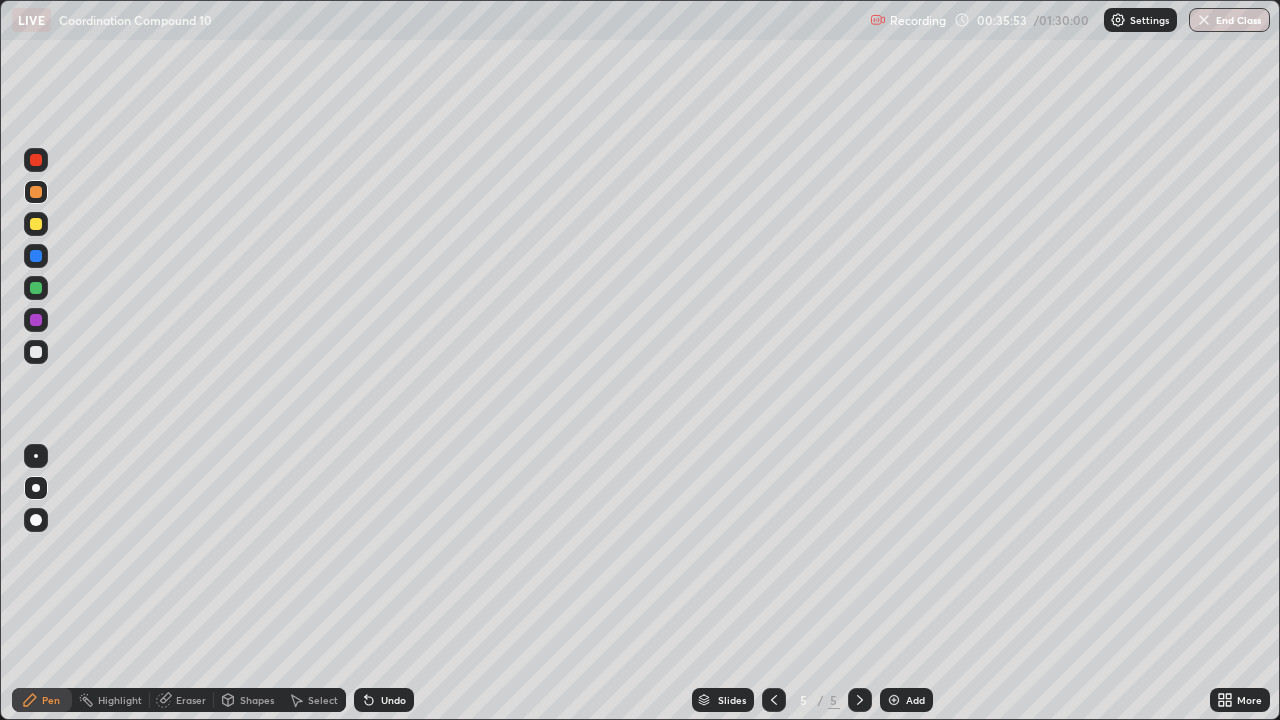 click at bounding box center [36, 352] 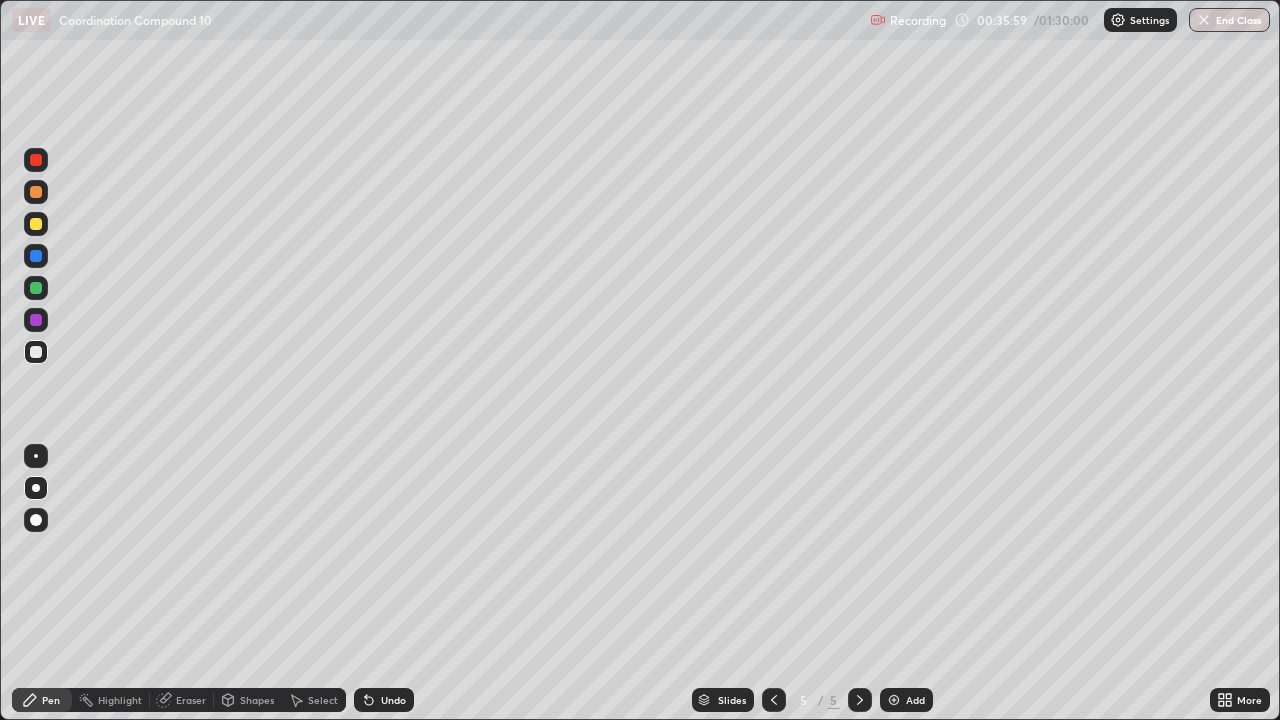 click on "Eraser" at bounding box center (191, 700) 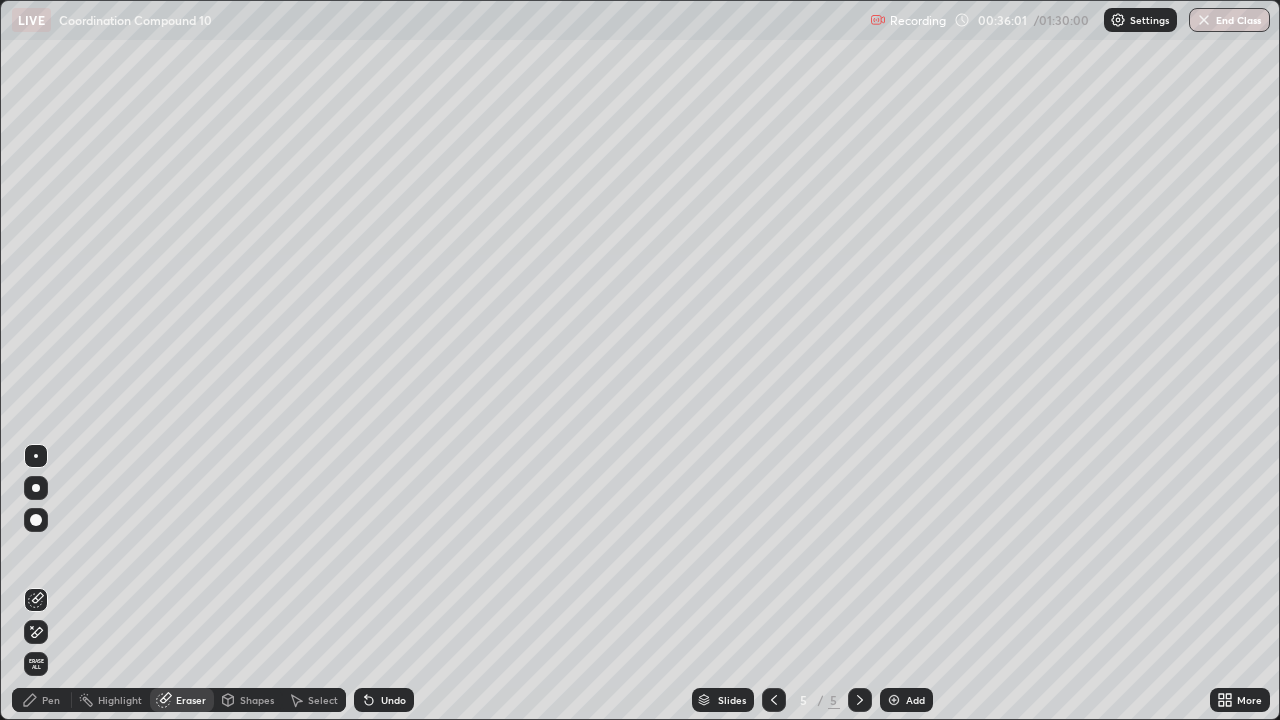 click on "Pen" at bounding box center (51, 700) 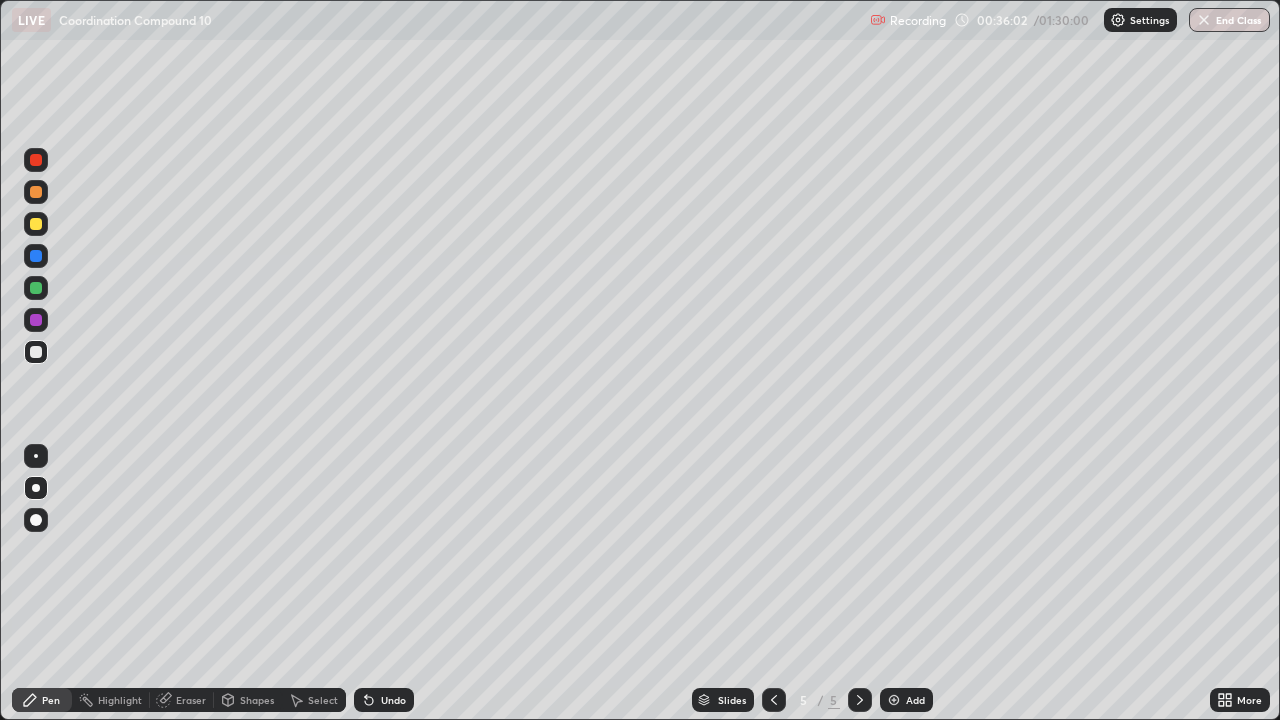 click at bounding box center (36, 192) 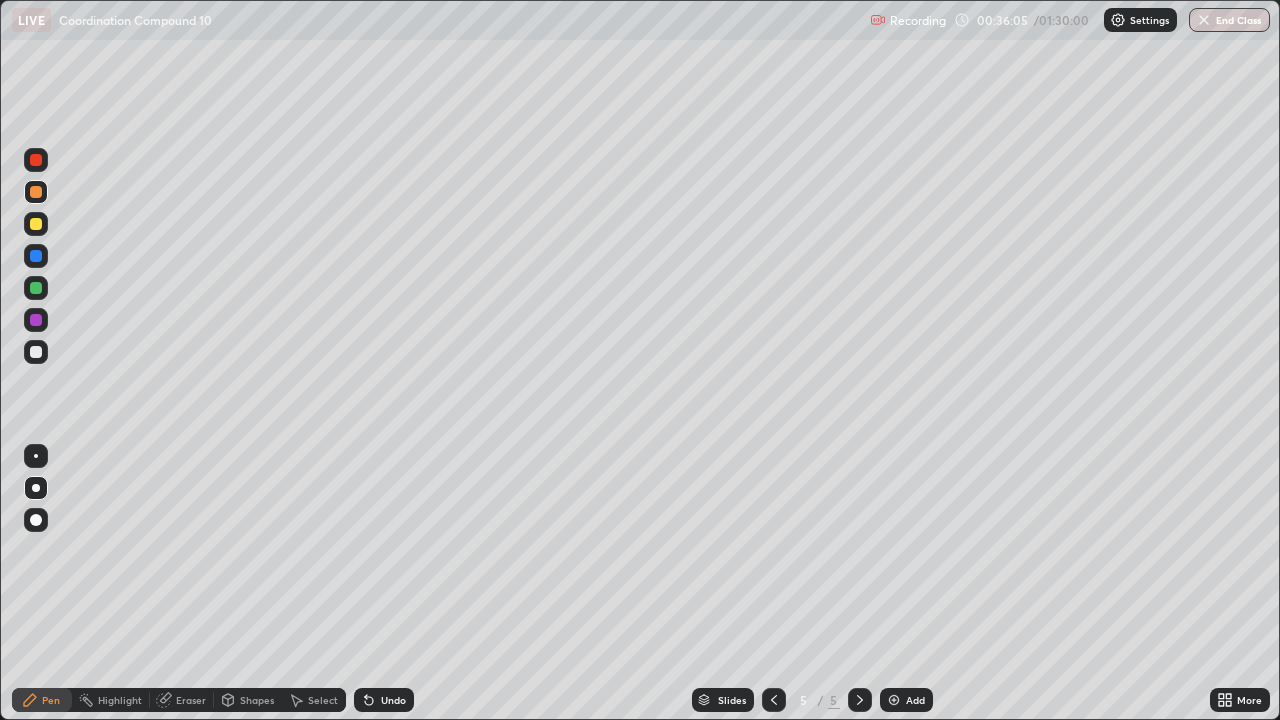 click at bounding box center [36, 352] 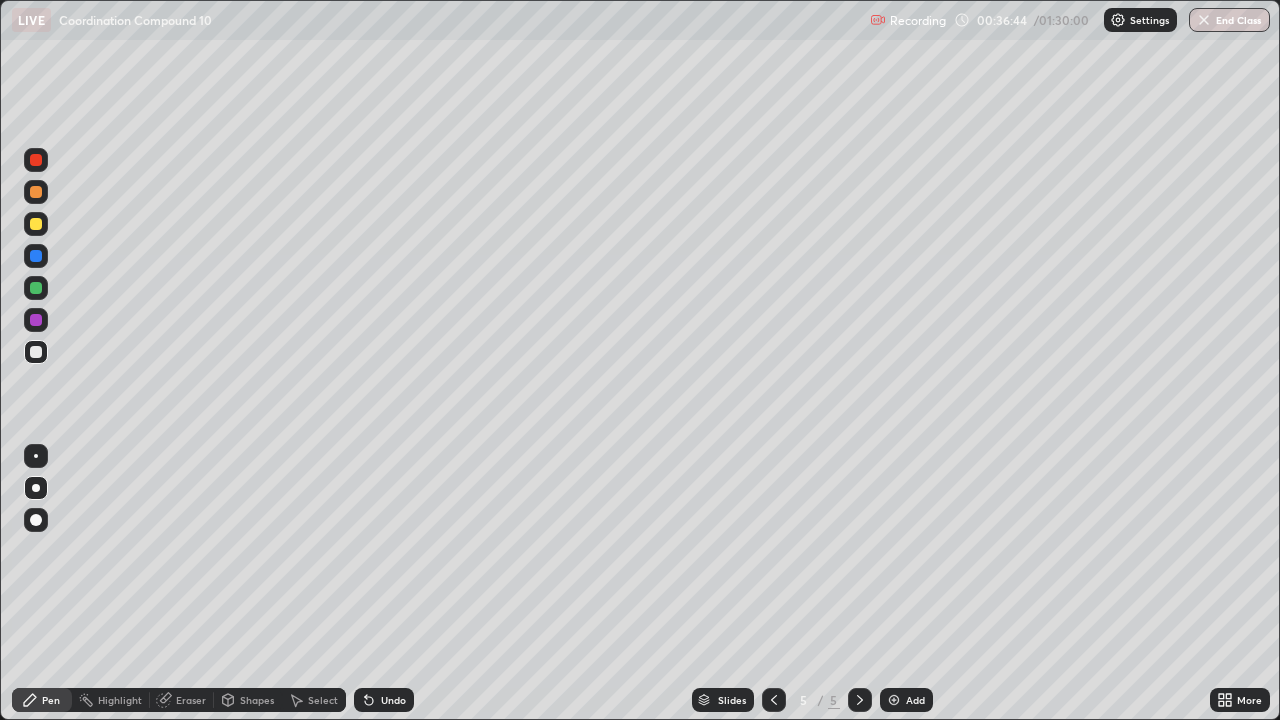 click on "Eraser" at bounding box center (191, 700) 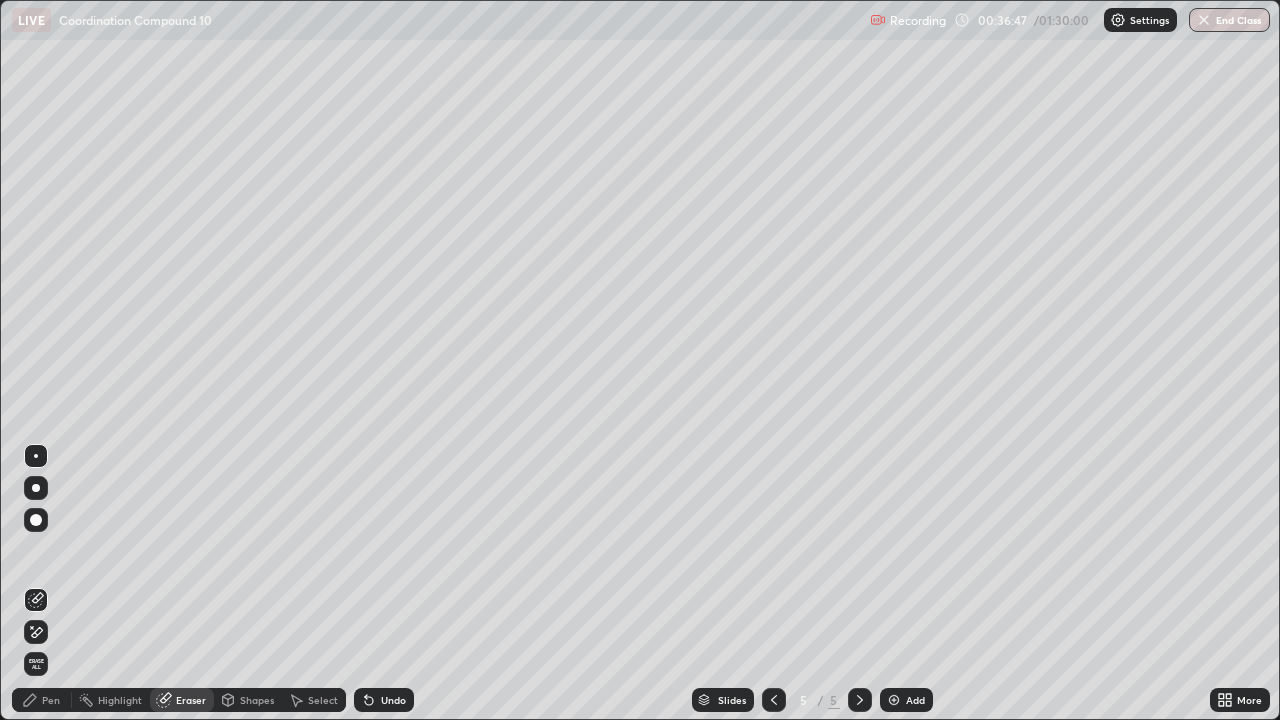 click on "Pen" at bounding box center [51, 700] 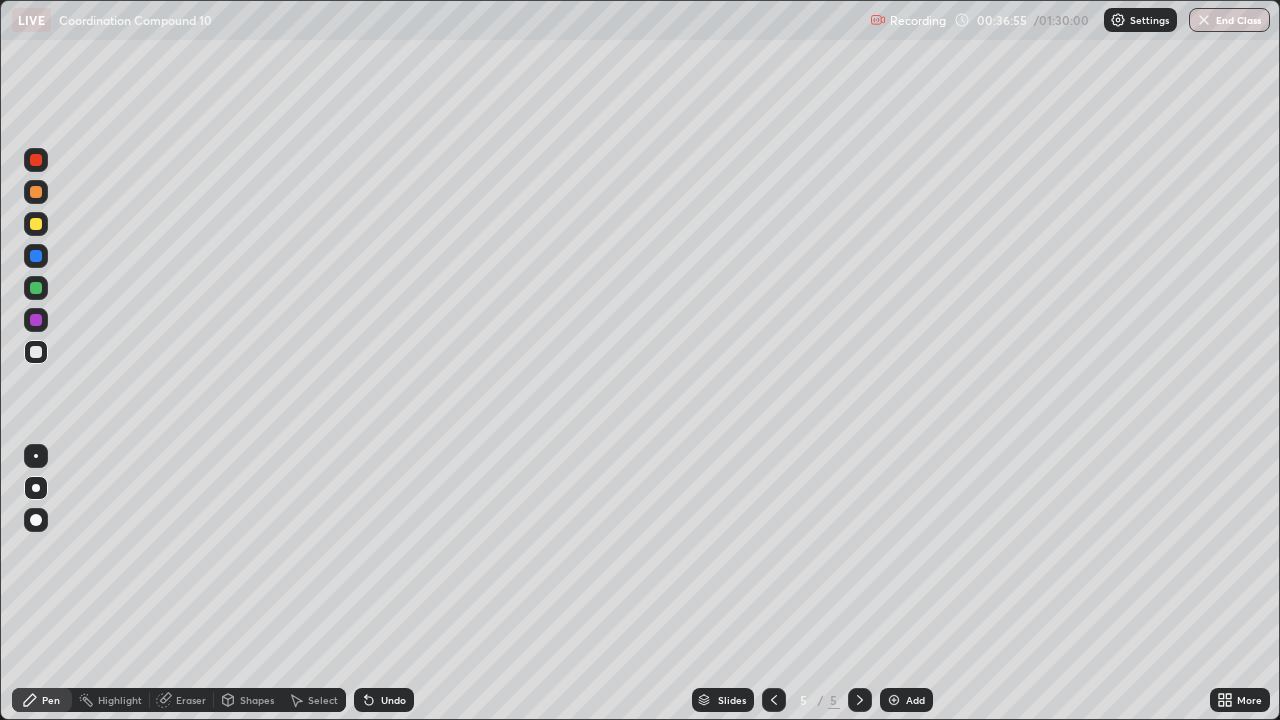 click at bounding box center [36, 224] 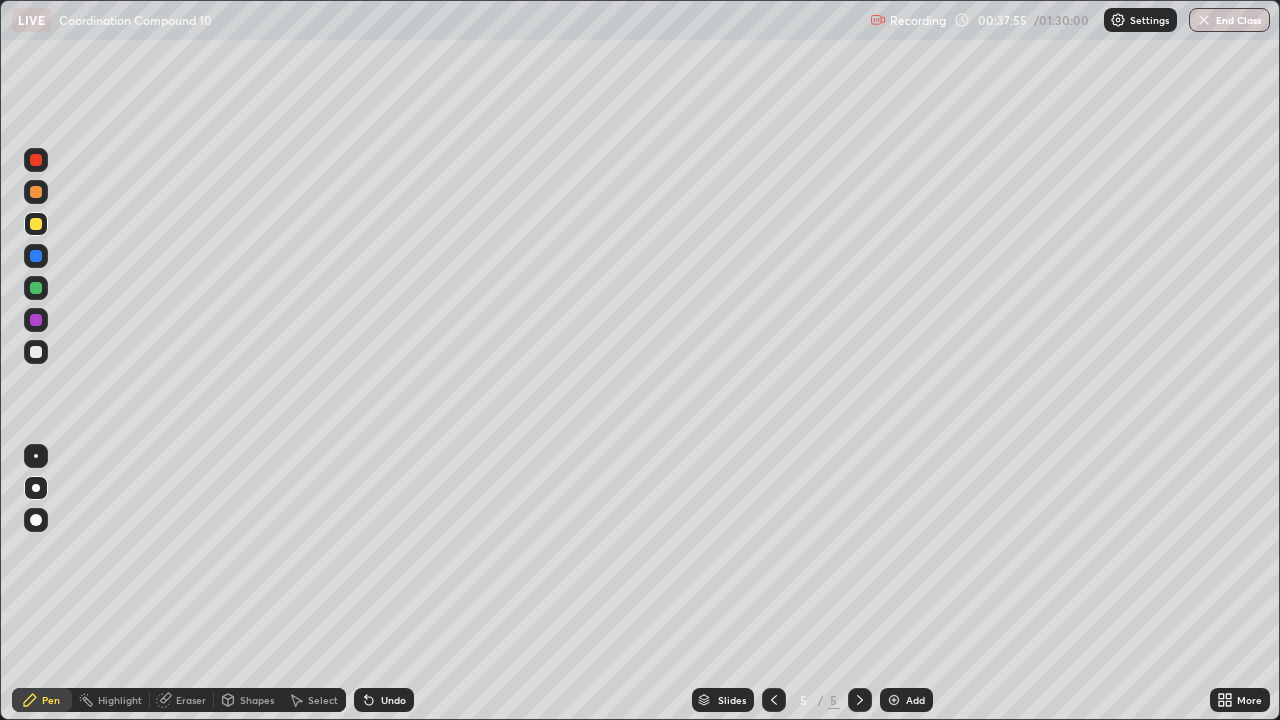 click at bounding box center (36, 352) 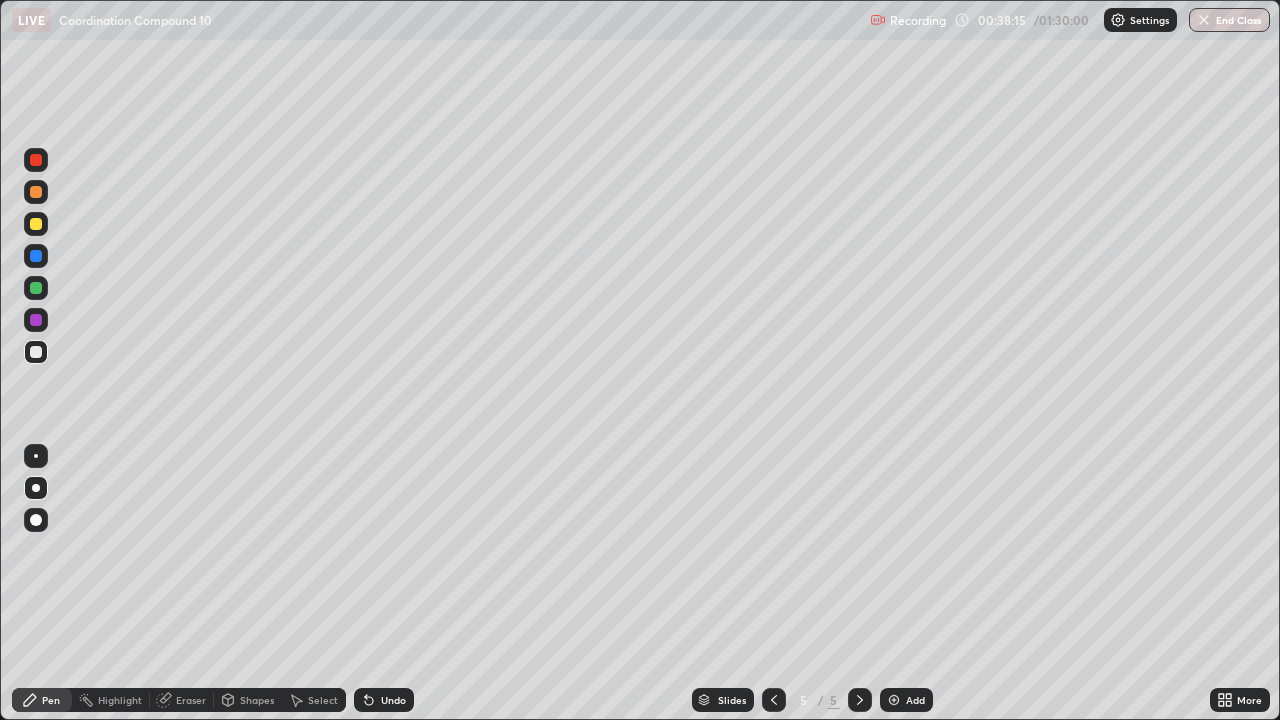 click at bounding box center (894, 700) 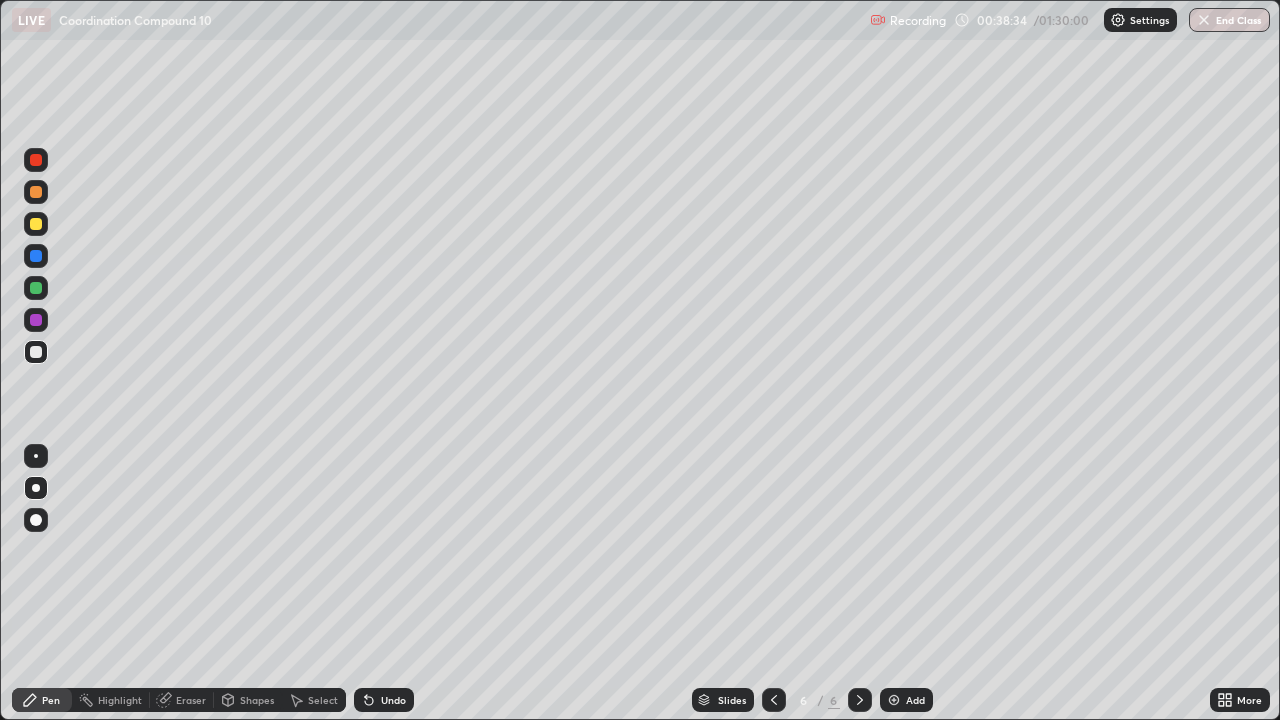 click on "Eraser" at bounding box center [191, 700] 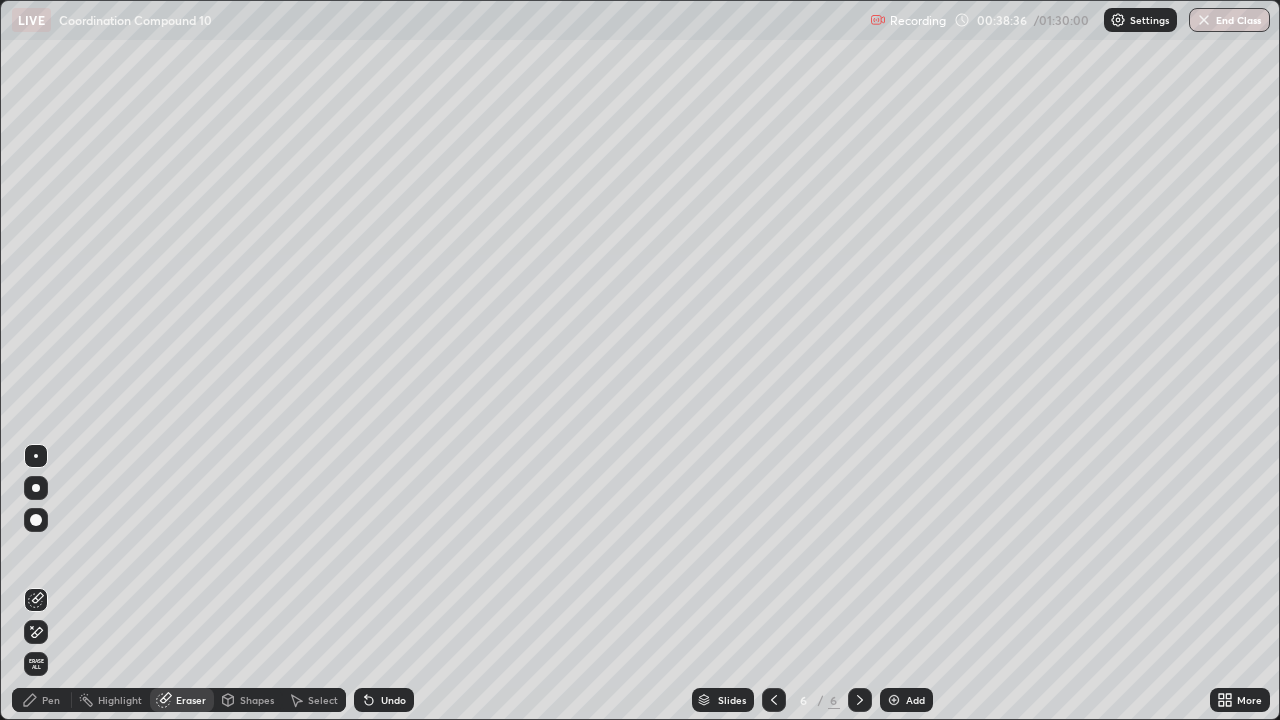 click on "Pen" at bounding box center [51, 700] 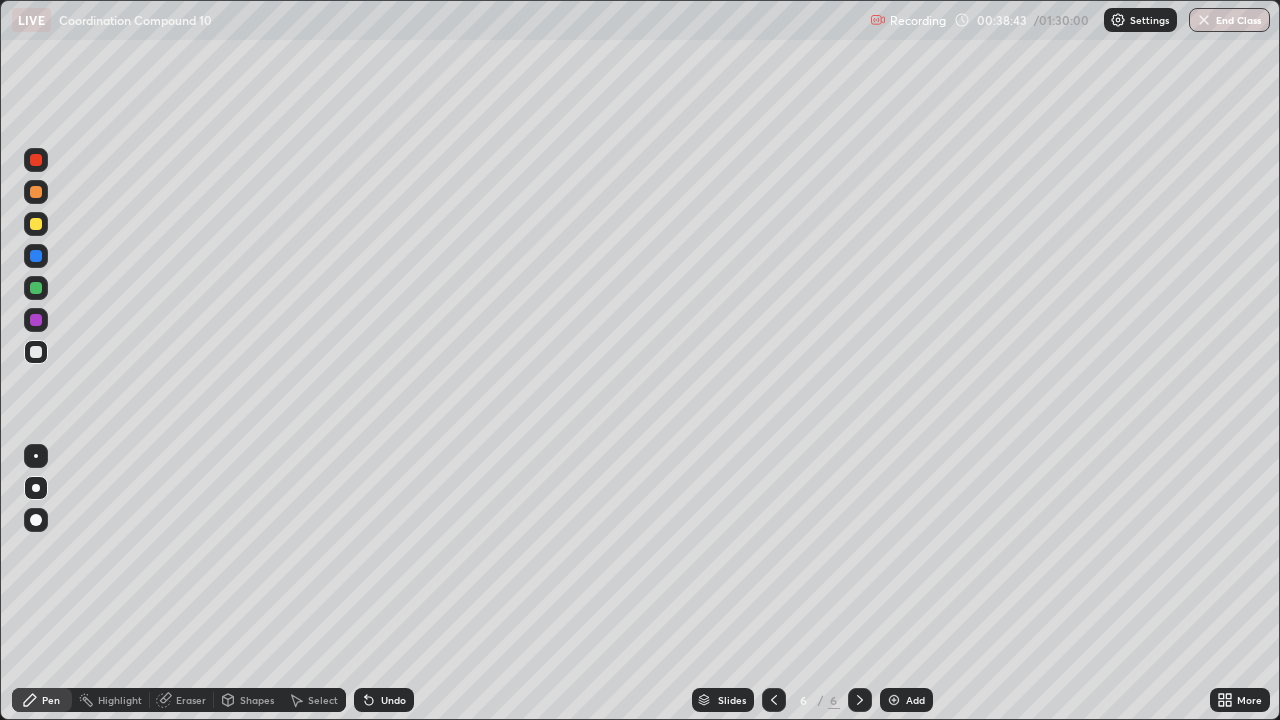 click at bounding box center [36, 224] 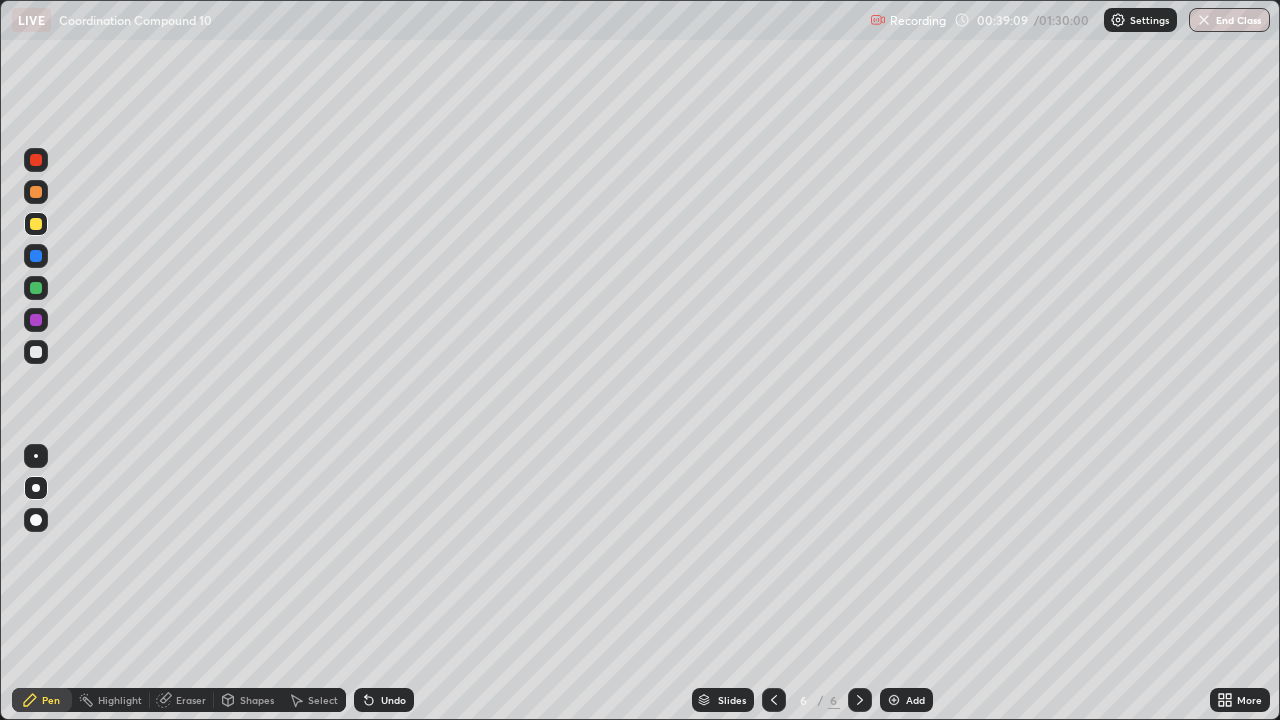 click at bounding box center [36, 352] 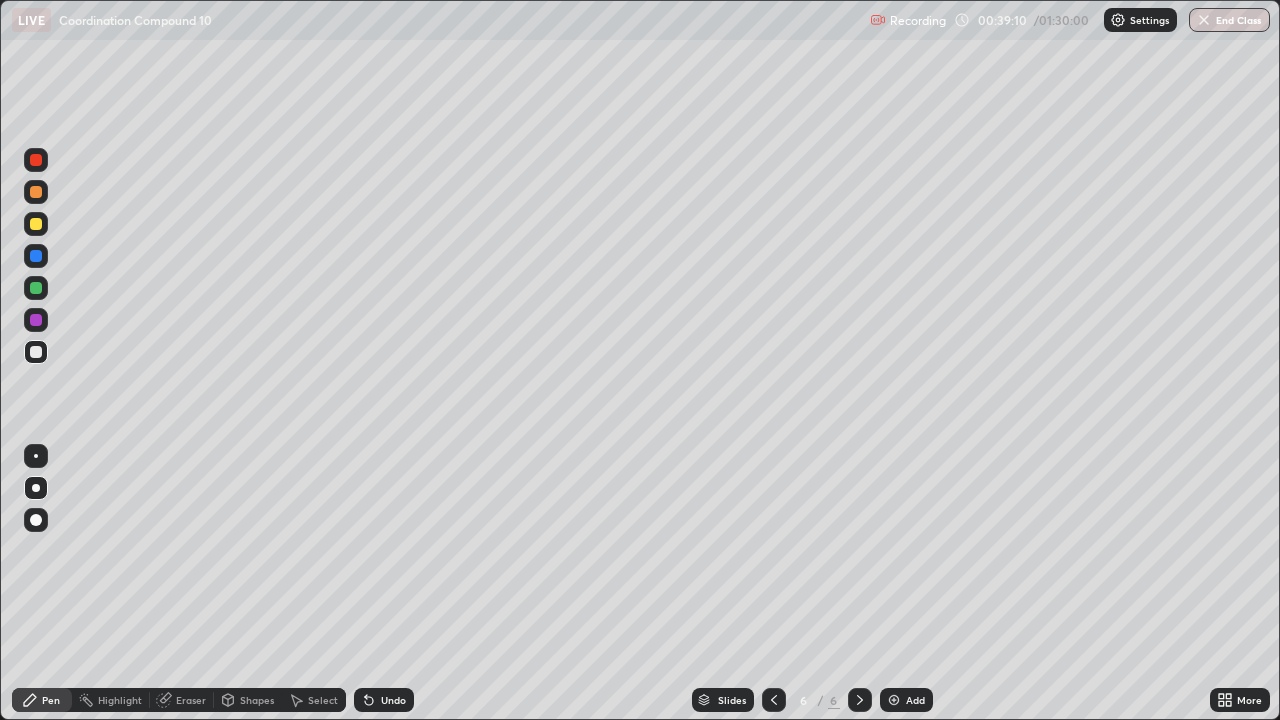 click at bounding box center [36, 192] 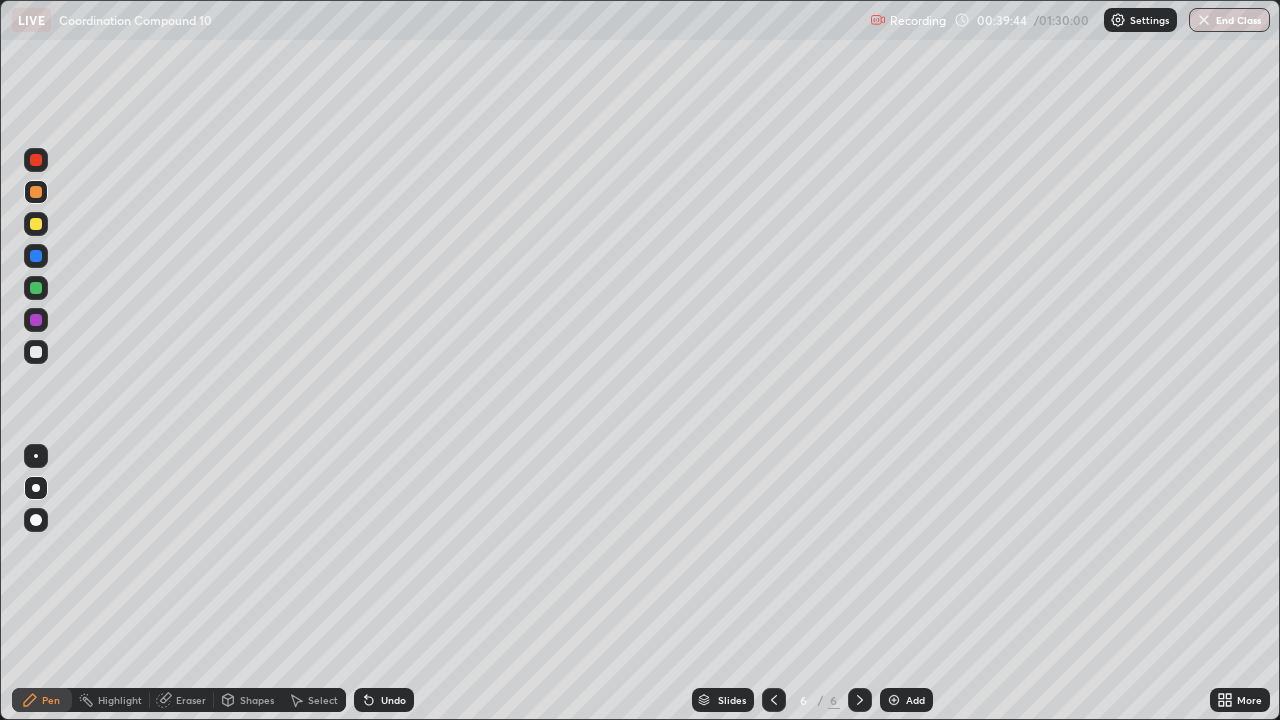 click at bounding box center [36, 224] 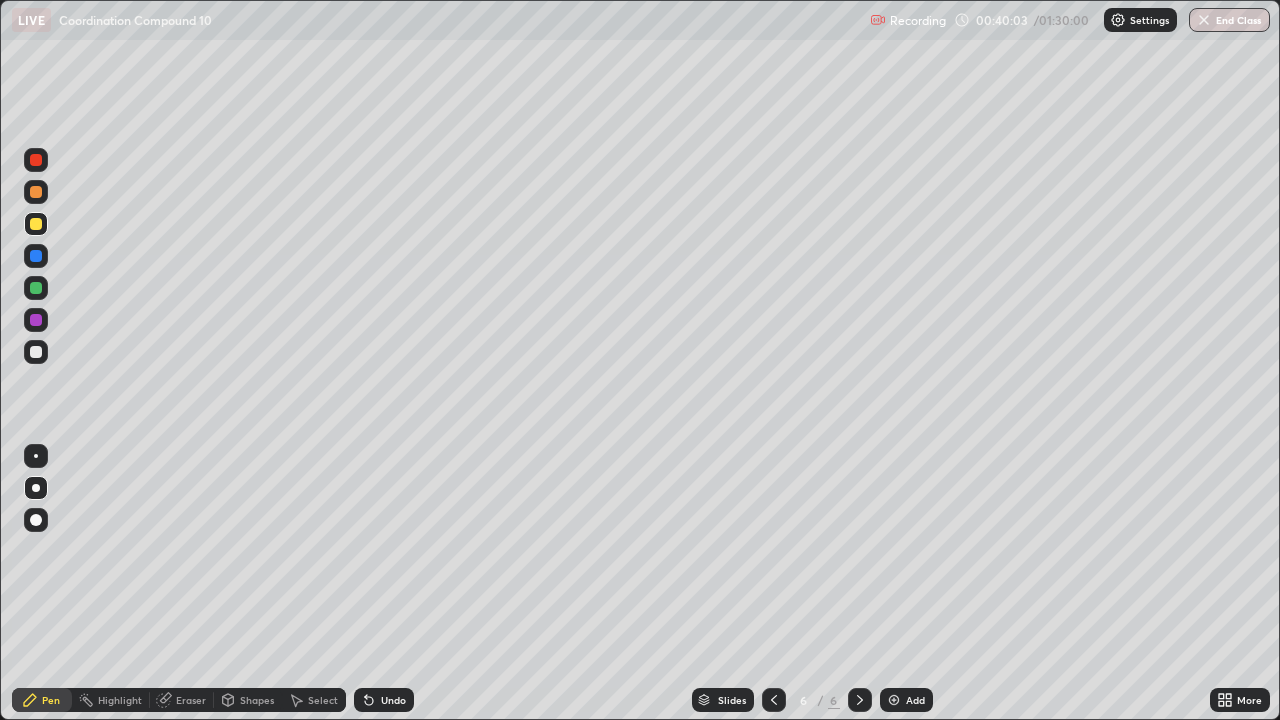 click at bounding box center [36, 288] 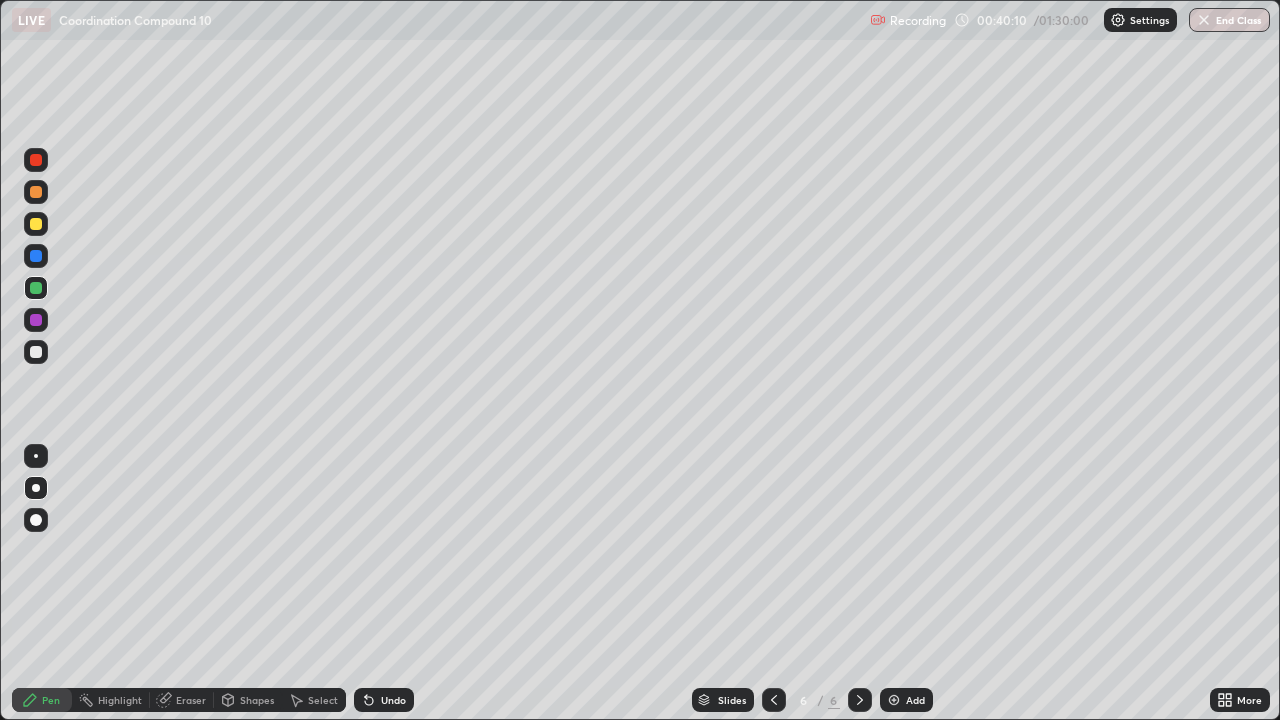click at bounding box center (36, 224) 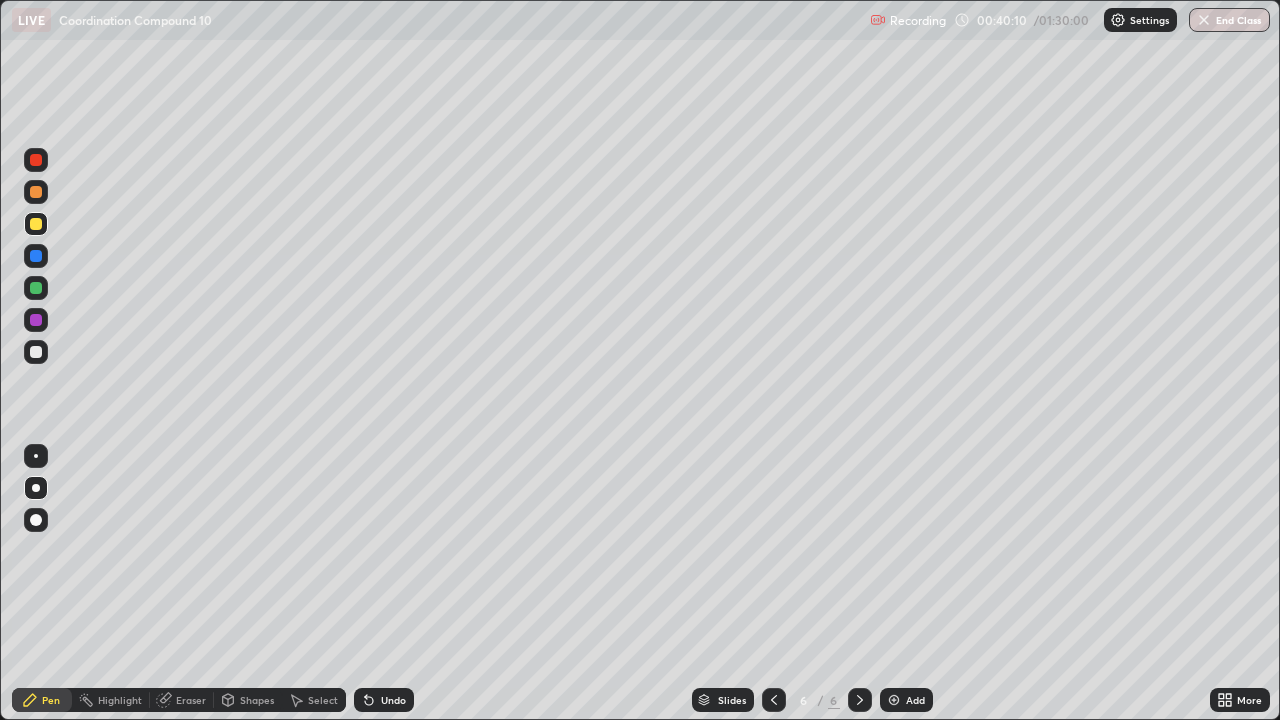 click at bounding box center (36, 352) 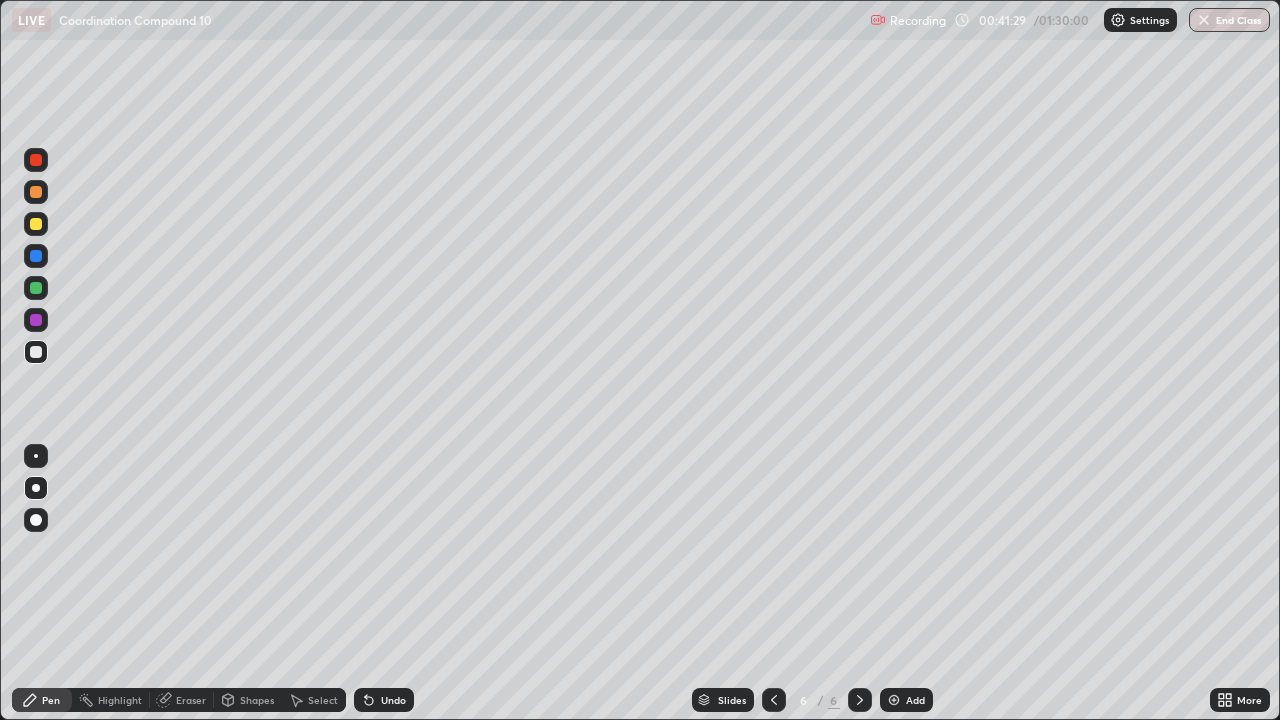 click at bounding box center (36, 192) 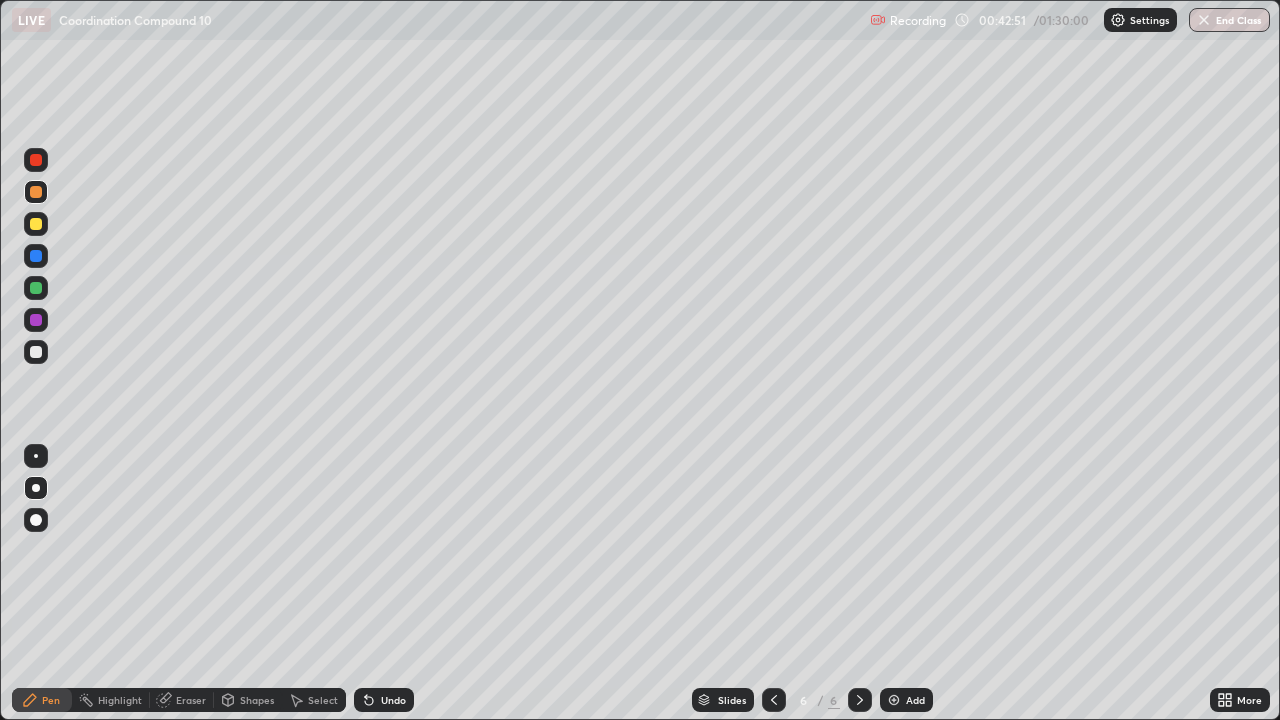 click at bounding box center (36, 288) 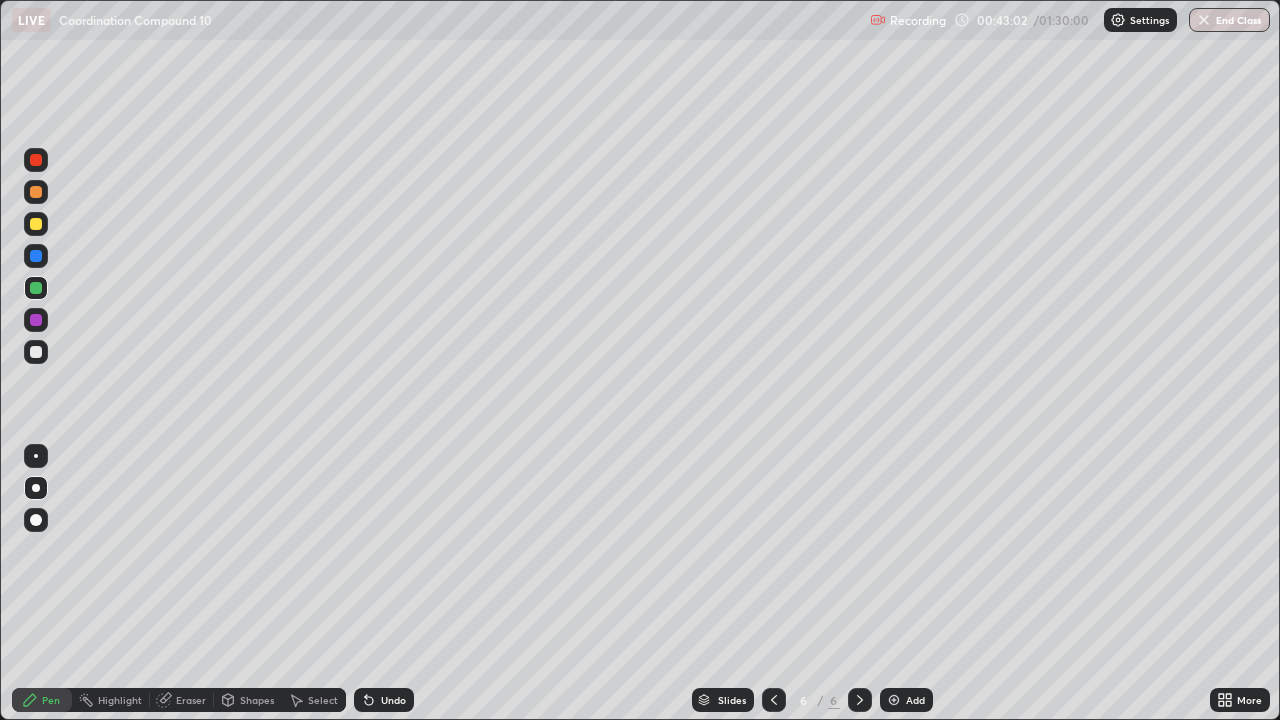 click at bounding box center (36, 352) 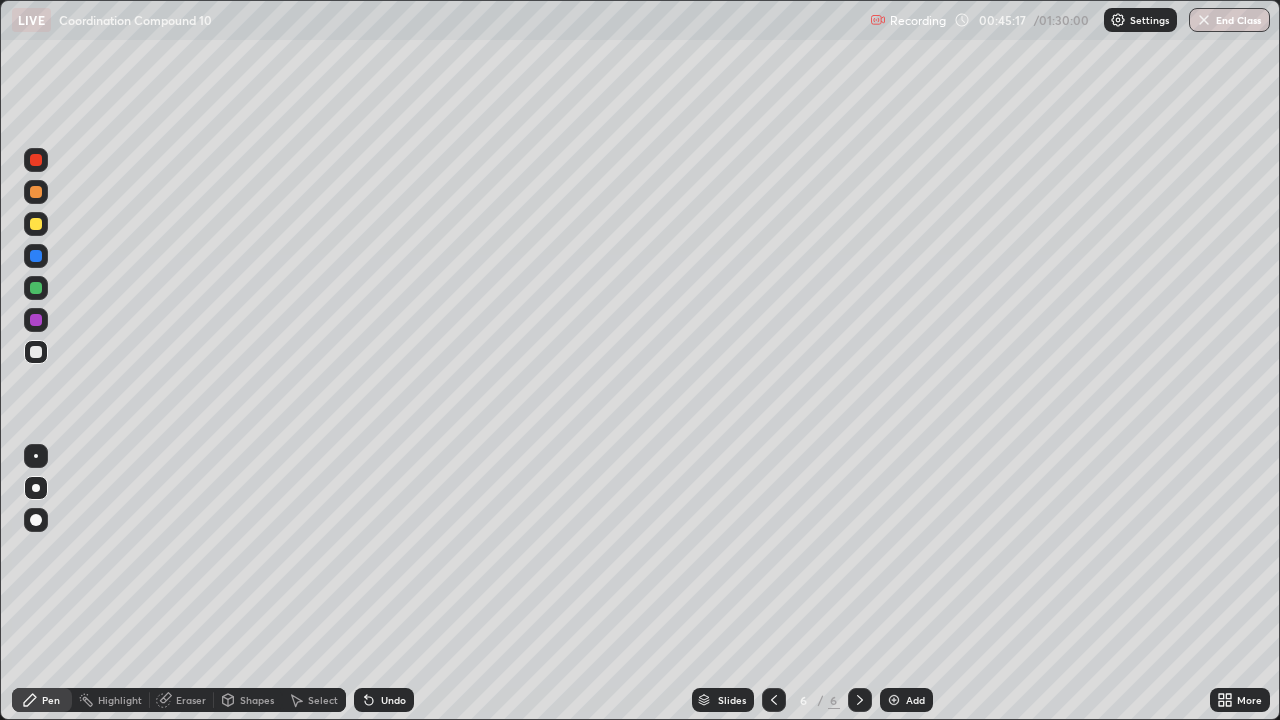 click at bounding box center [894, 700] 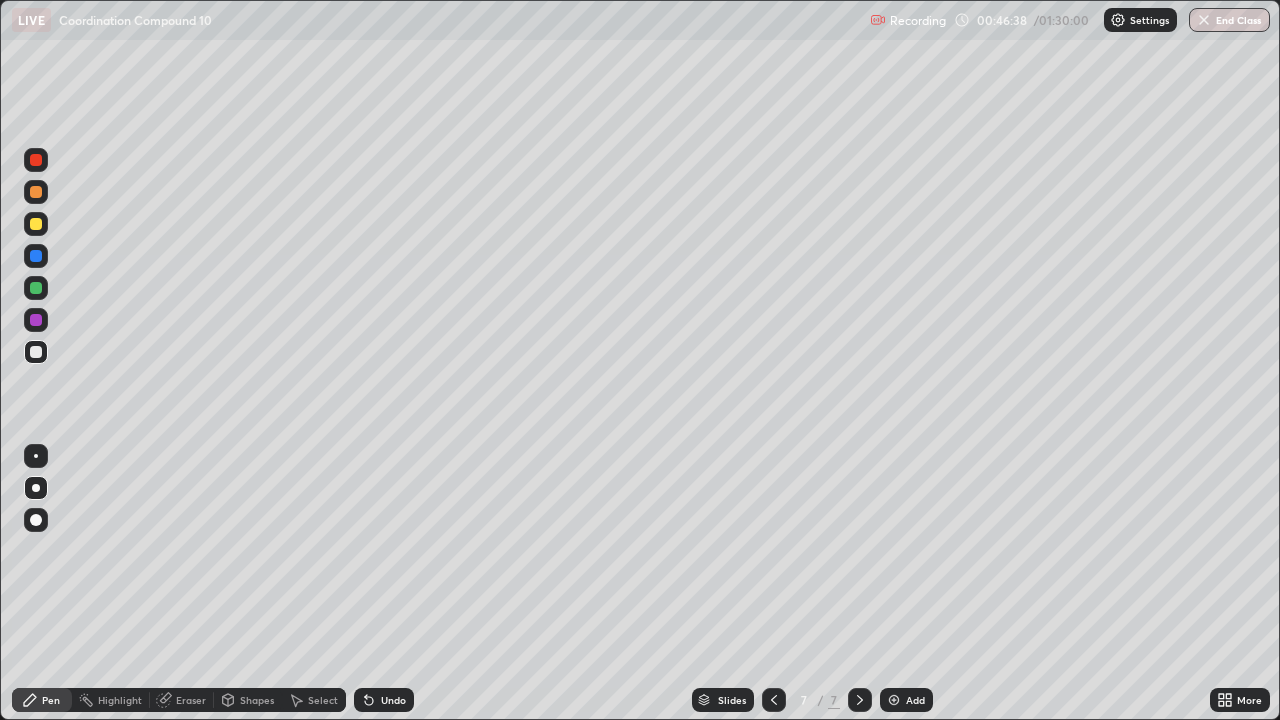 click at bounding box center [36, 224] 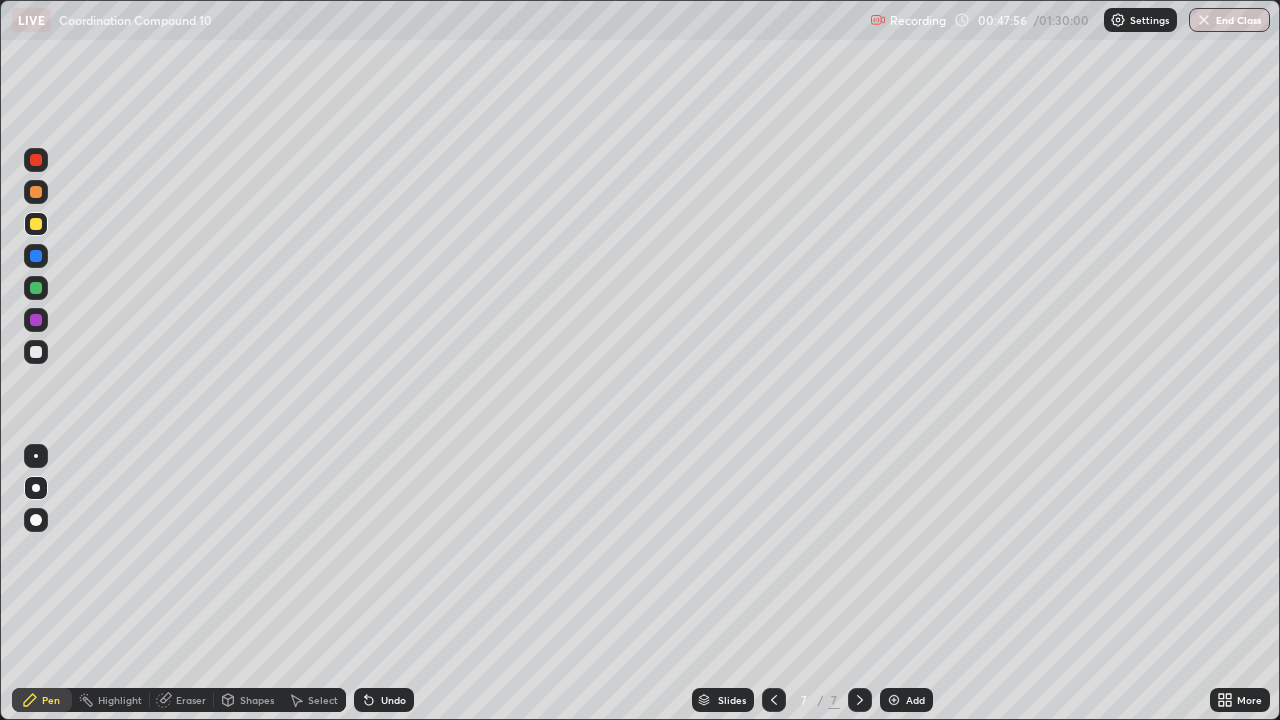 click 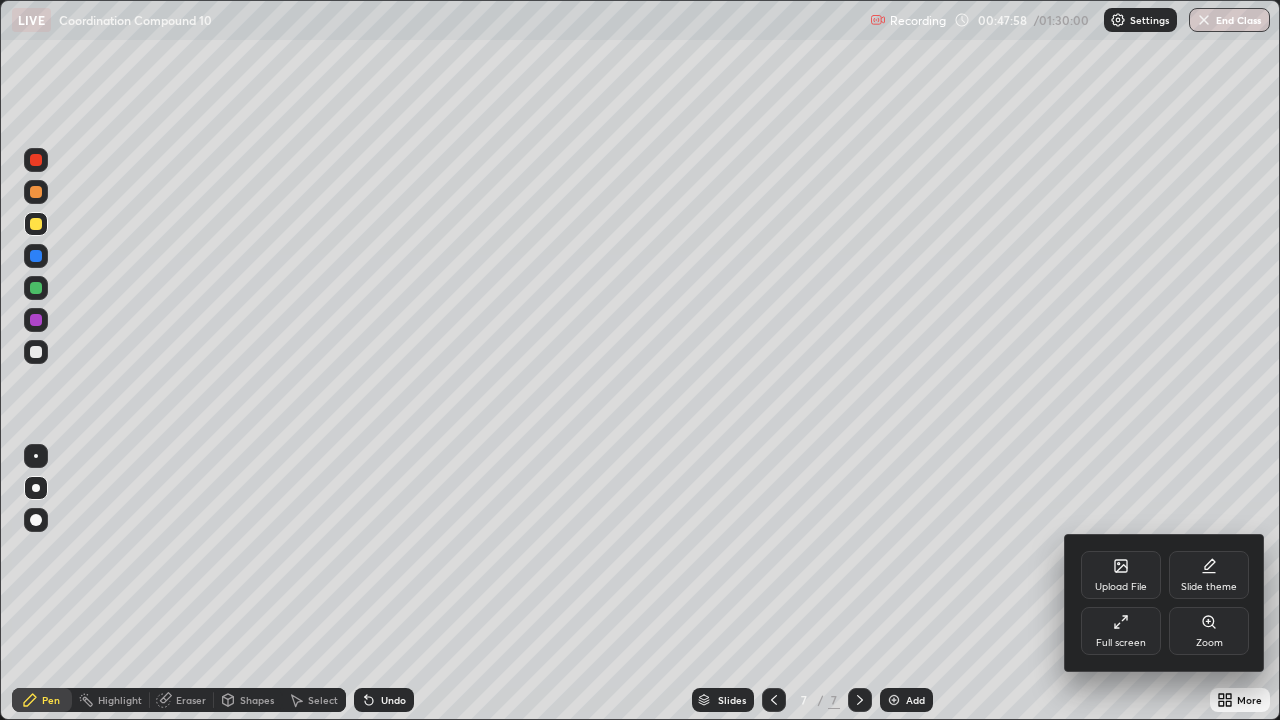 click on "Full screen" at bounding box center (1121, 631) 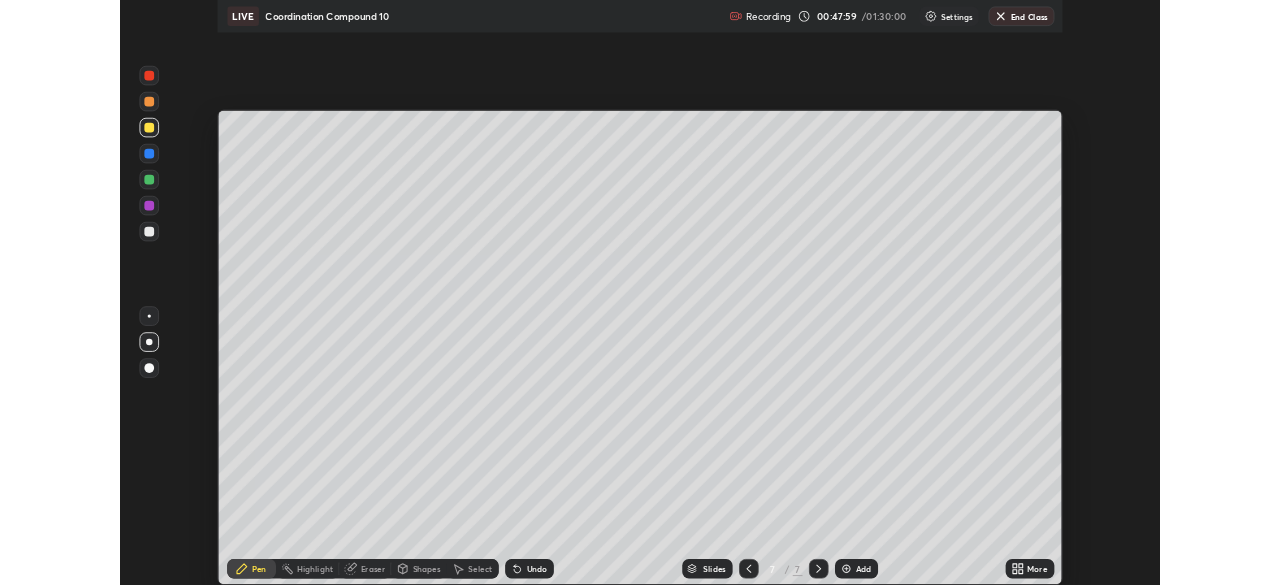 scroll, scrollTop: 585, scrollLeft: 1280, axis: both 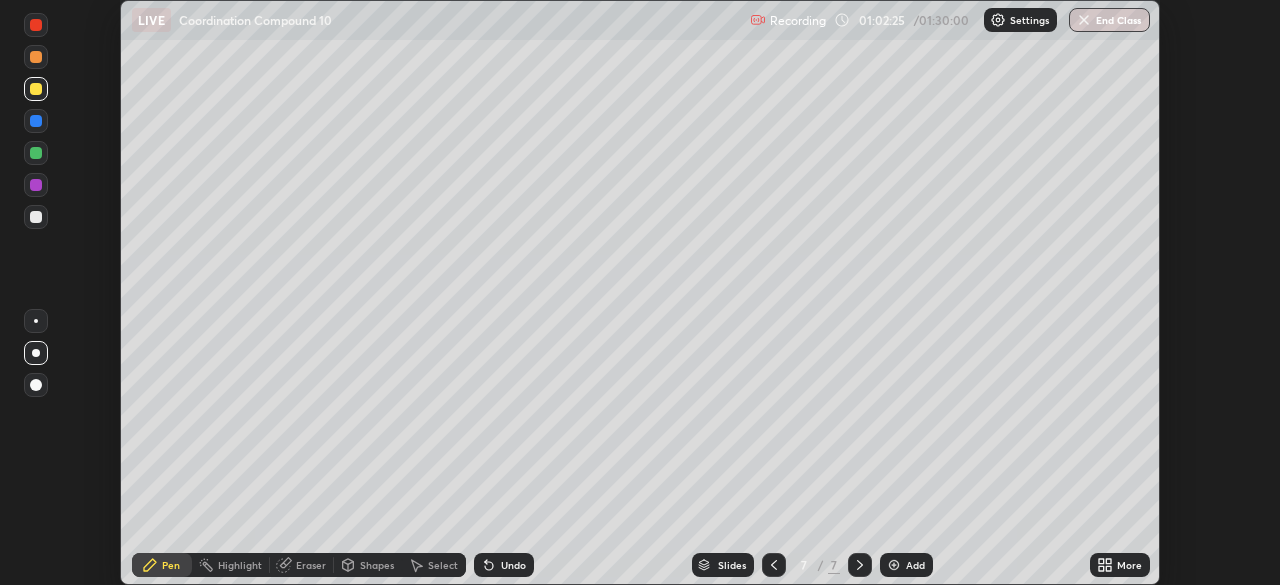 click 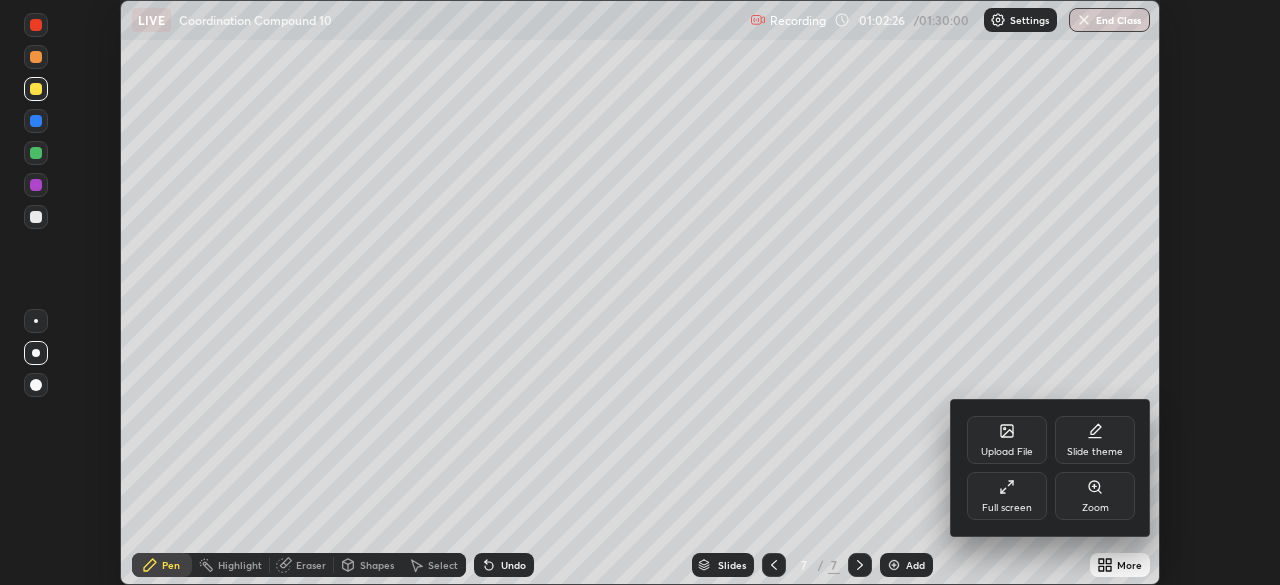 click on "Full screen" at bounding box center [1007, 496] 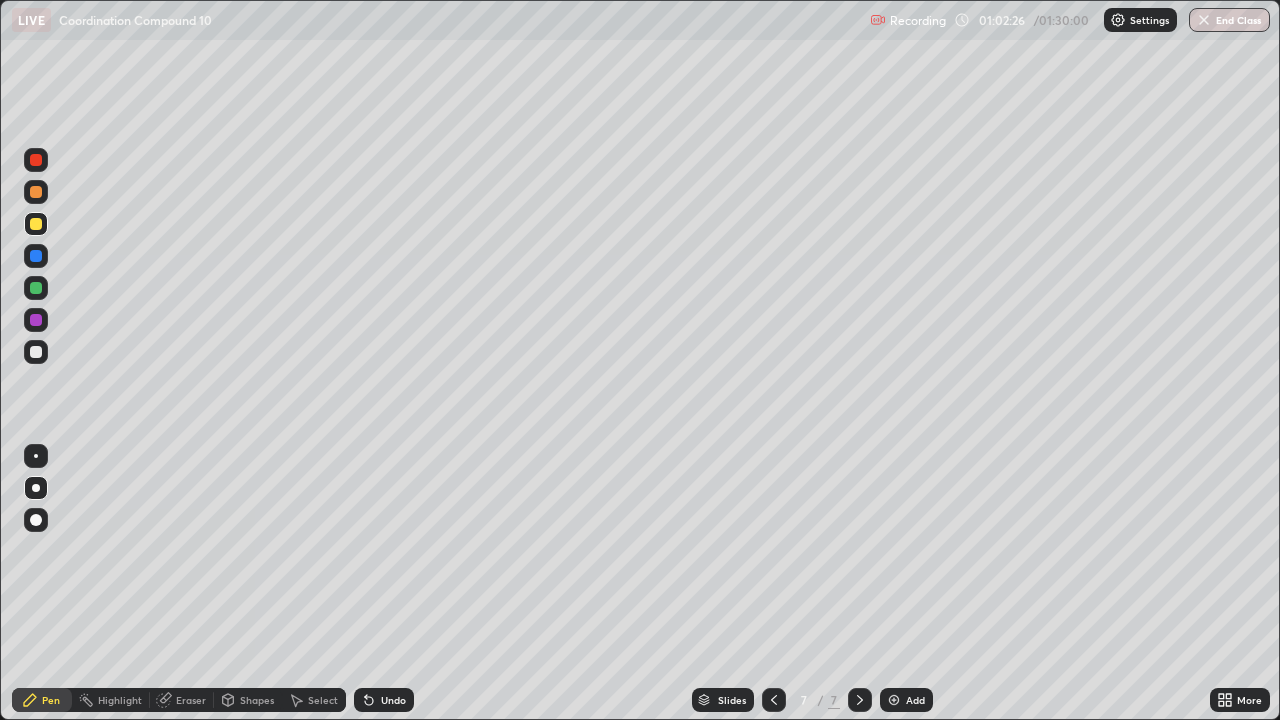 scroll, scrollTop: 99280, scrollLeft: 98720, axis: both 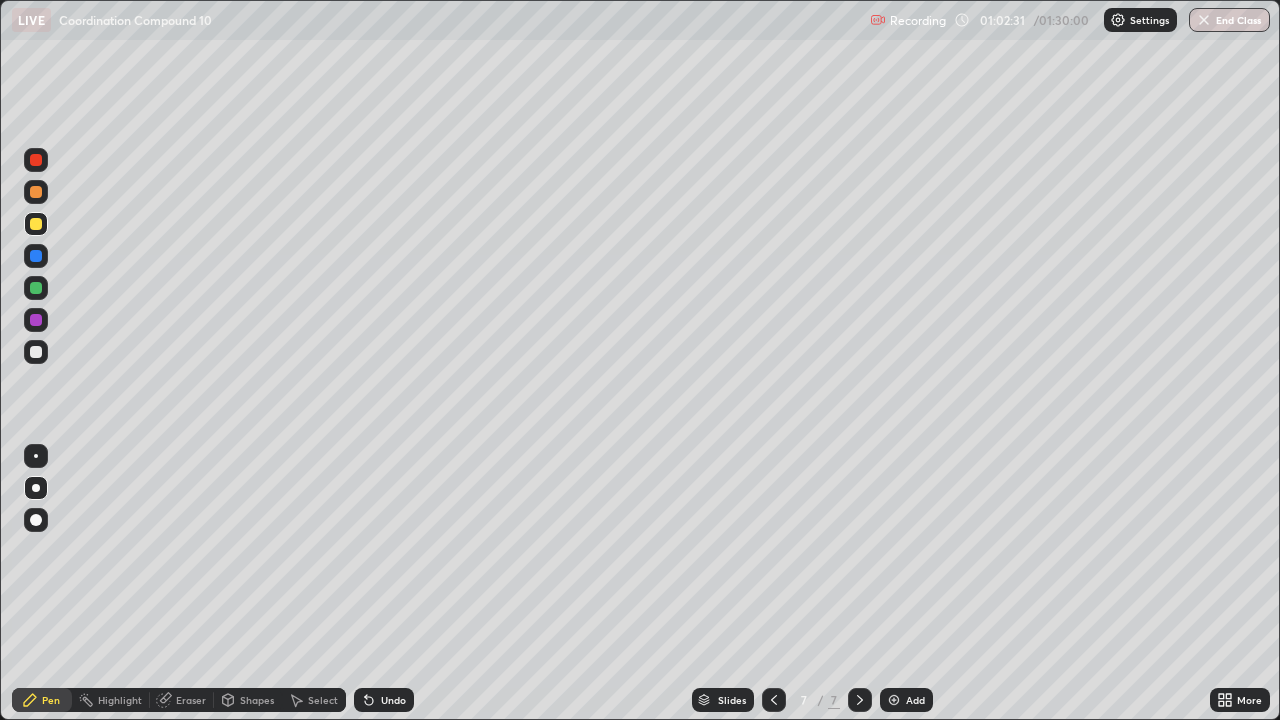 click at bounding box center [36, 224] 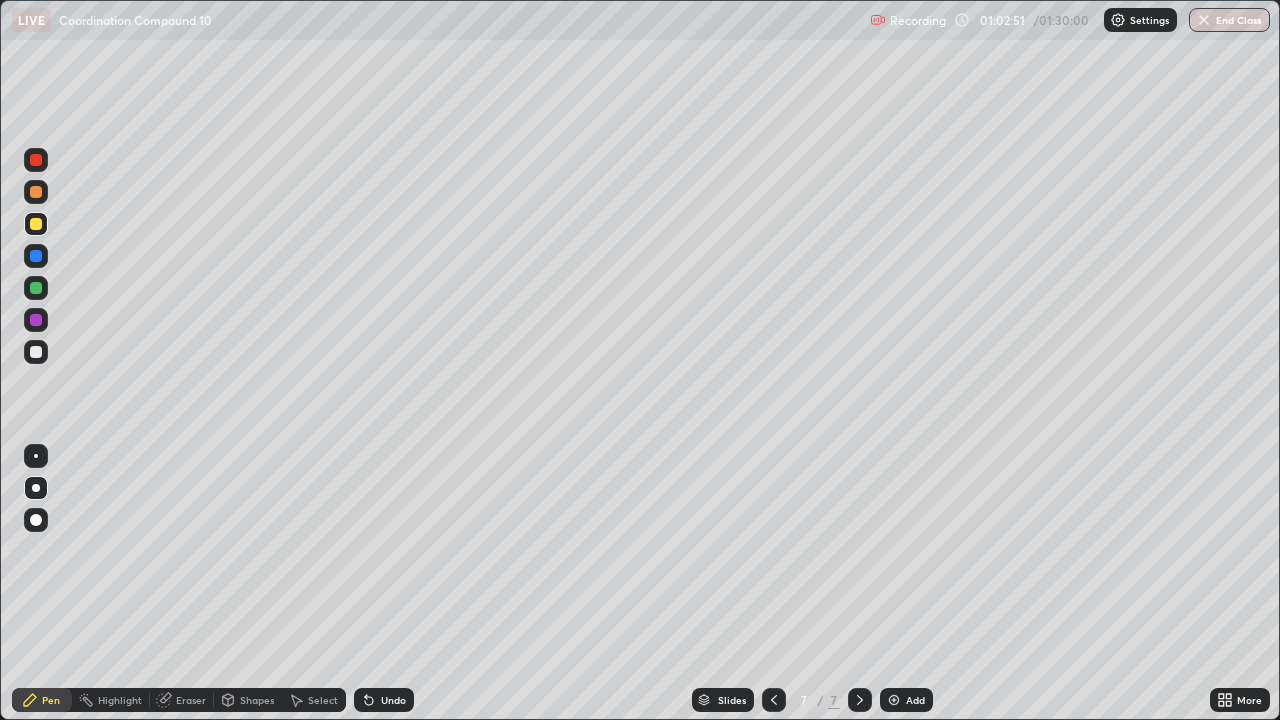 click at bounding box center [36, 352] 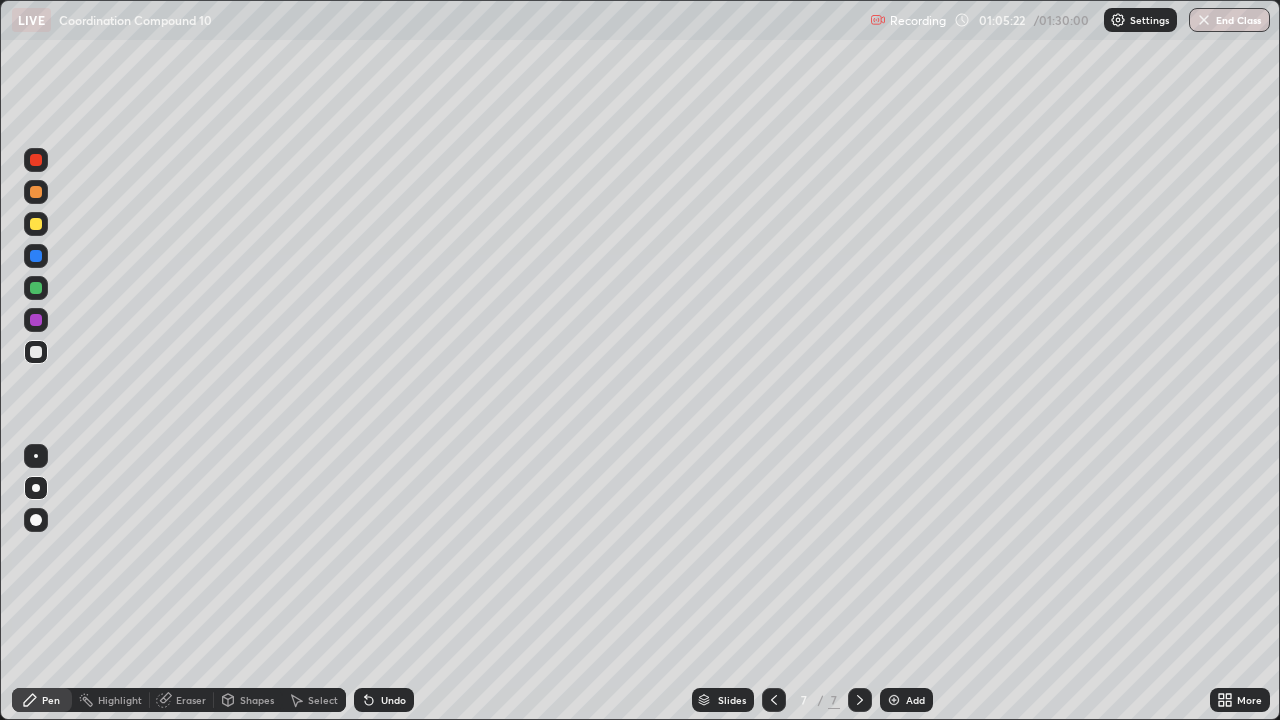 click at bounding box center (894, 700) 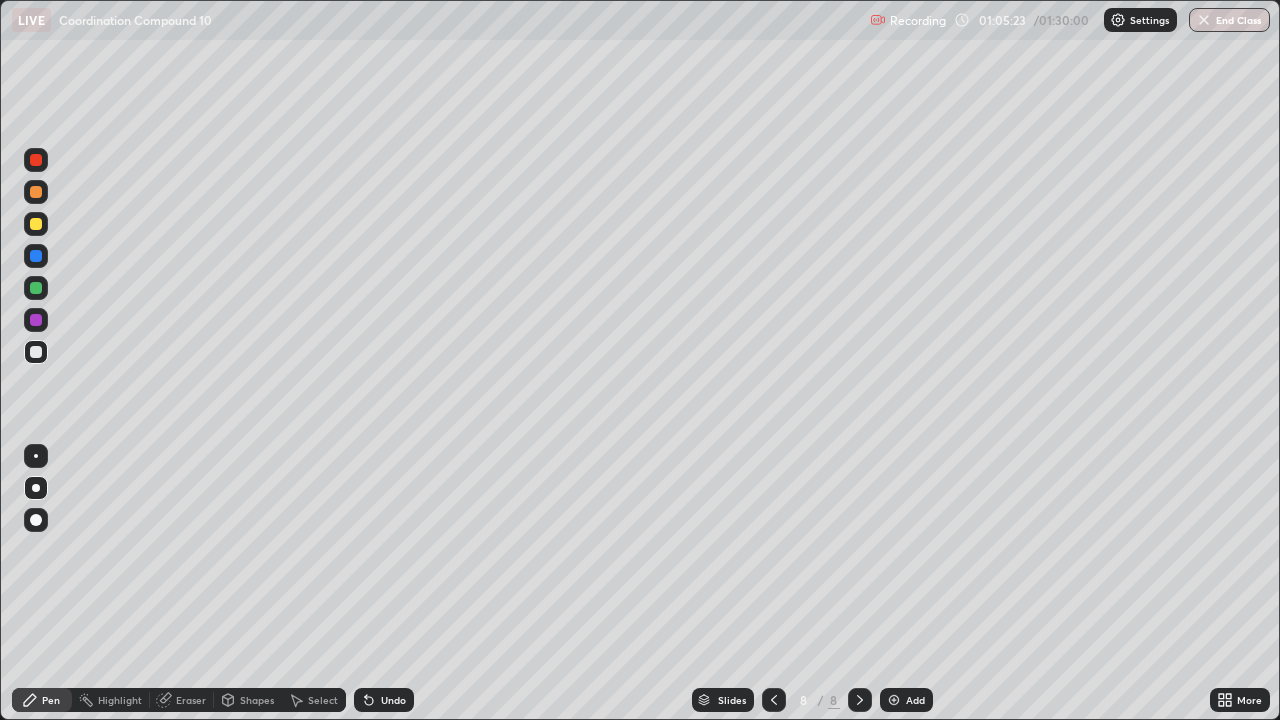 click at bounding box center (36, 192) 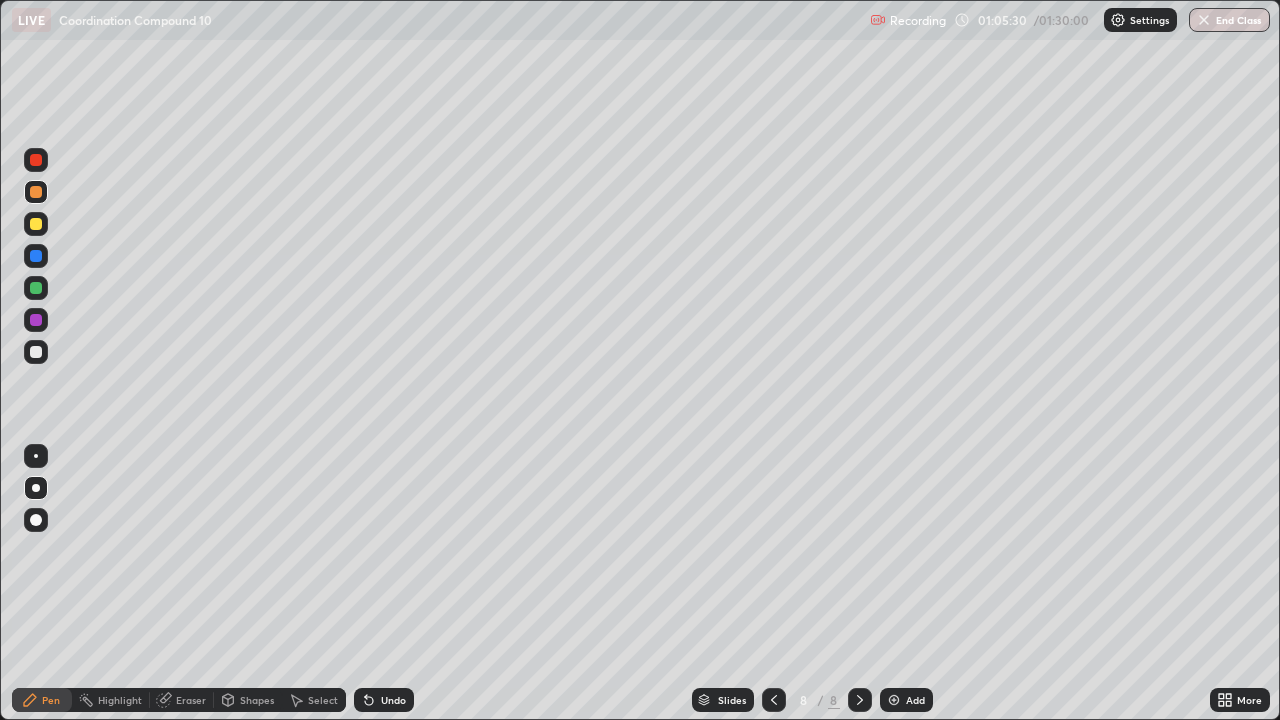 click at bounding box center (36, 352) 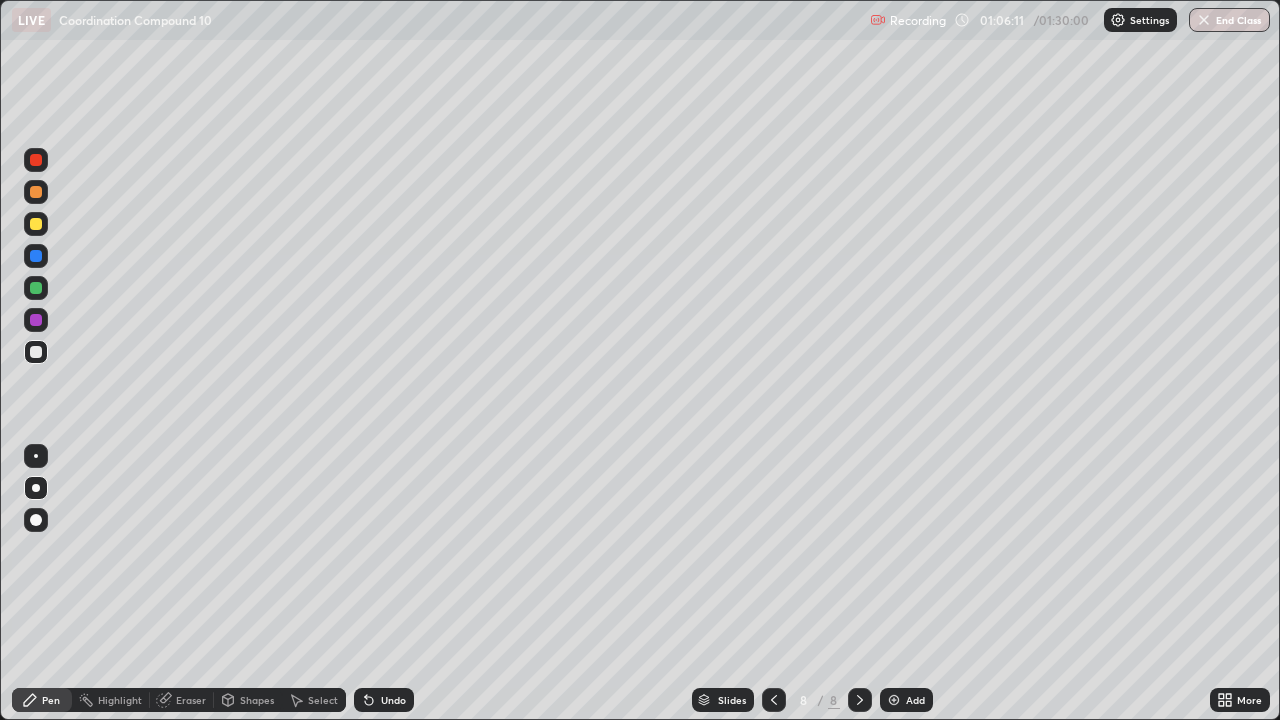 click at bounding box center [36, 224] 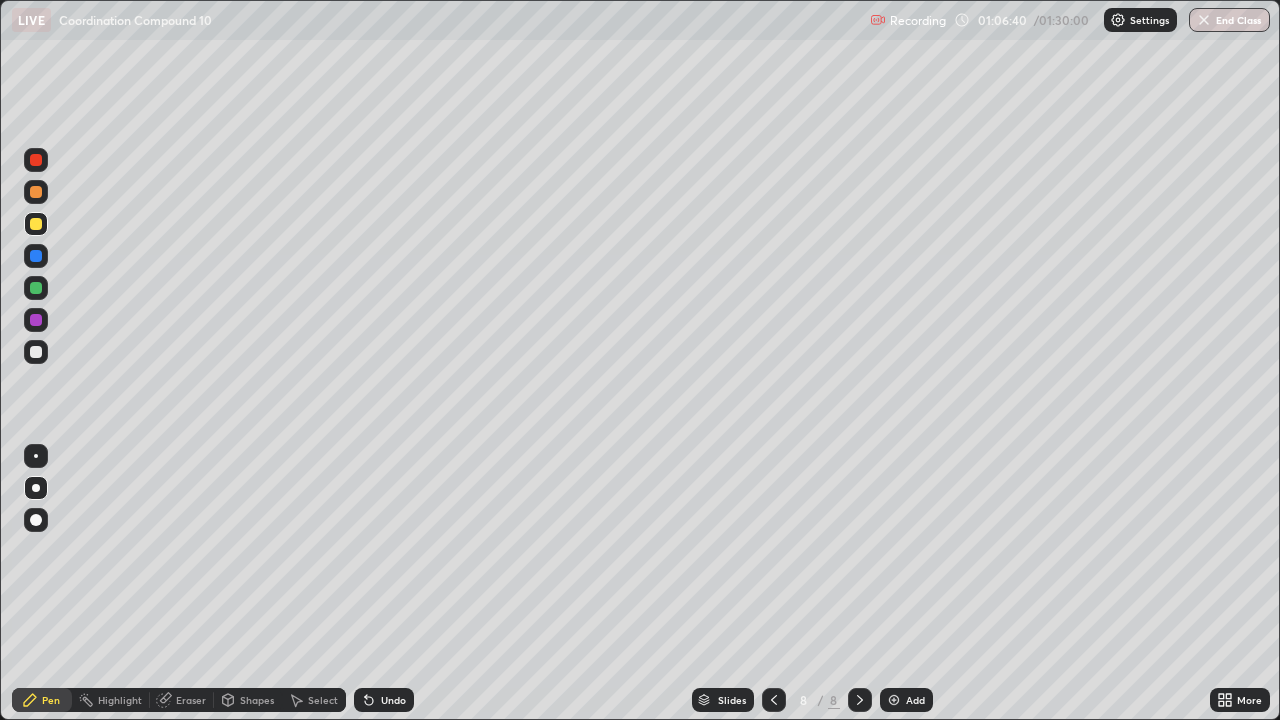 click on "Eraser" at bounding box center [191, 700] 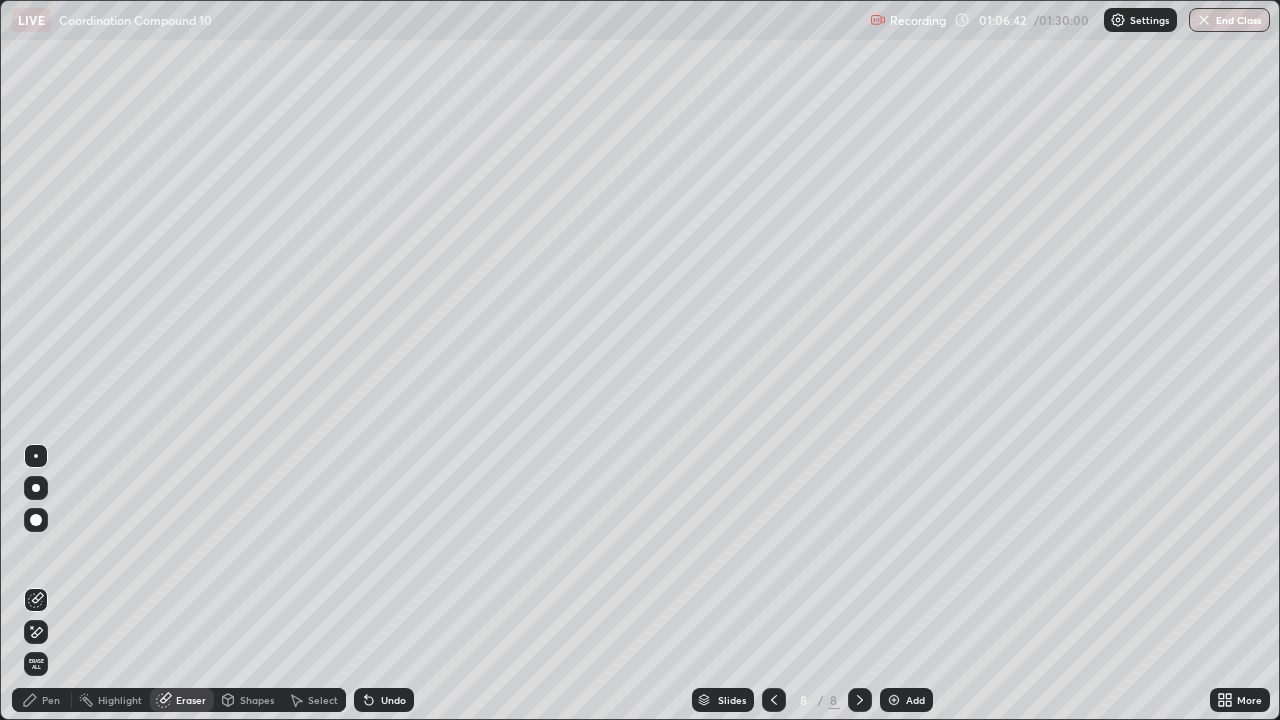 click on "Pen" at bounding box center [42, 700] 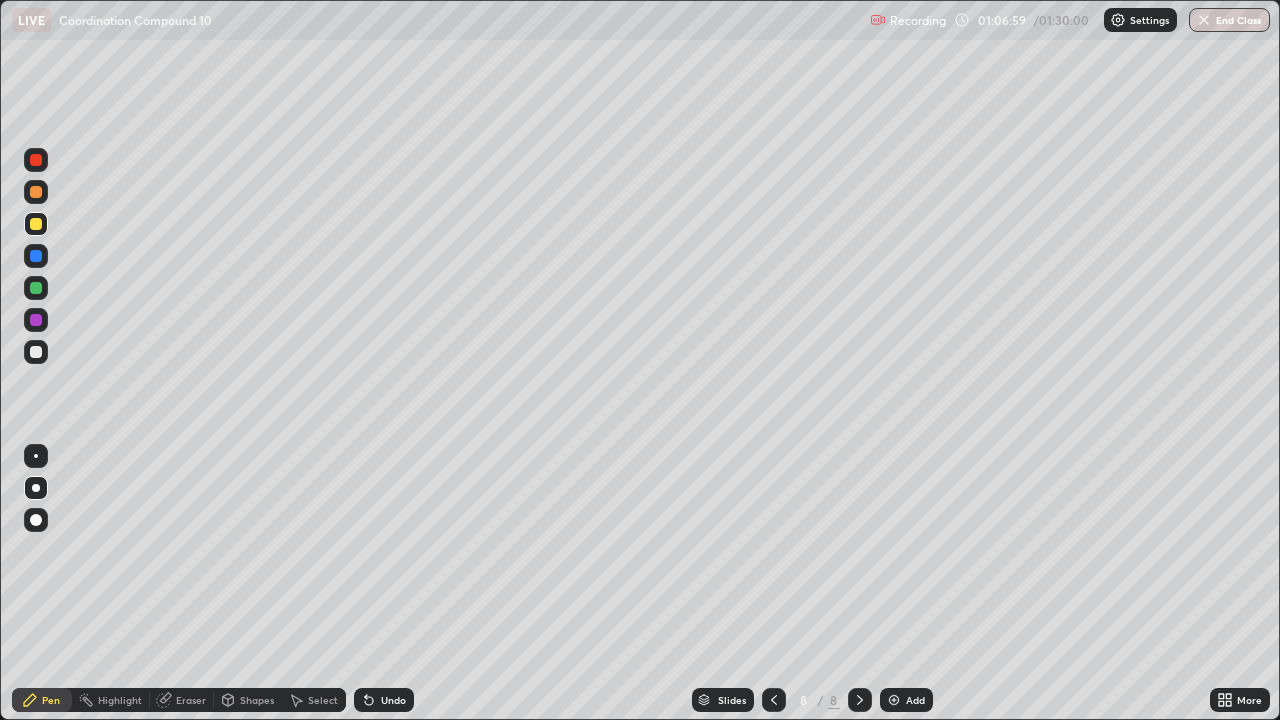 click at bounding box center (36, 352) 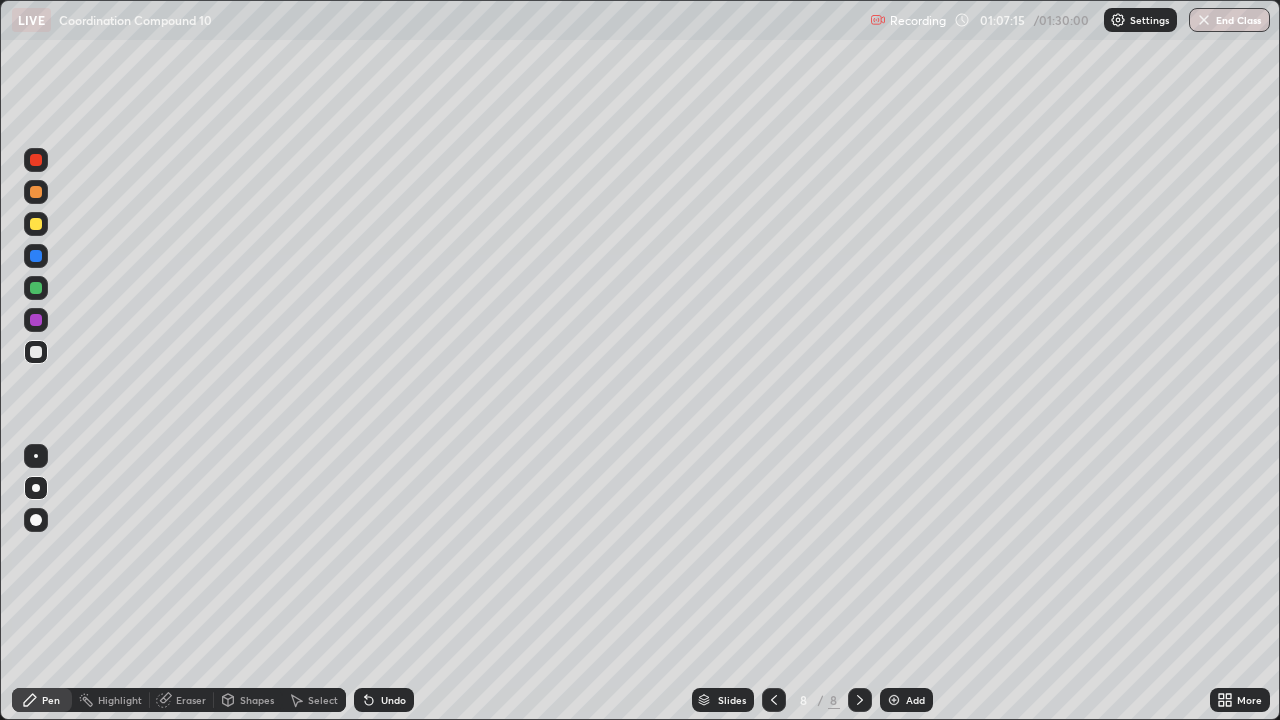 click at bounding box center (36, 224) 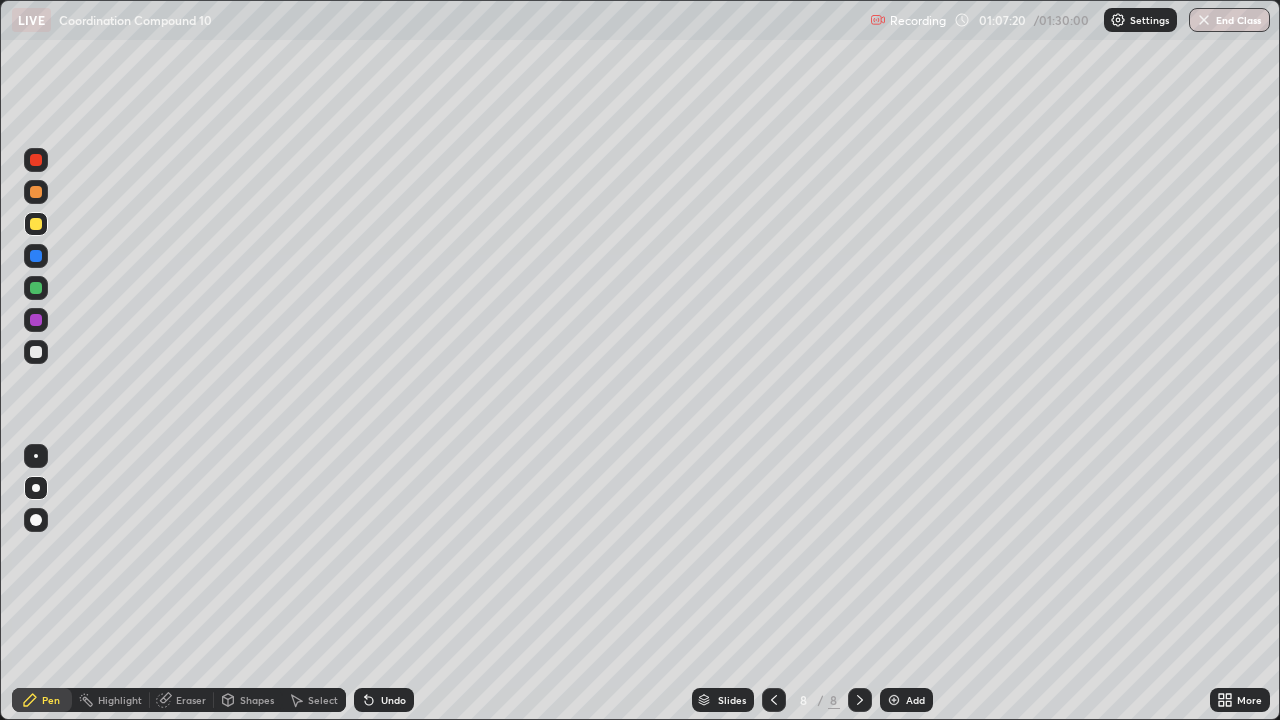click at bounding box center (36, 352) 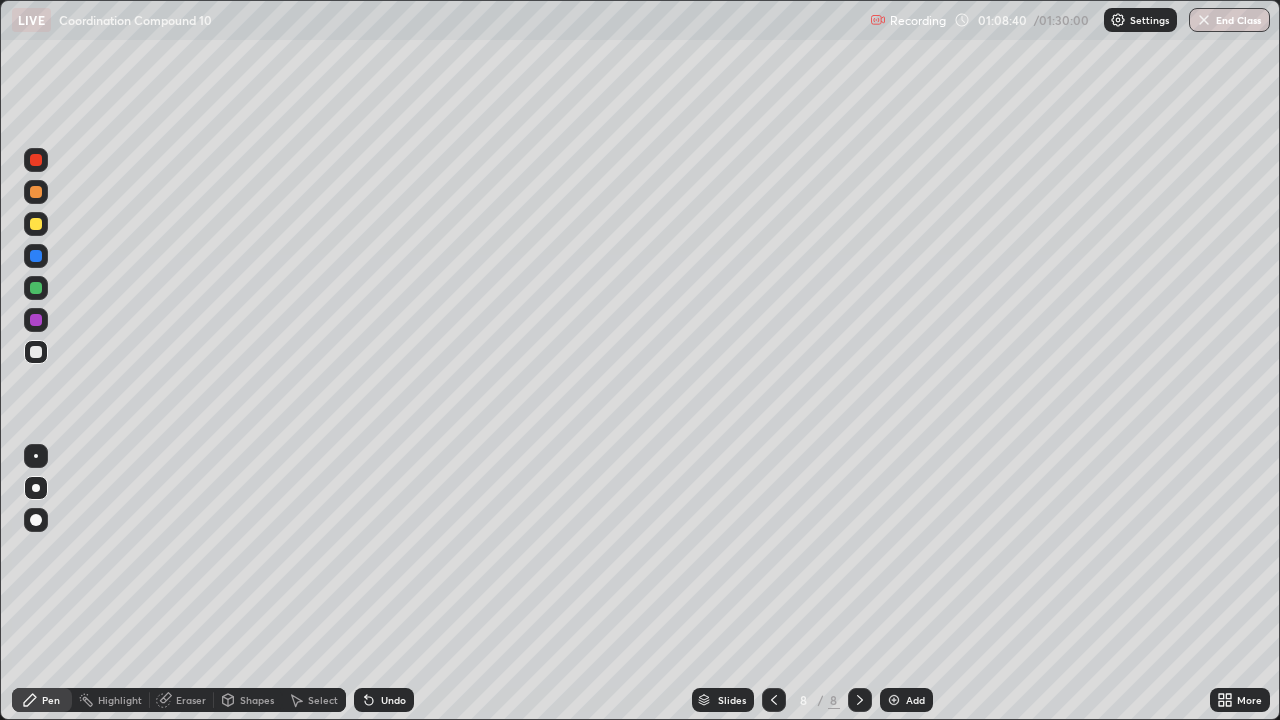 click at bounding box center [36, 192] 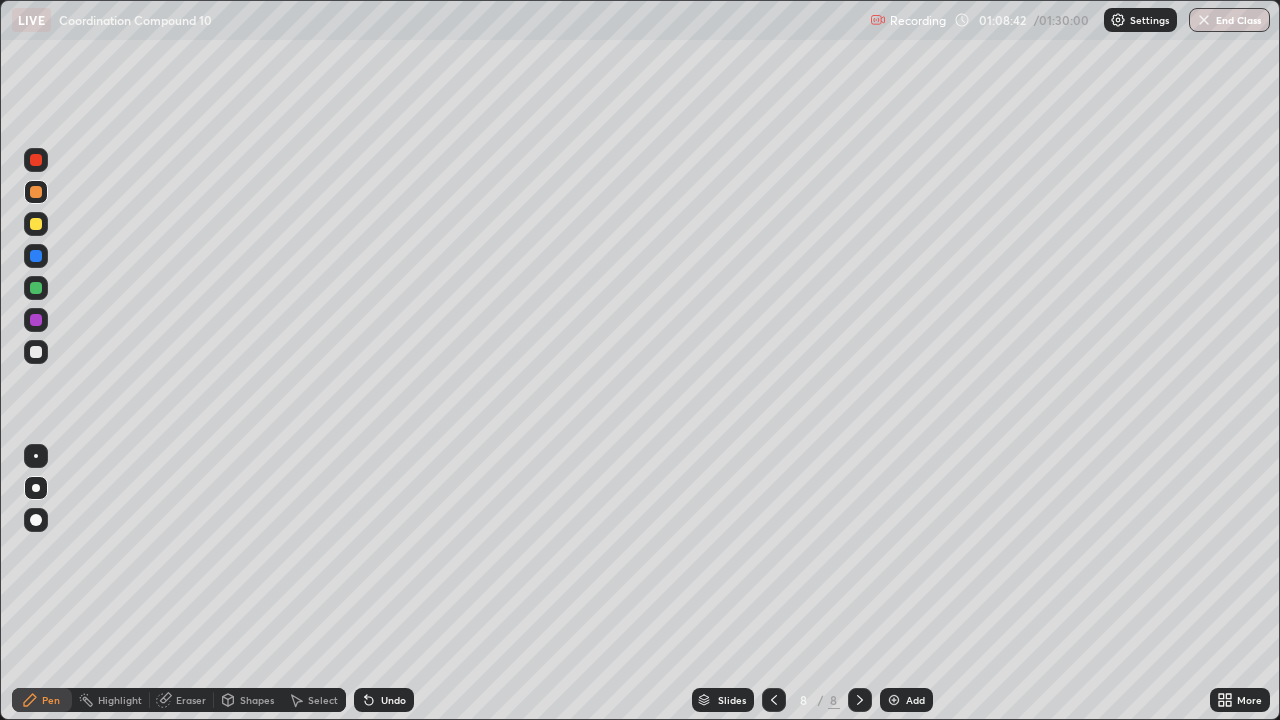 click at bounding box center (894, 700) 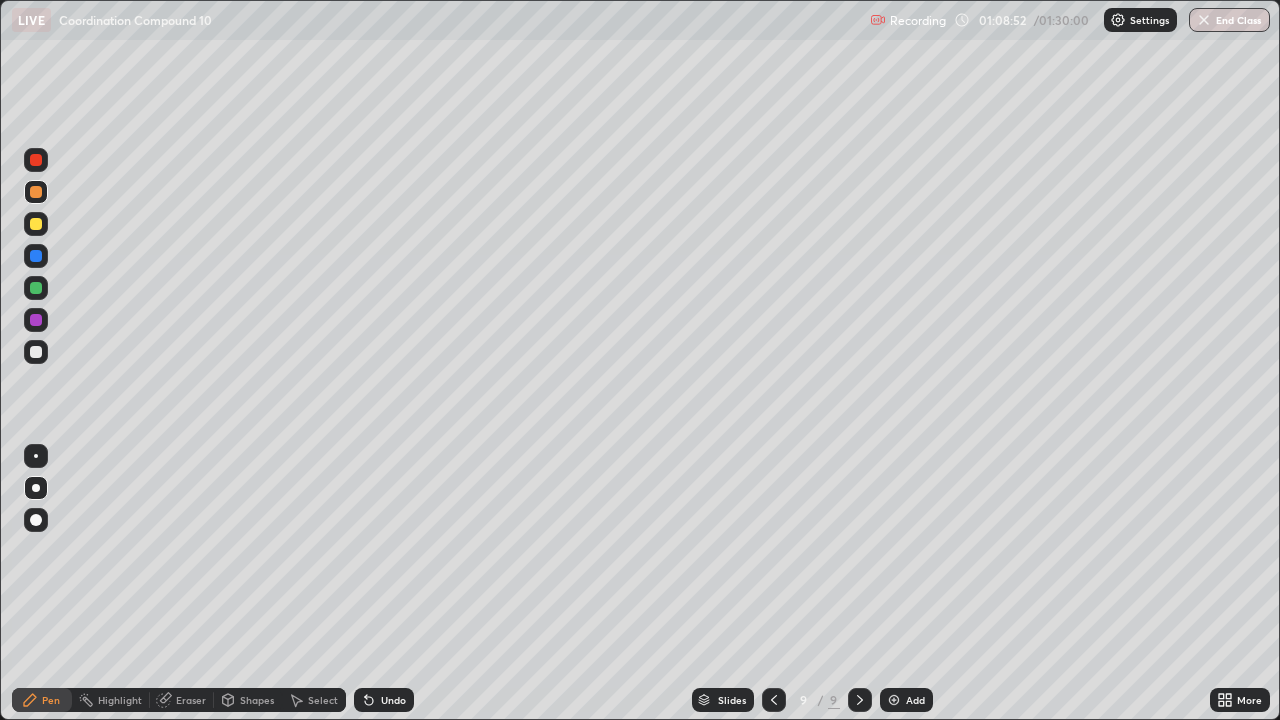 click at bounding box center [36, 352] 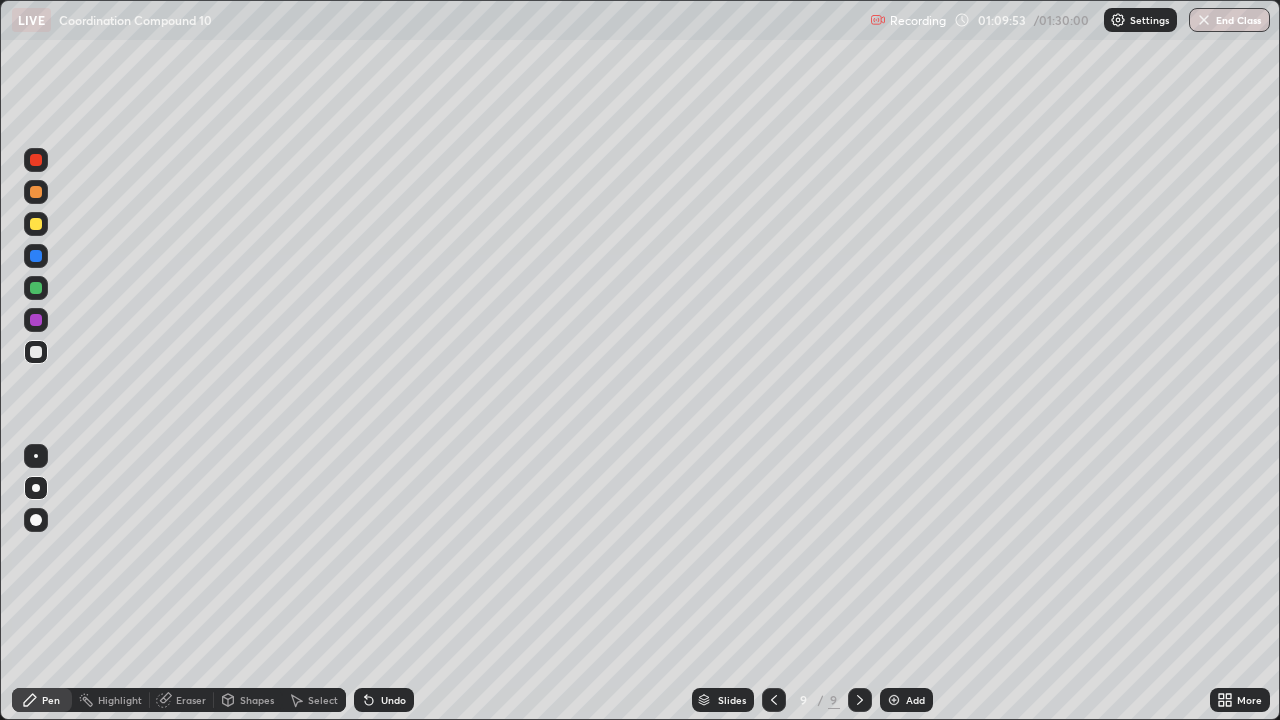 click at bounding box center [894, 700] 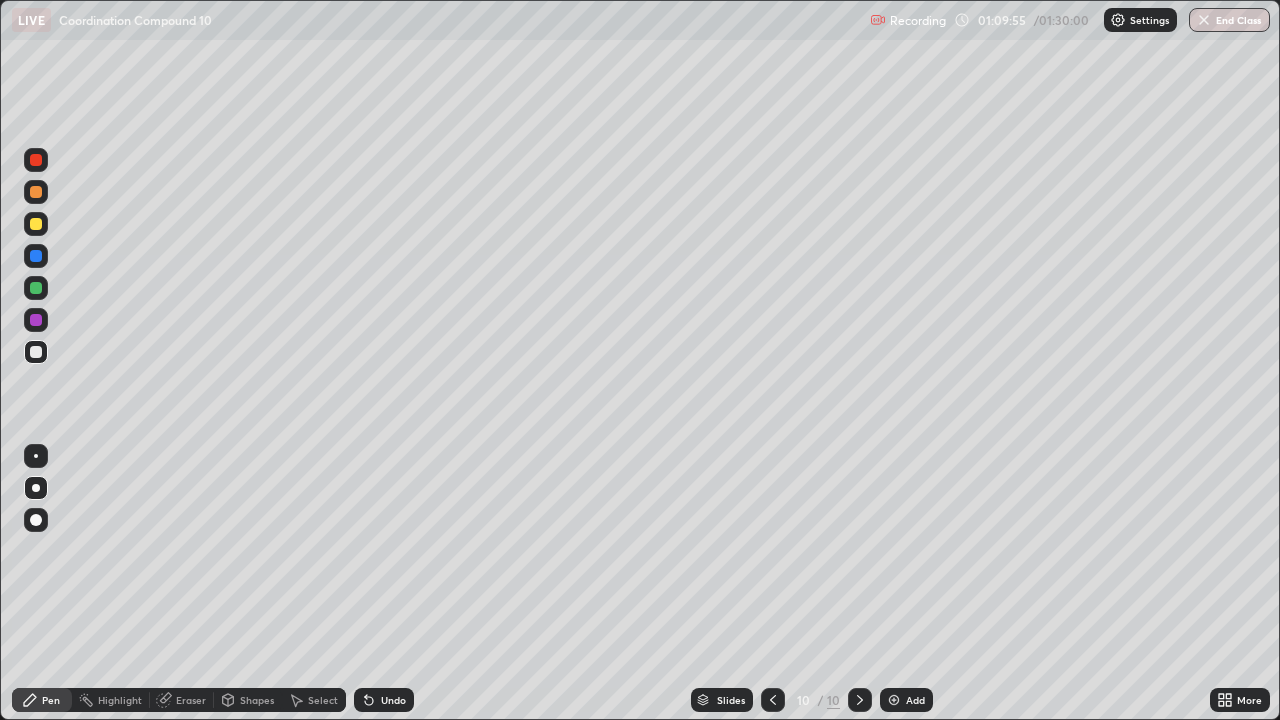 click at bounding box center (36, 192) 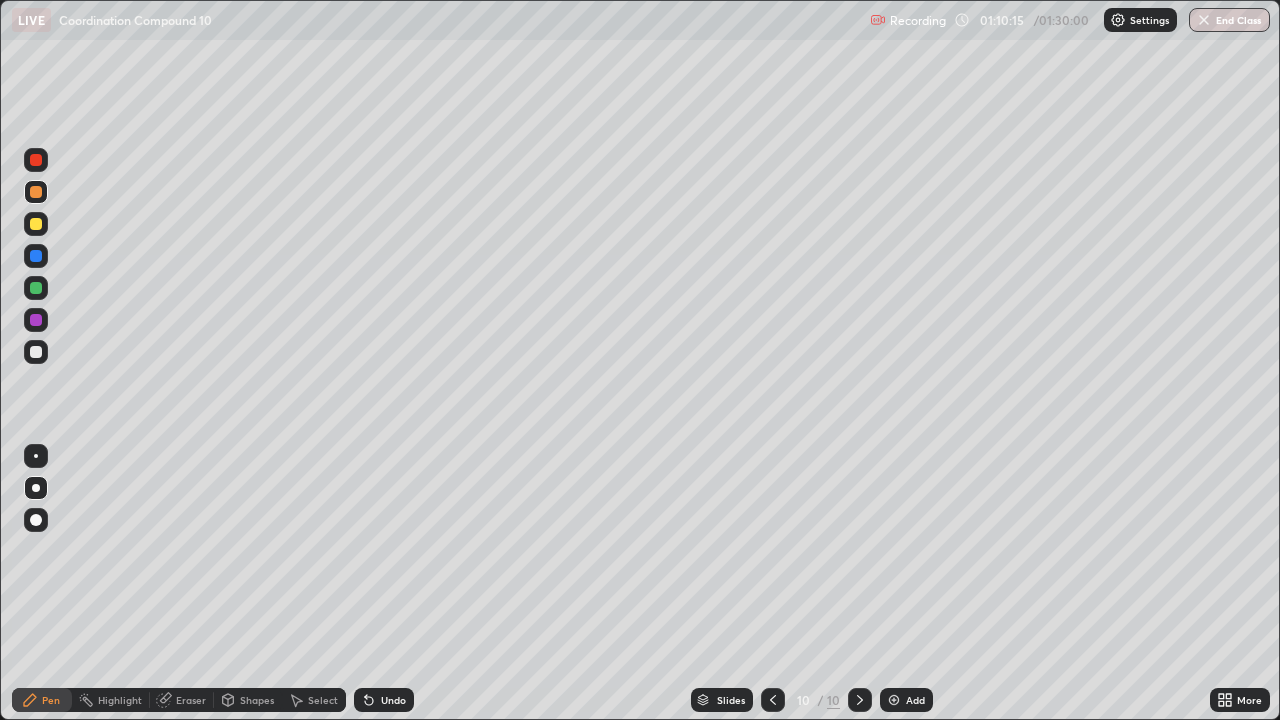 click at bounding box center [36, 352] 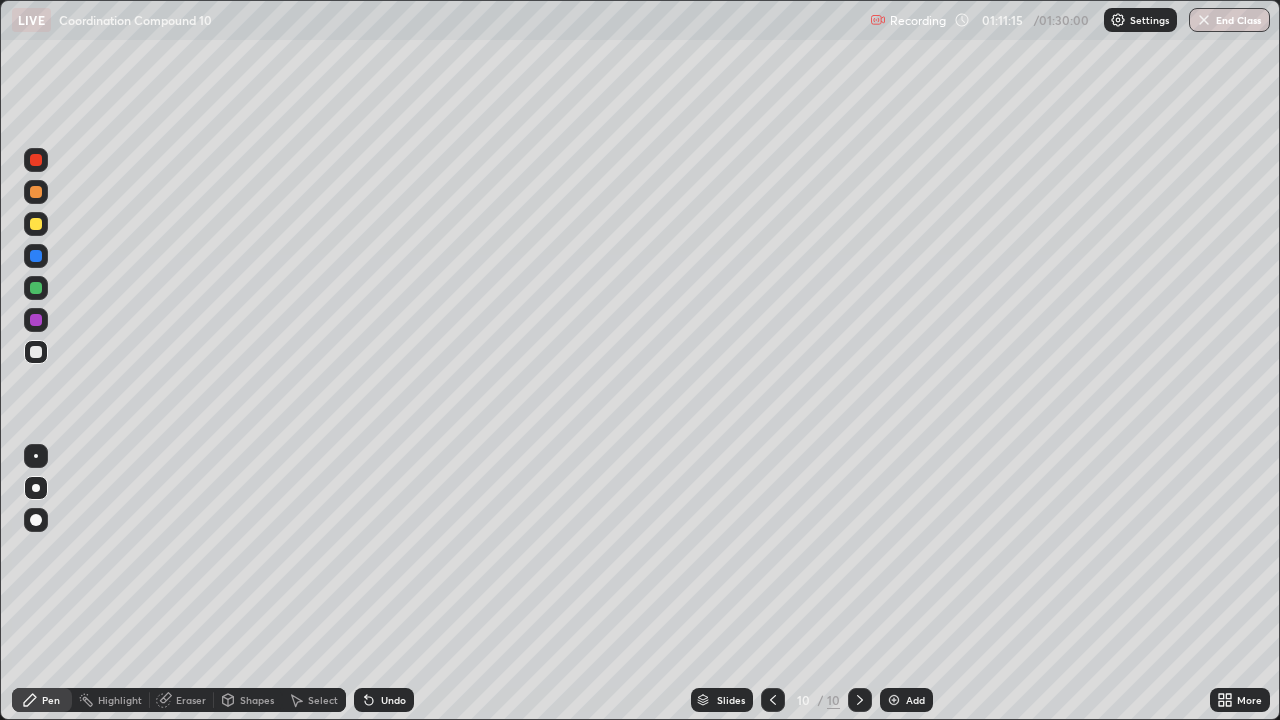 click at bounding box center (36, 224) 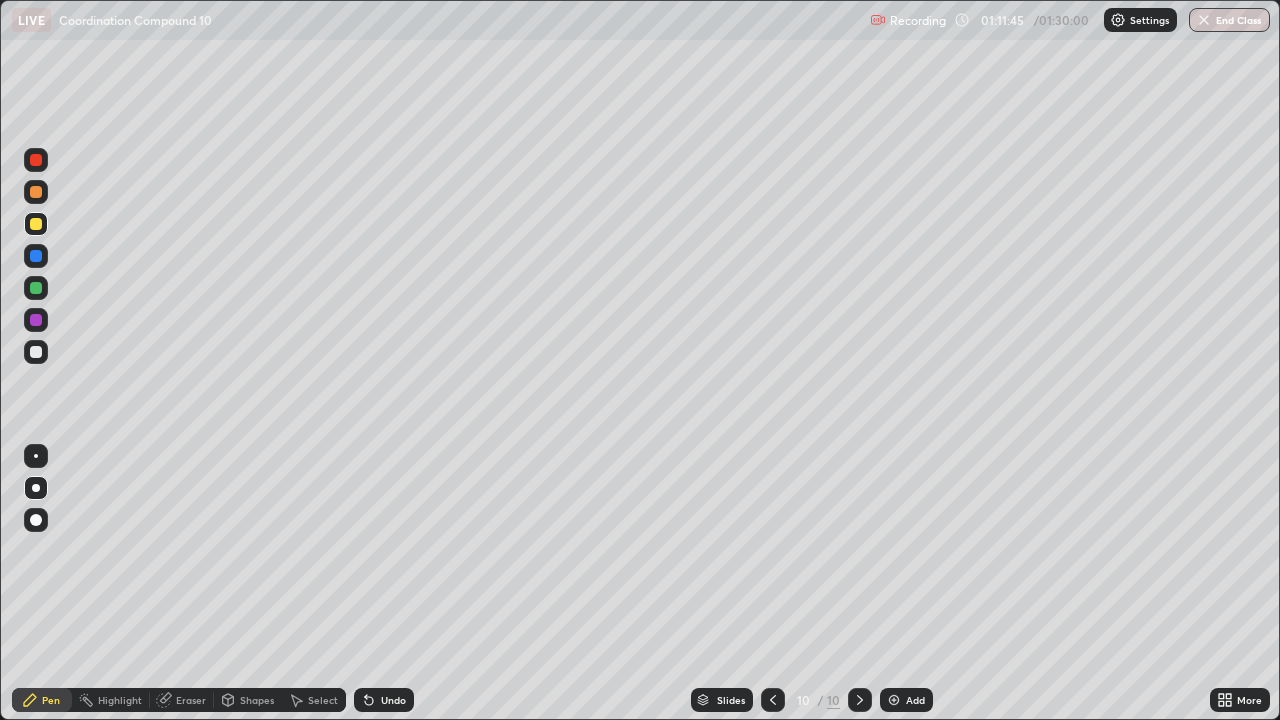 click at bounding box center [36, 352] 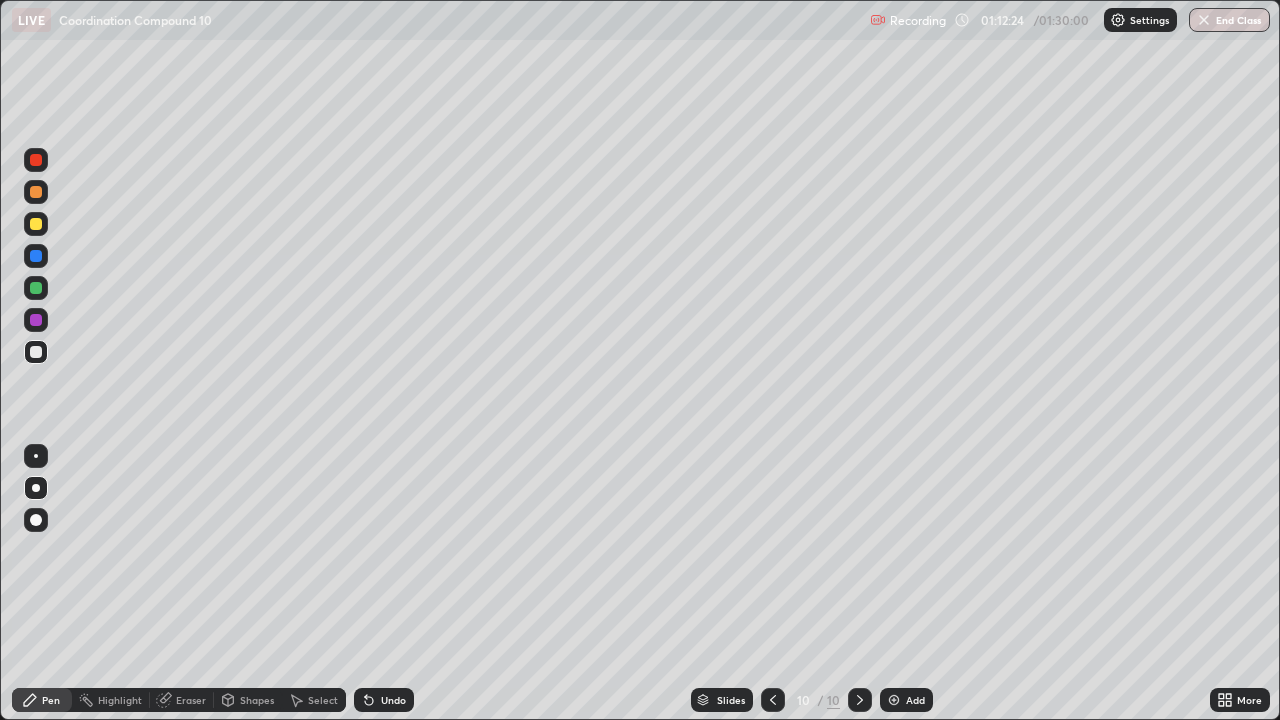 click at bounding box center [36, 192] 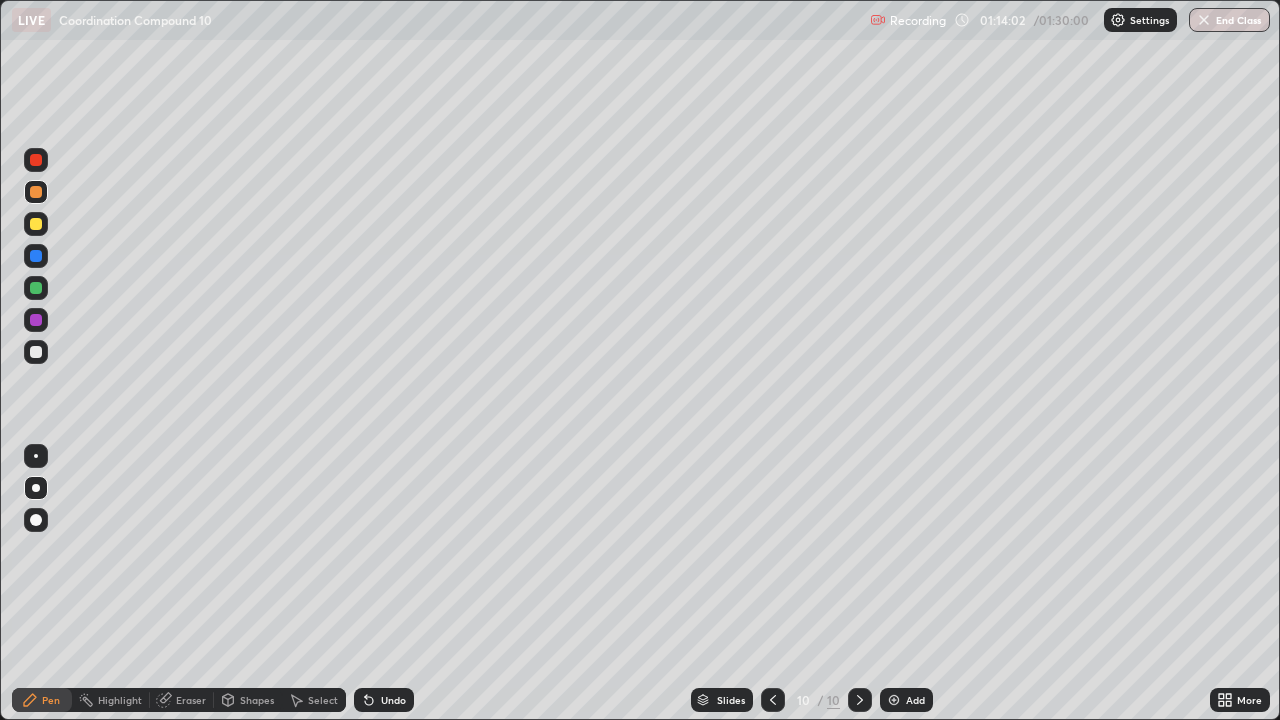 click at bounding box center [36, 352] 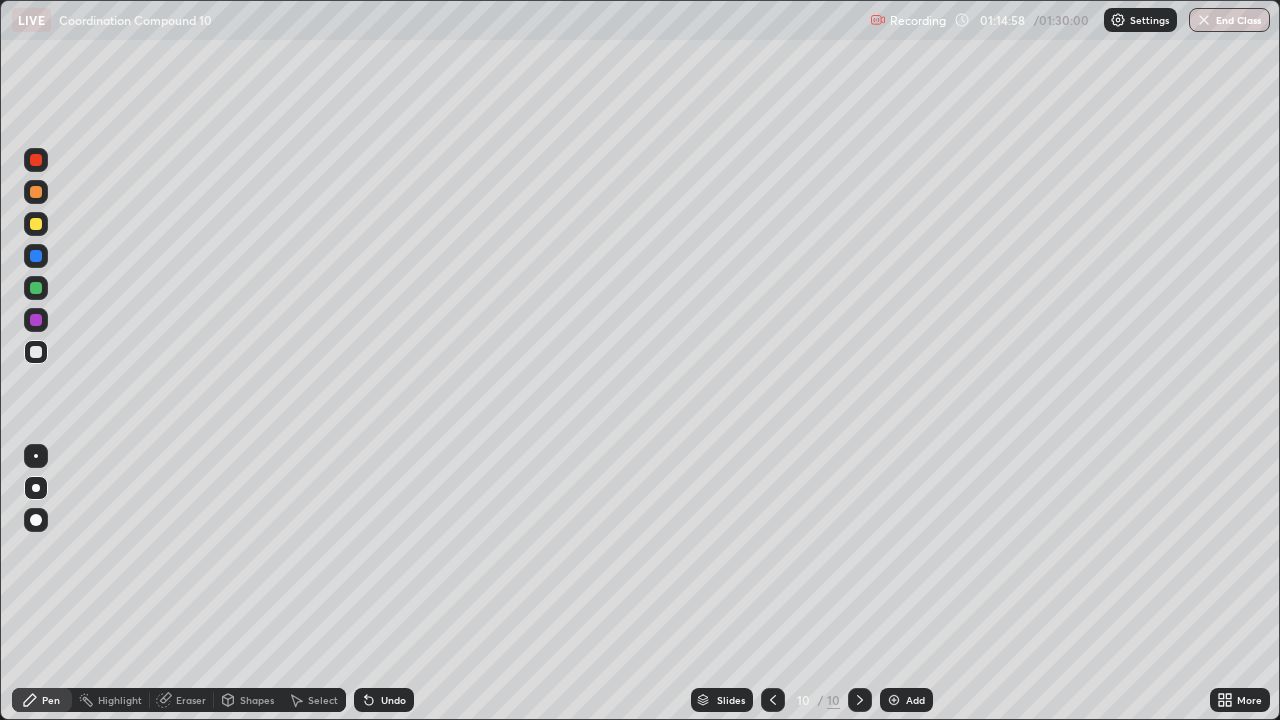click at bounding box center (894, 700) 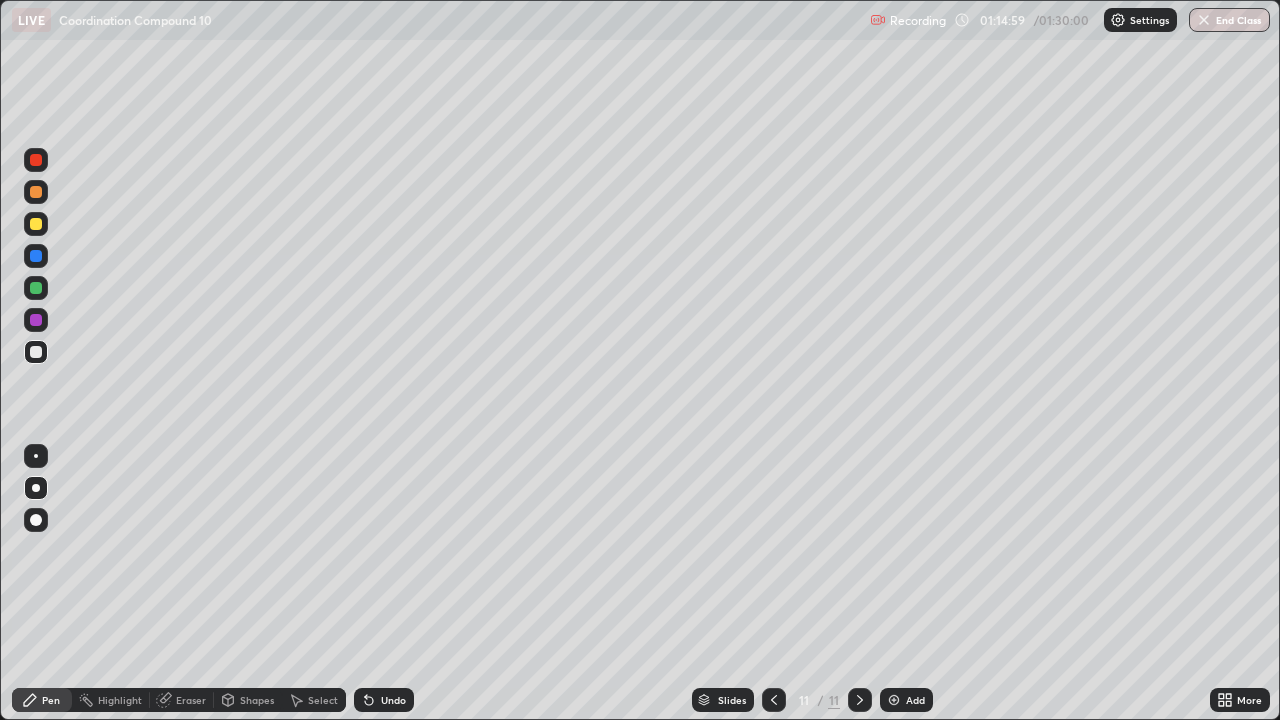 click at bounding box center [36, 192] 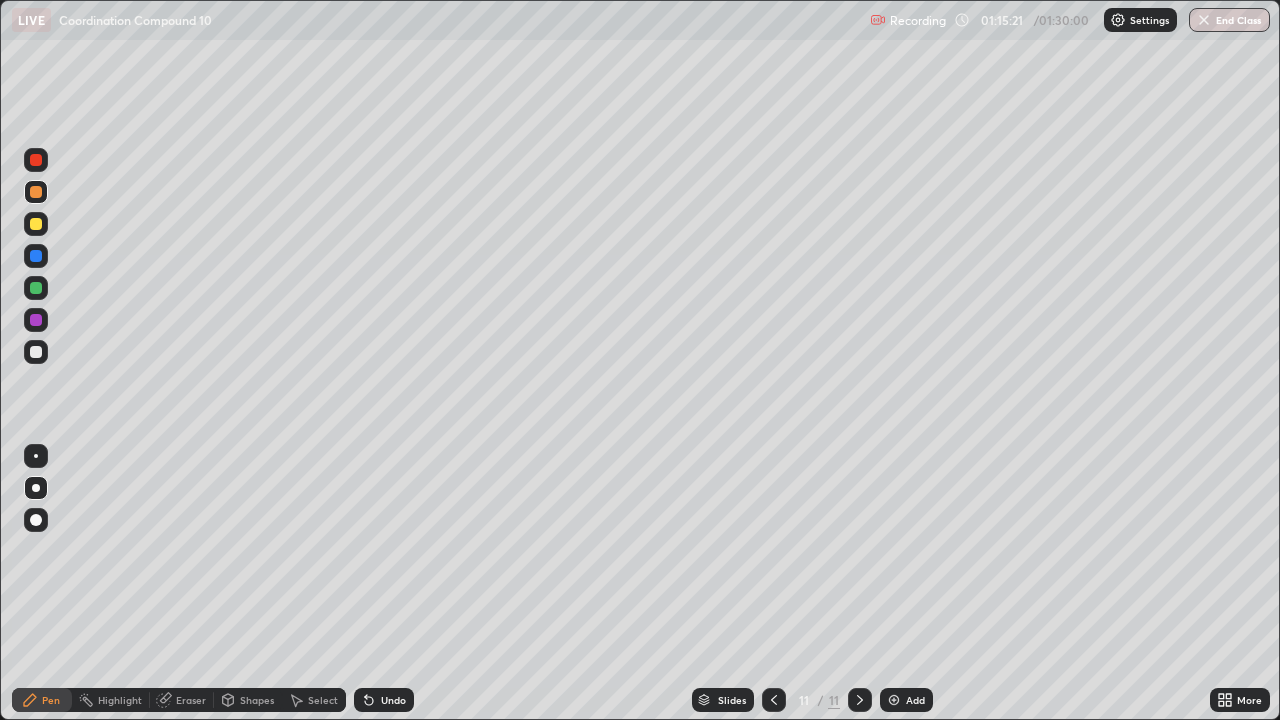 click at bounding box center (36, 352) 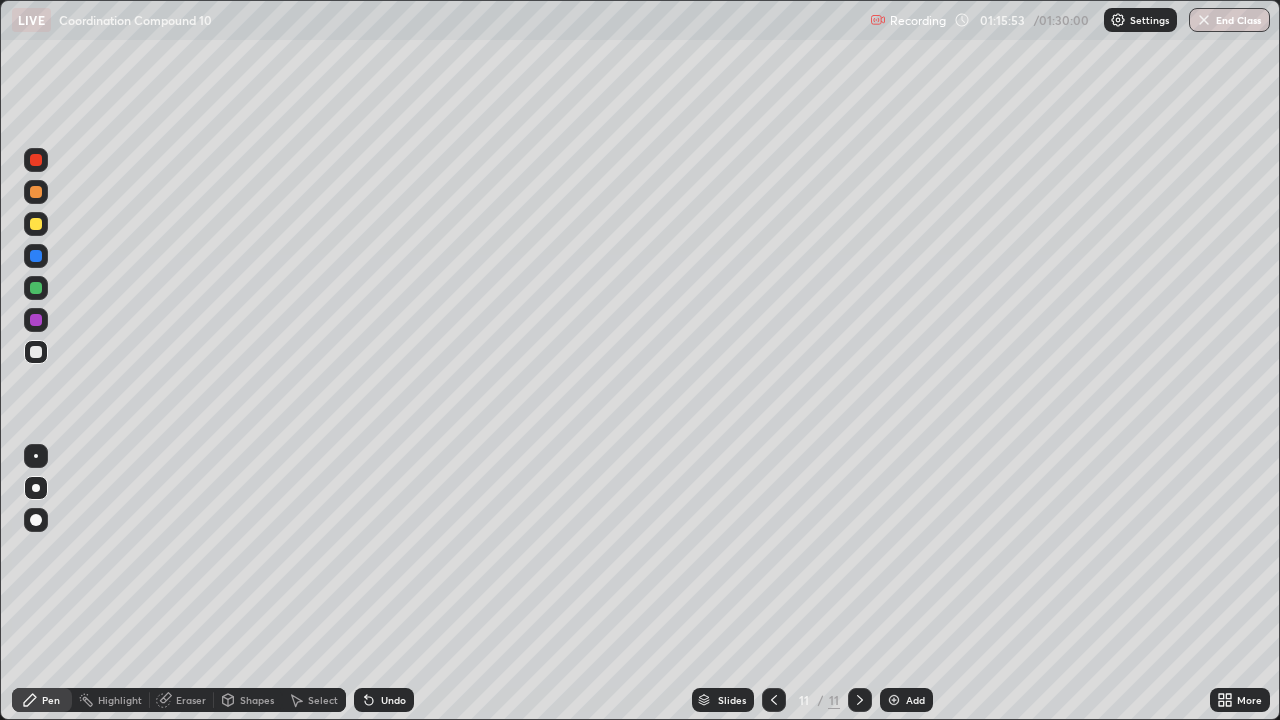 click at bounding box center (36, 224) 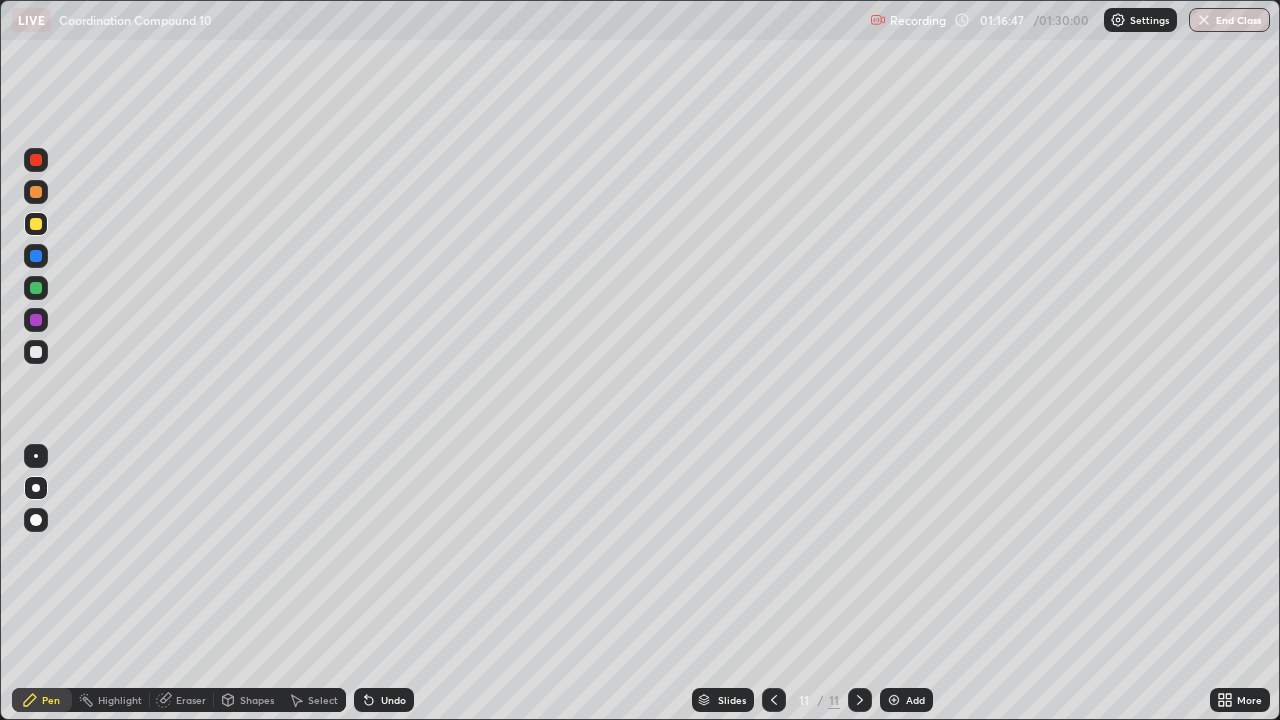 click at bounding box center (36, 352) 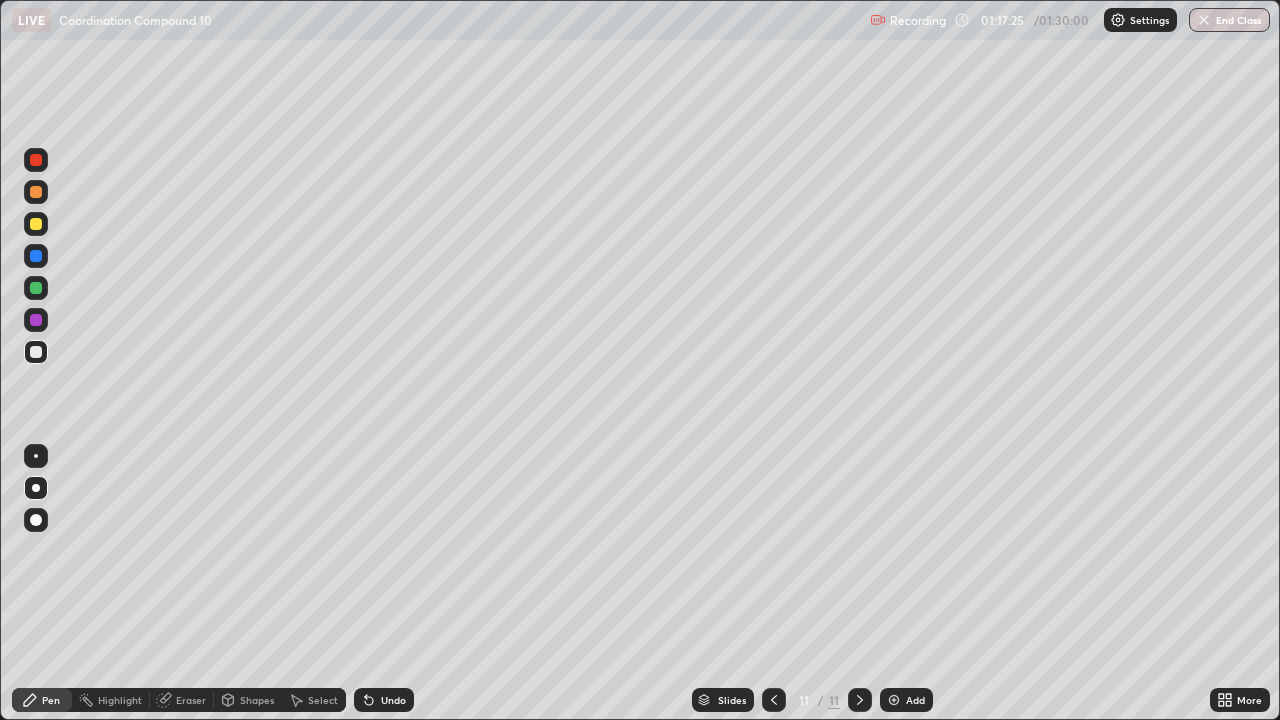 click at bounding box center (36, 288) 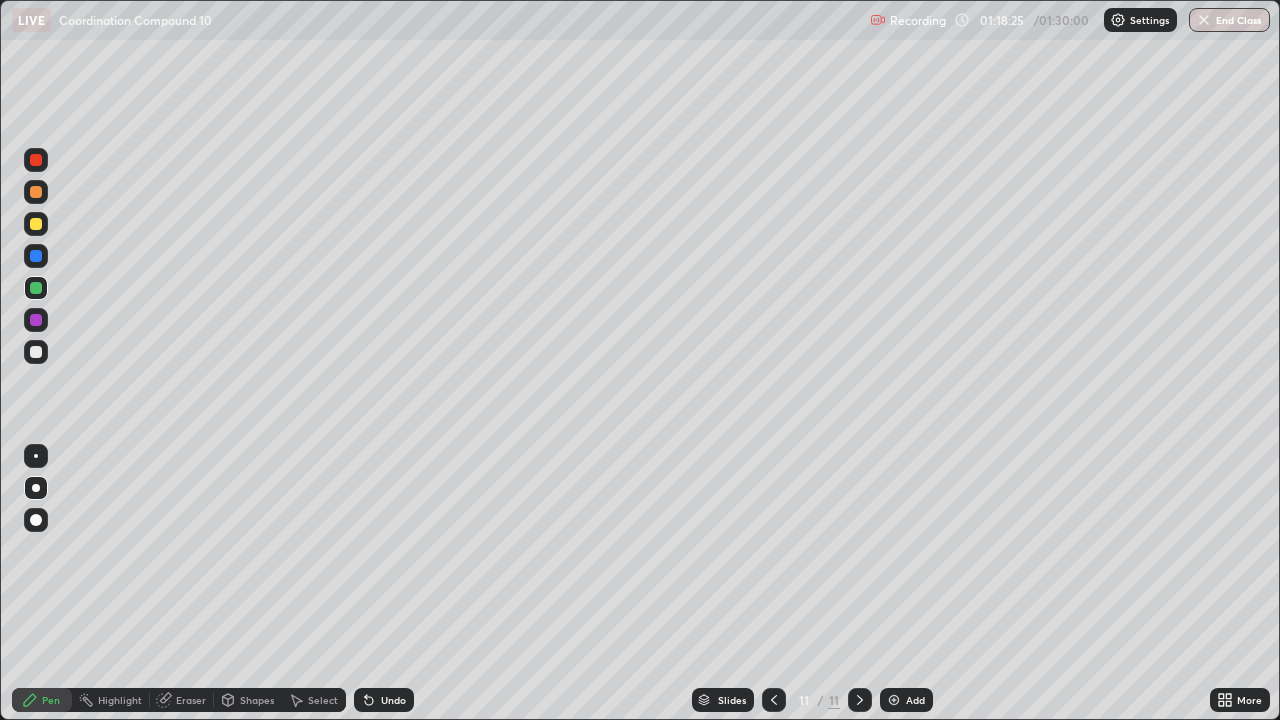 click at bounding box center [894, 700] 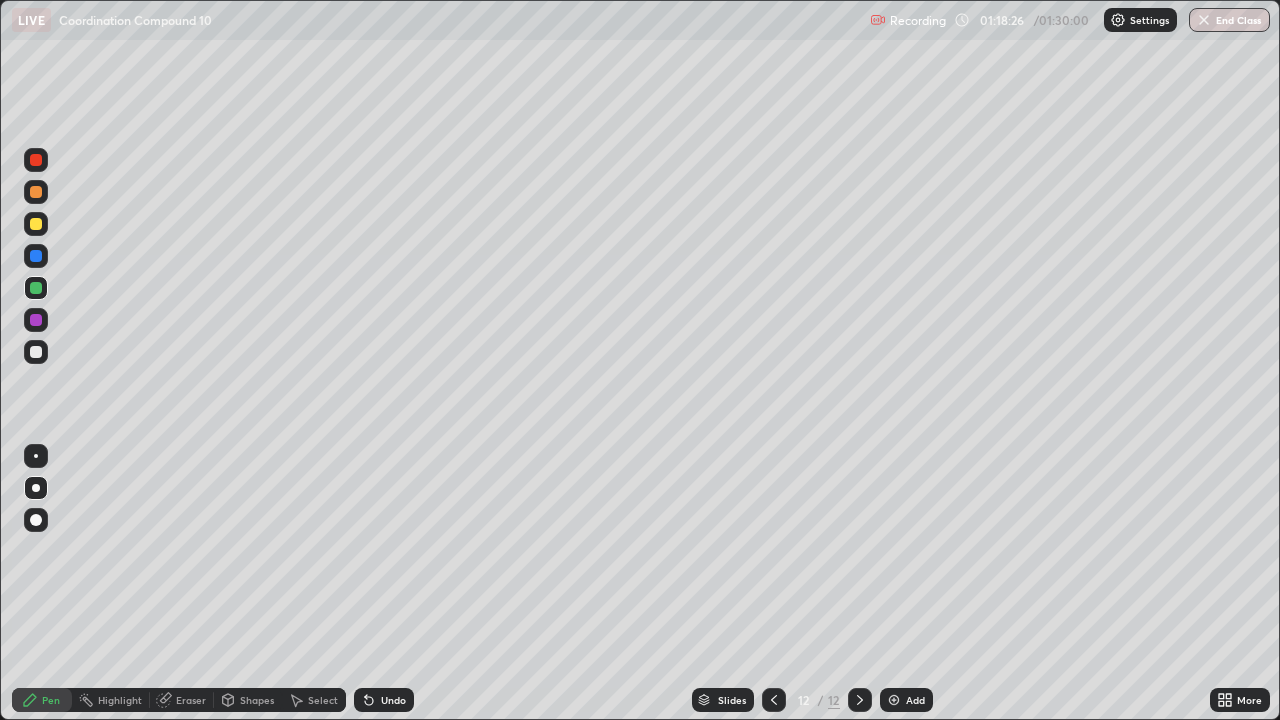 click at bounding box center [36, 192] 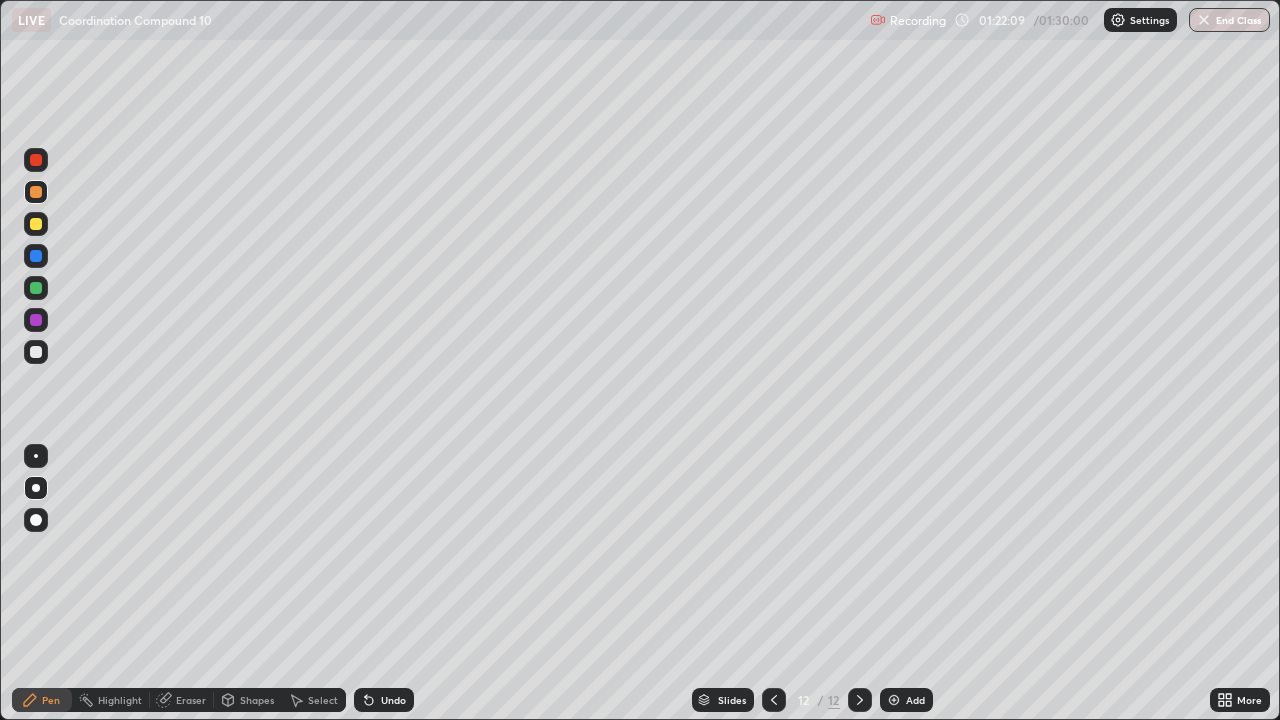 click on "End Class" at bounding box center (1229, 20) 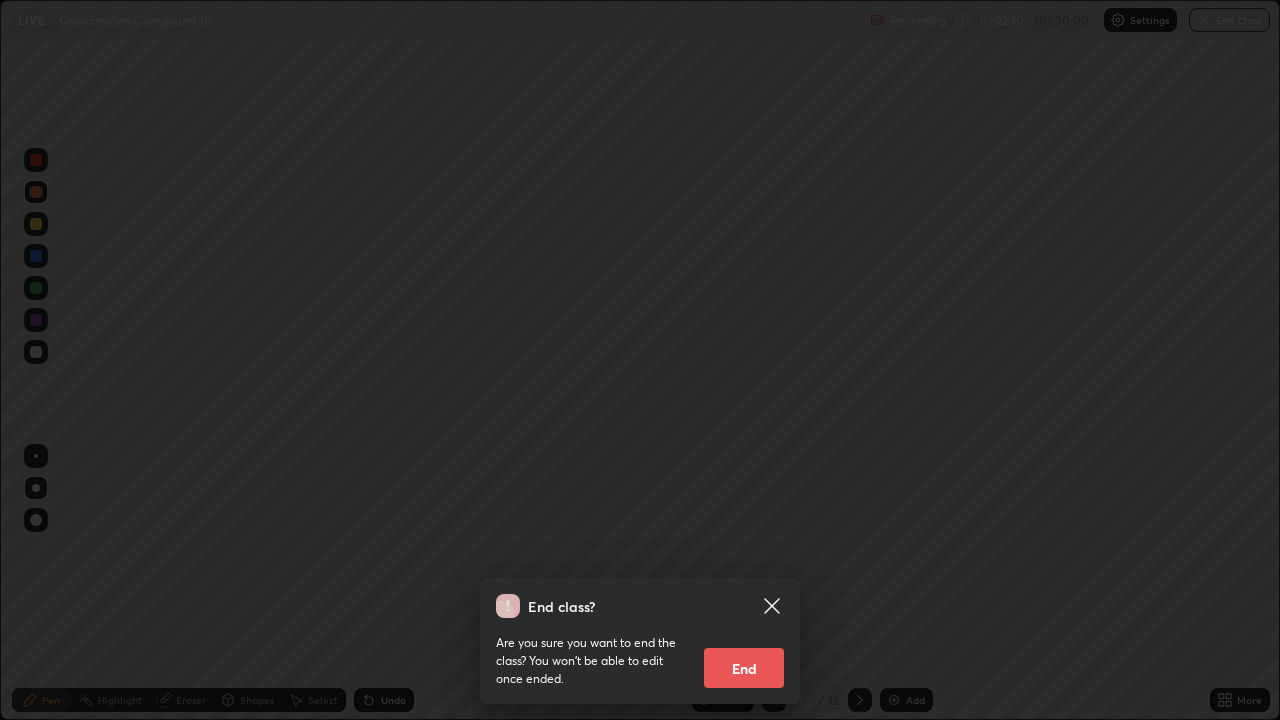 click on "End" at bounding box center [744, 668] 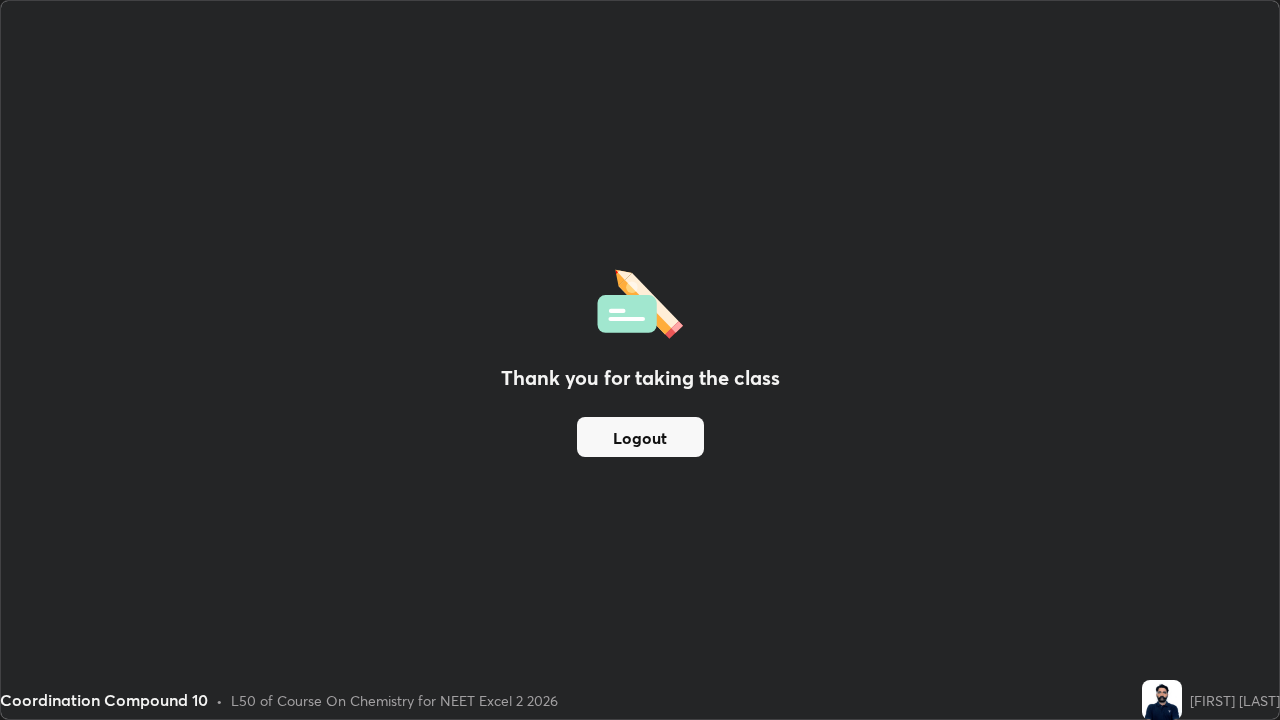 click on "Logout" at bounding box center (640, 437) 